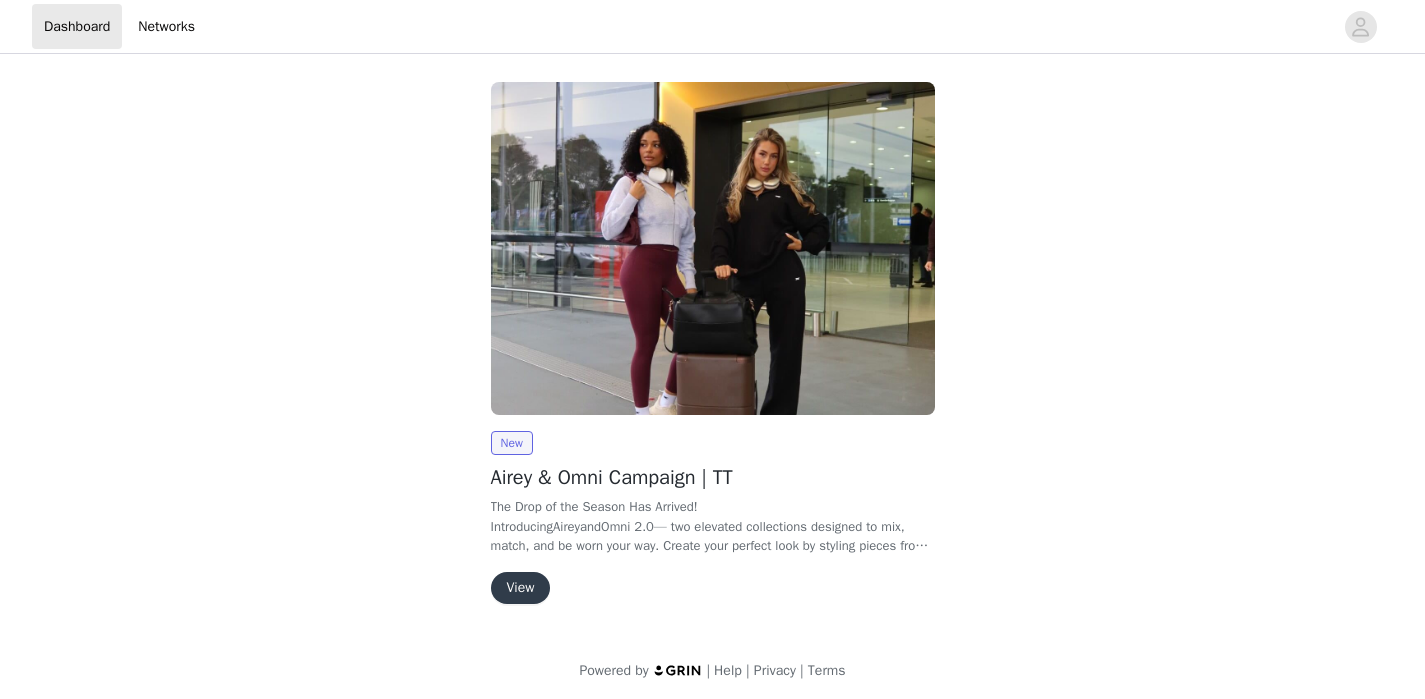 scroll, scrollTop: 0, scrollLeft: 0, axis: both 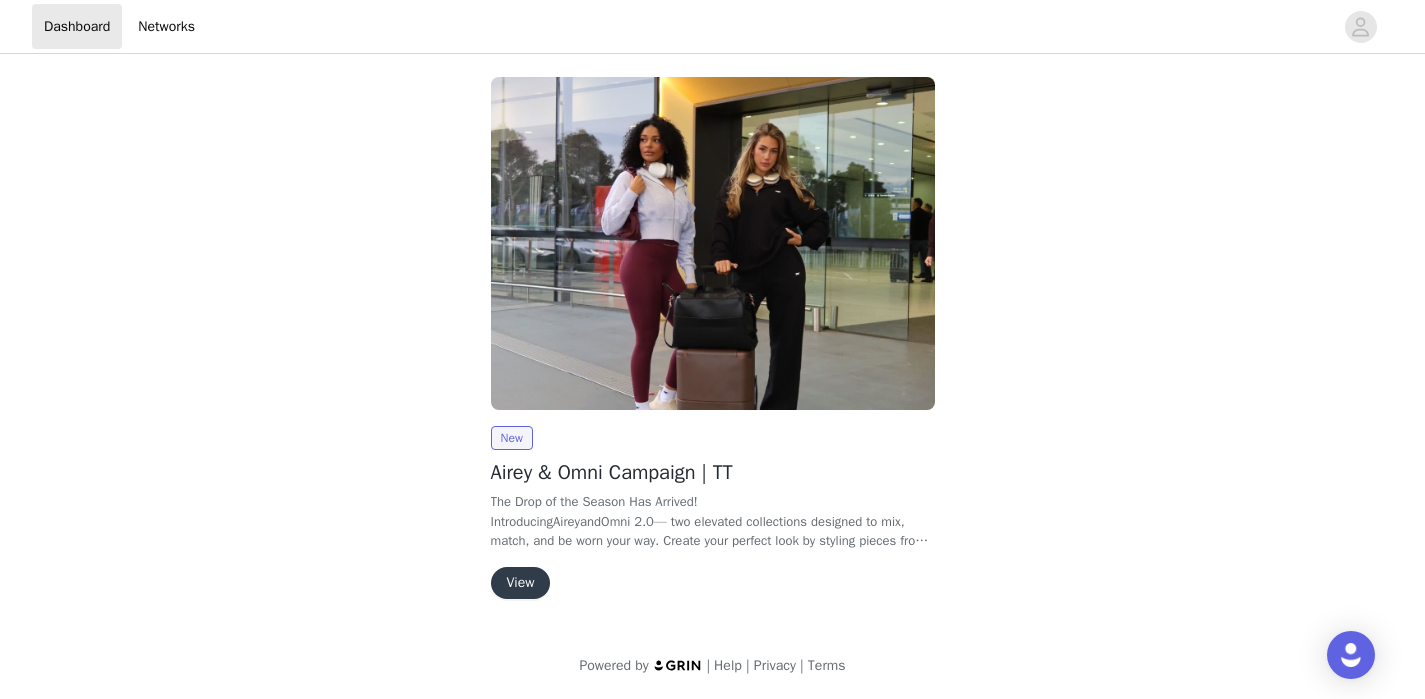 click on "View" at bounding box center (521, 583) 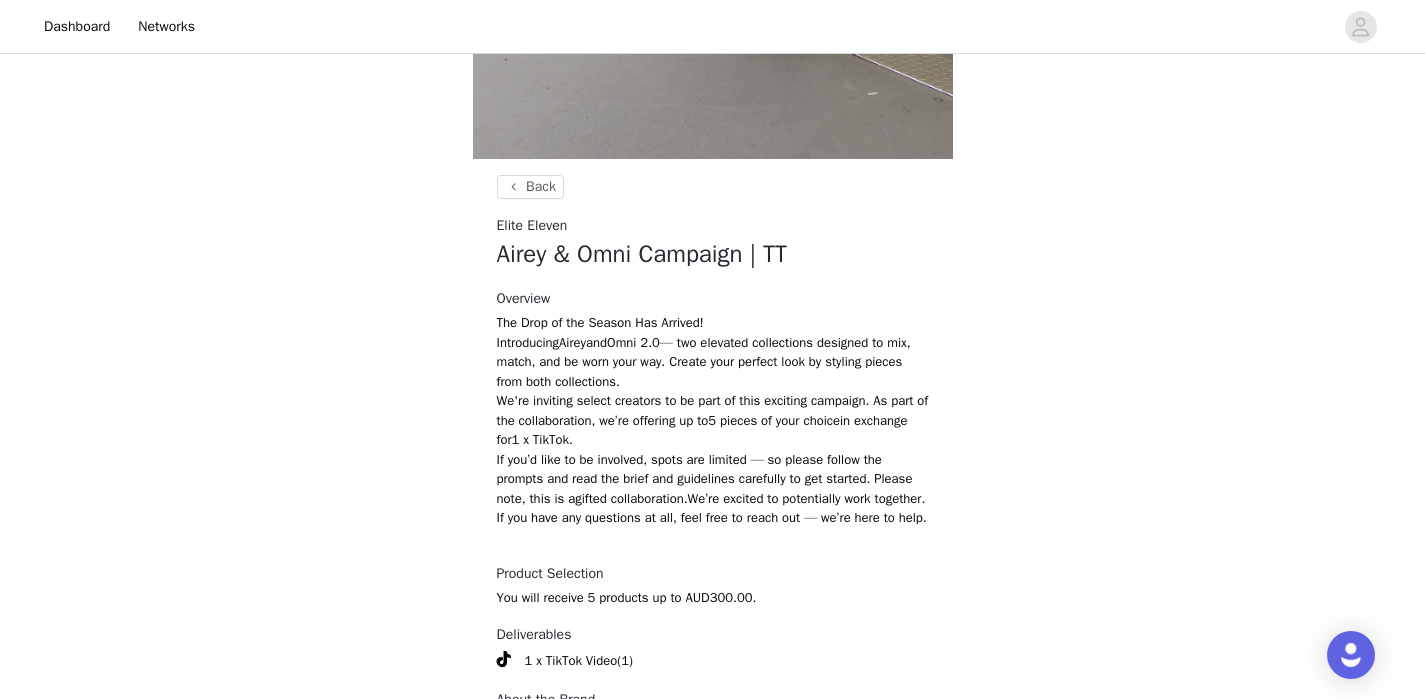 scroll, scrollTop: 945, scrollLeft: 0, axis: vertical 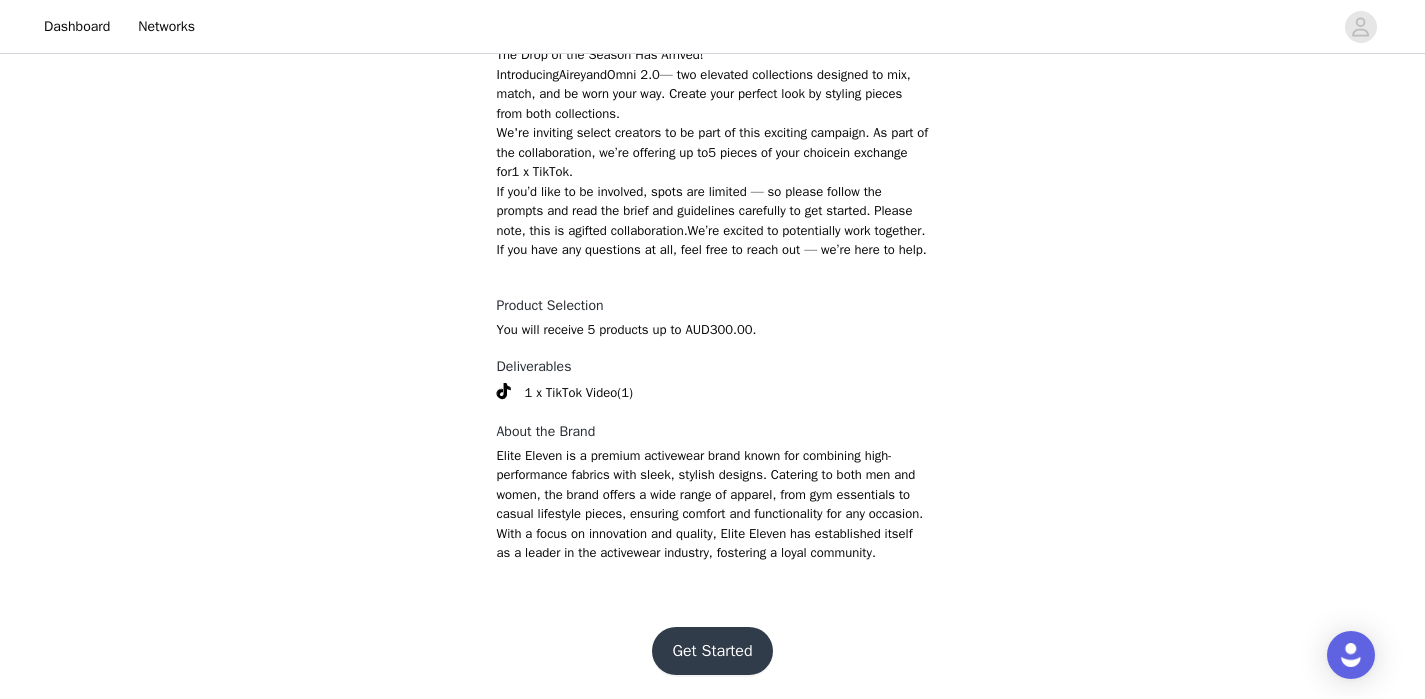 click on "Get Started" at bounding box center (712, 651) 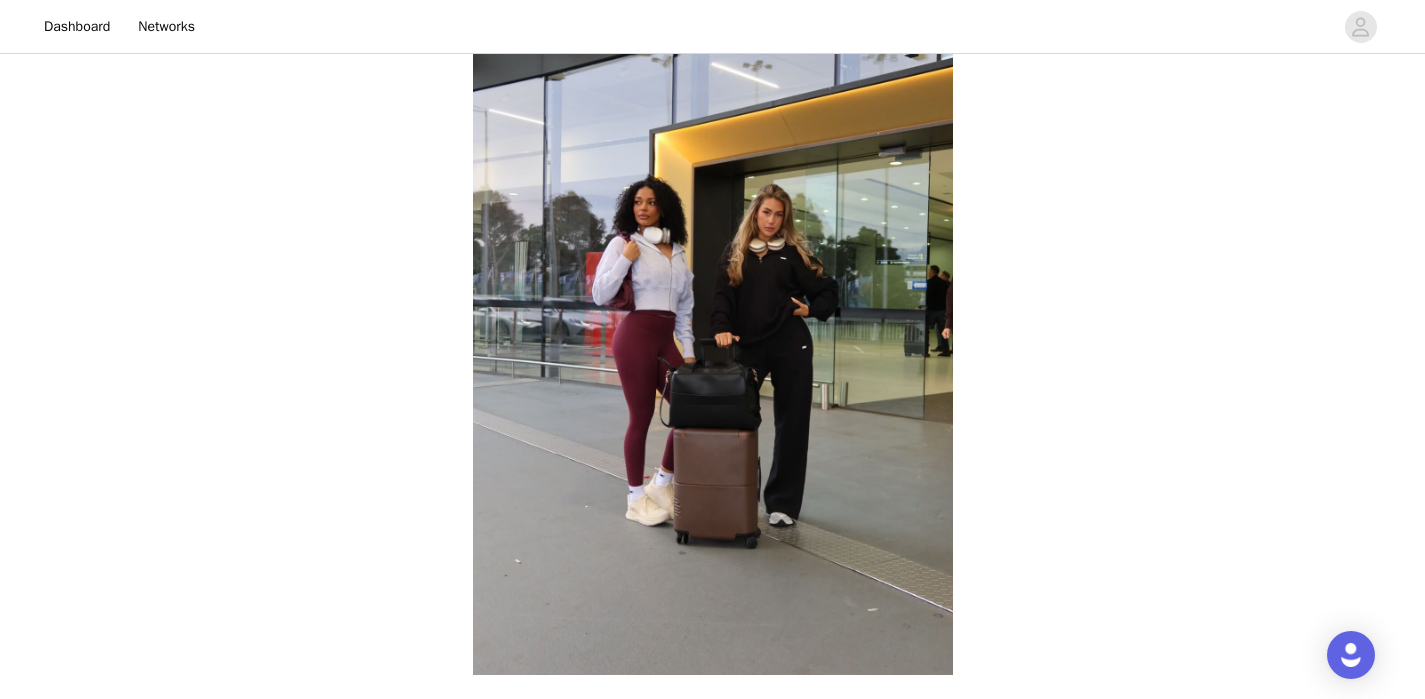 scroll, scrollTop: 690, scrollLeft: 0, axis: vertical 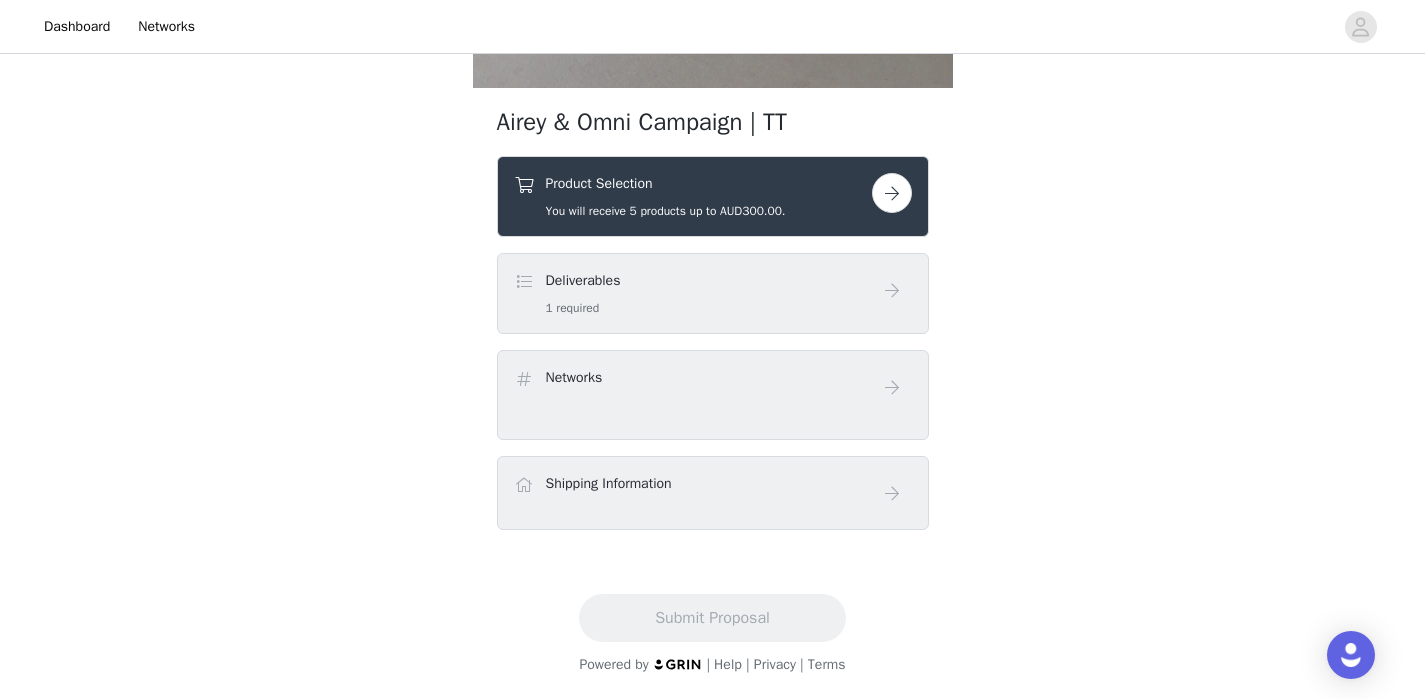 click at bounding box center [892, 193] 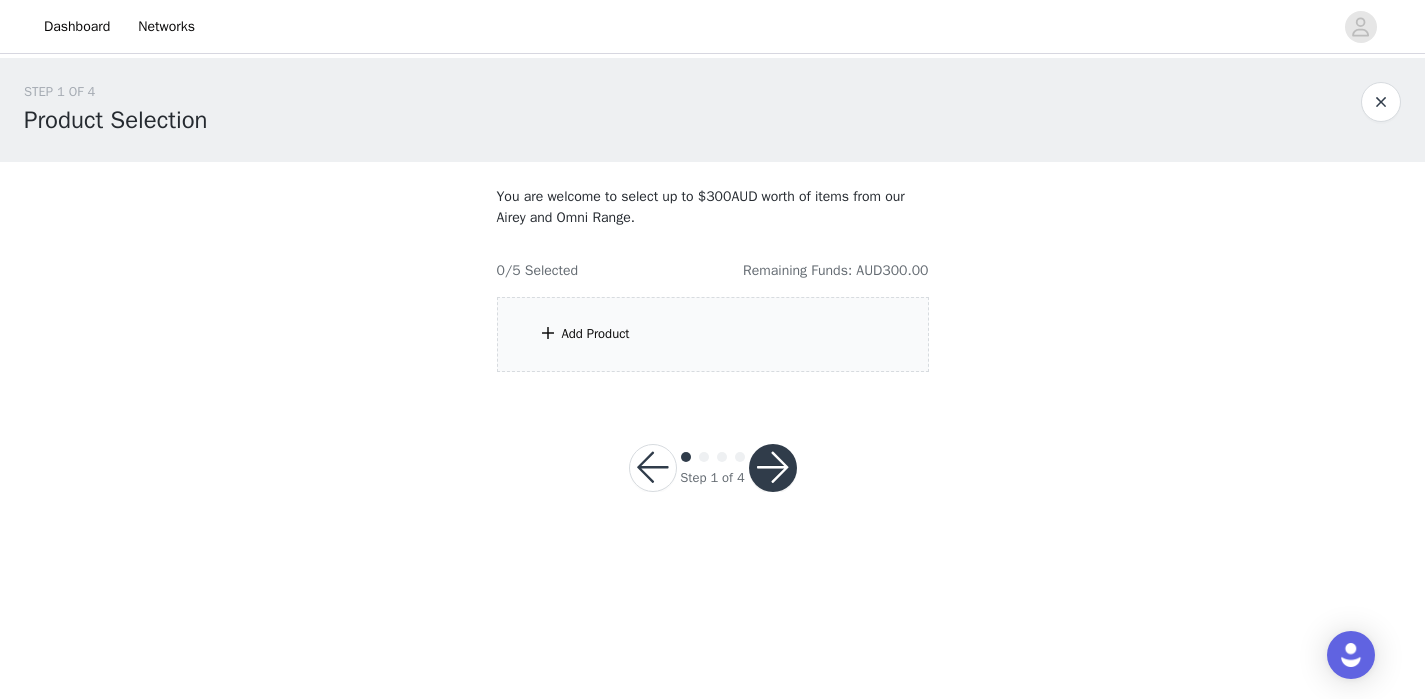 click on "Add Product" at bounding box center (713, 334) 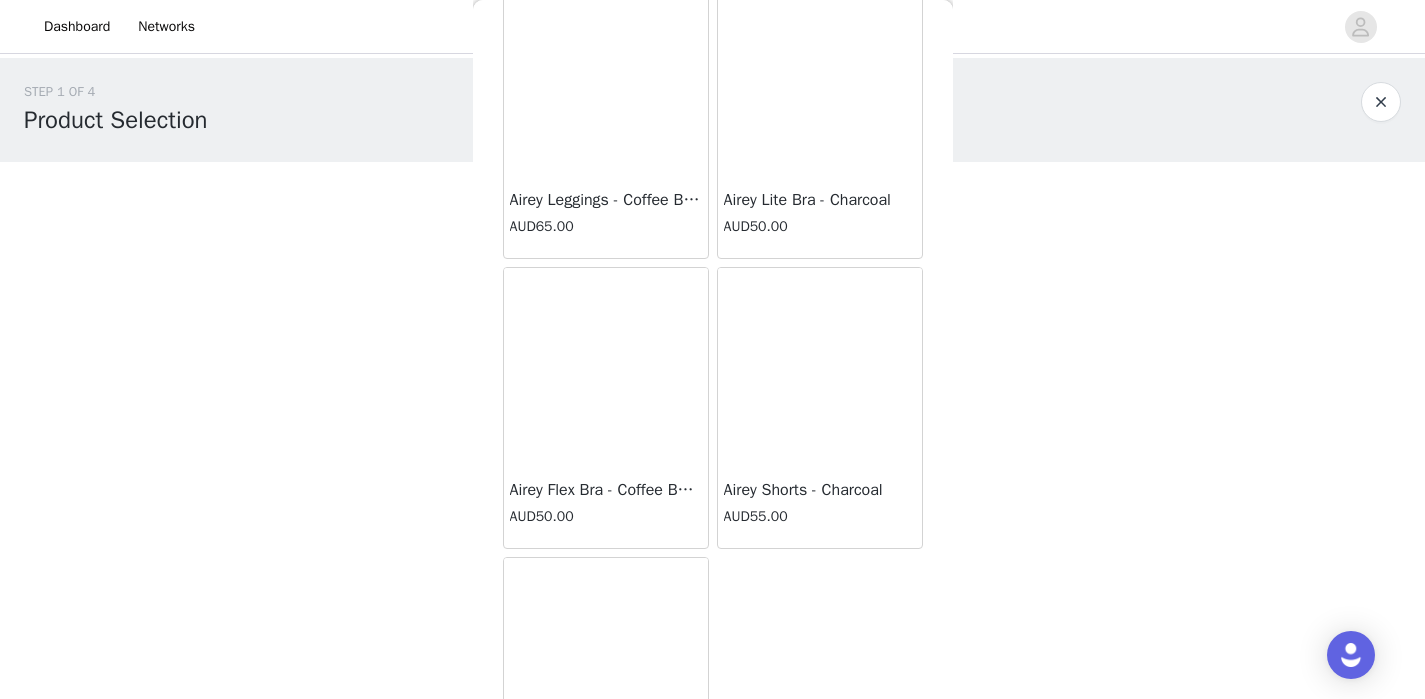 scroll, scrollTop: 14975, scrollLeft: 0, axis: vertical 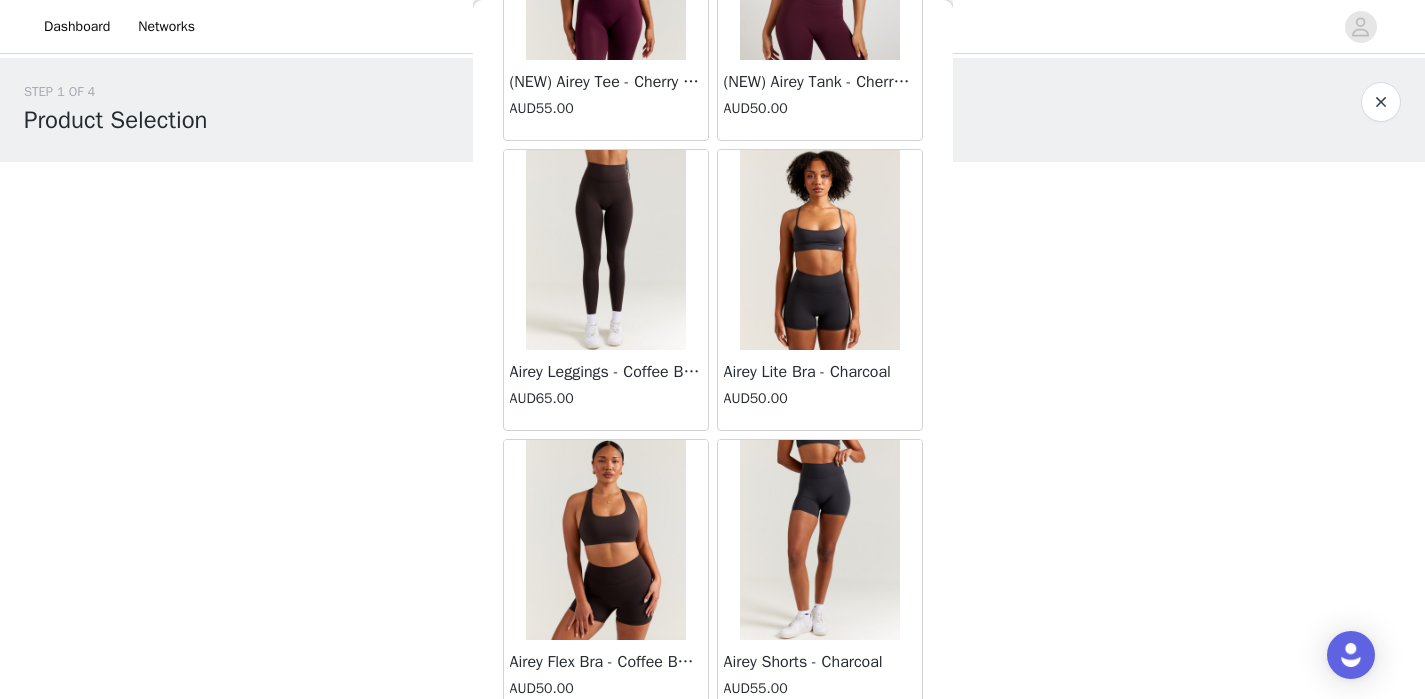 click at bounding box center (606, 250) 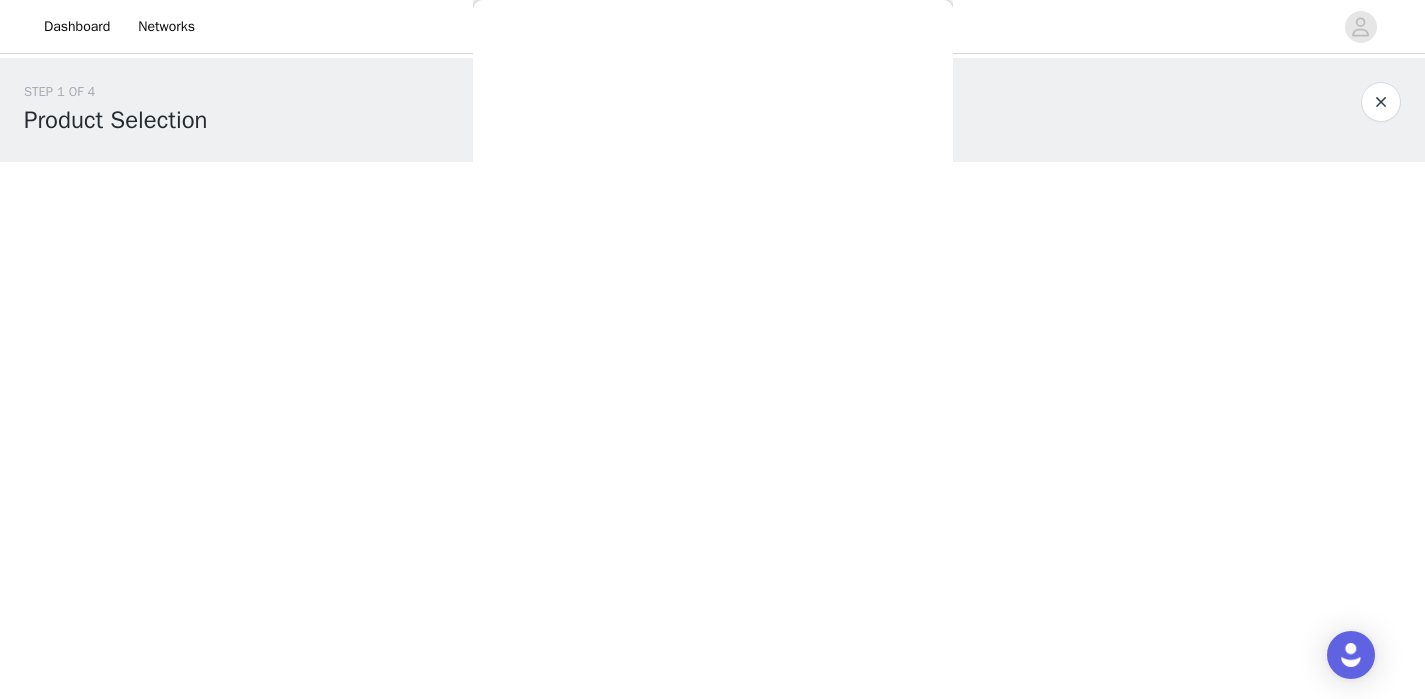 scroll, scrollTop: 477, scrollLeft: 0, axis: vertical 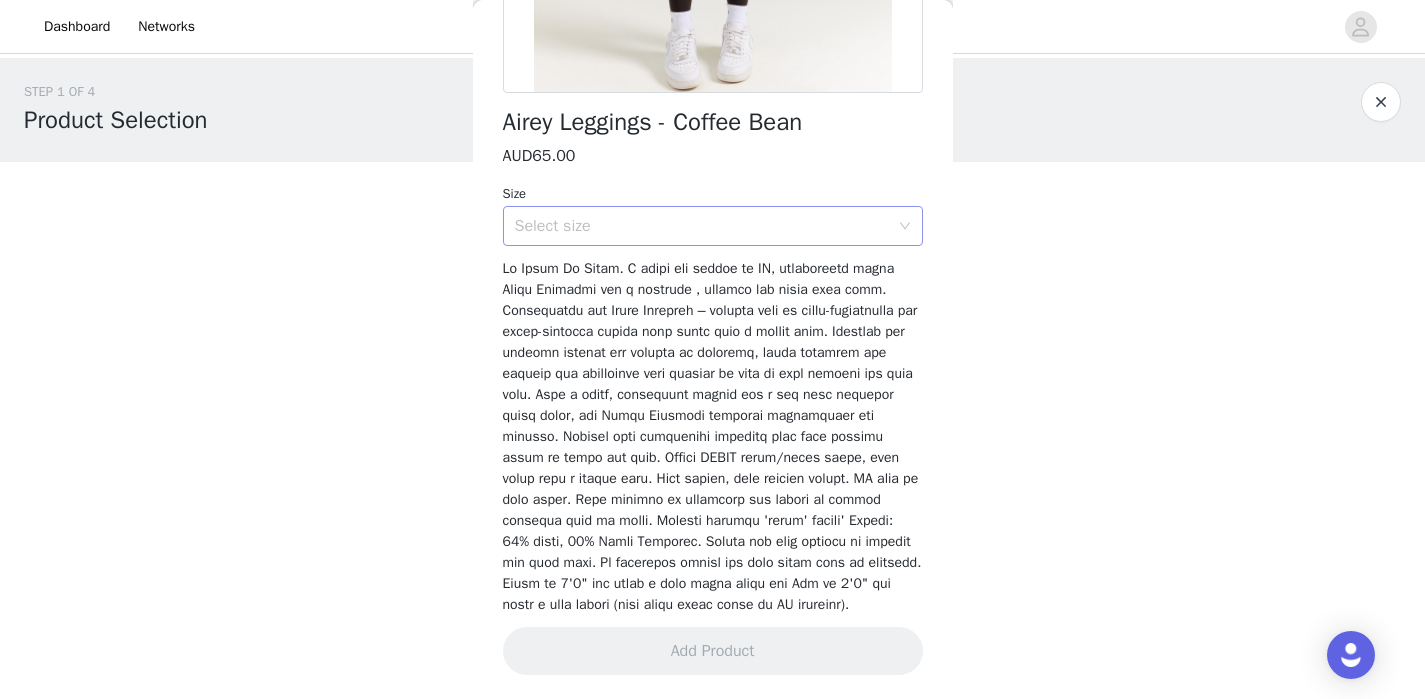 click on "Select size" at bounding box center [702, 226] 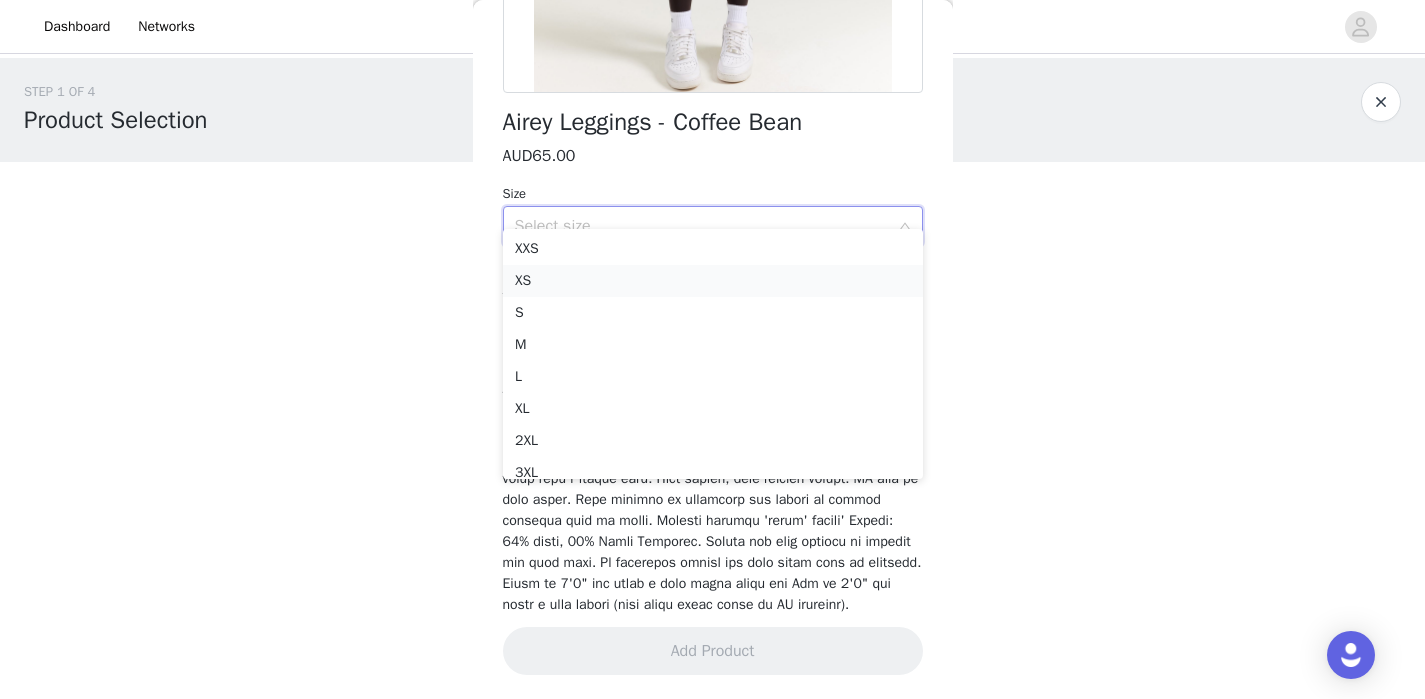 click on "XS" at bounding box center [713, 281] 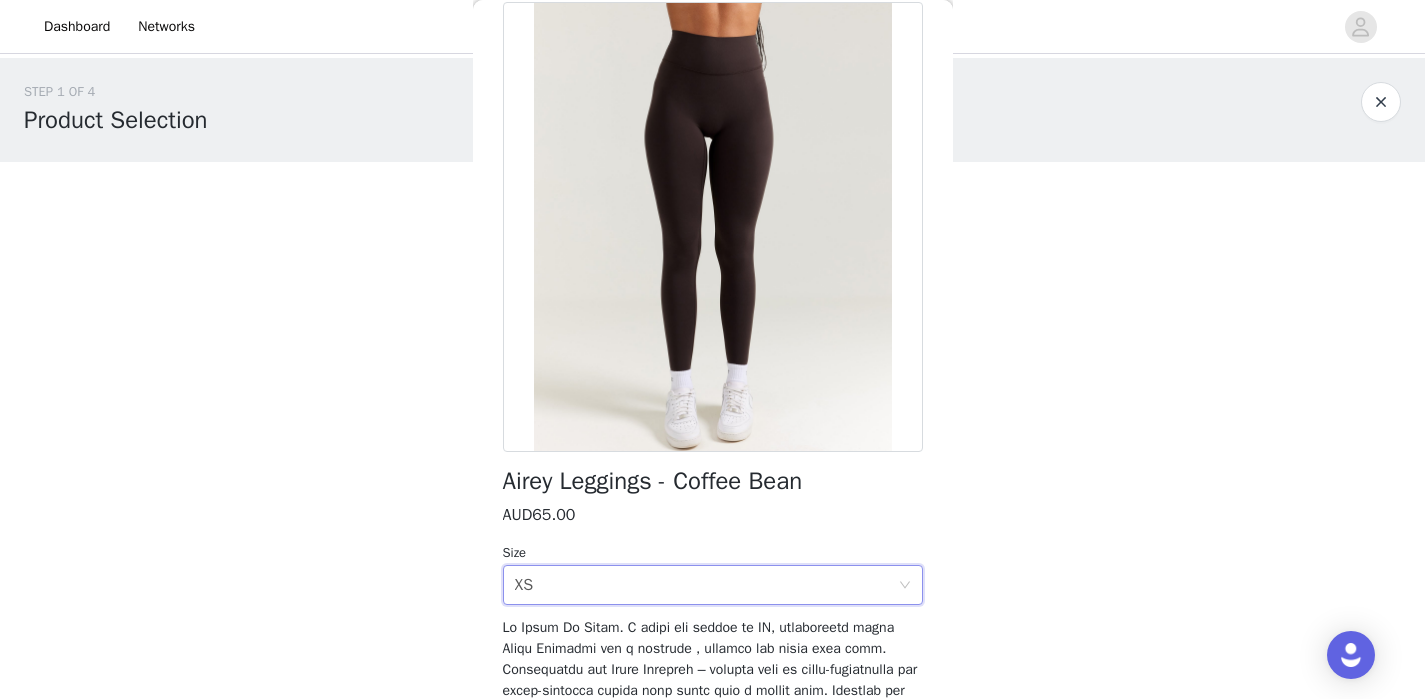 scroll, scrollTop: 477, scrollLeft: 0, axis: vertical 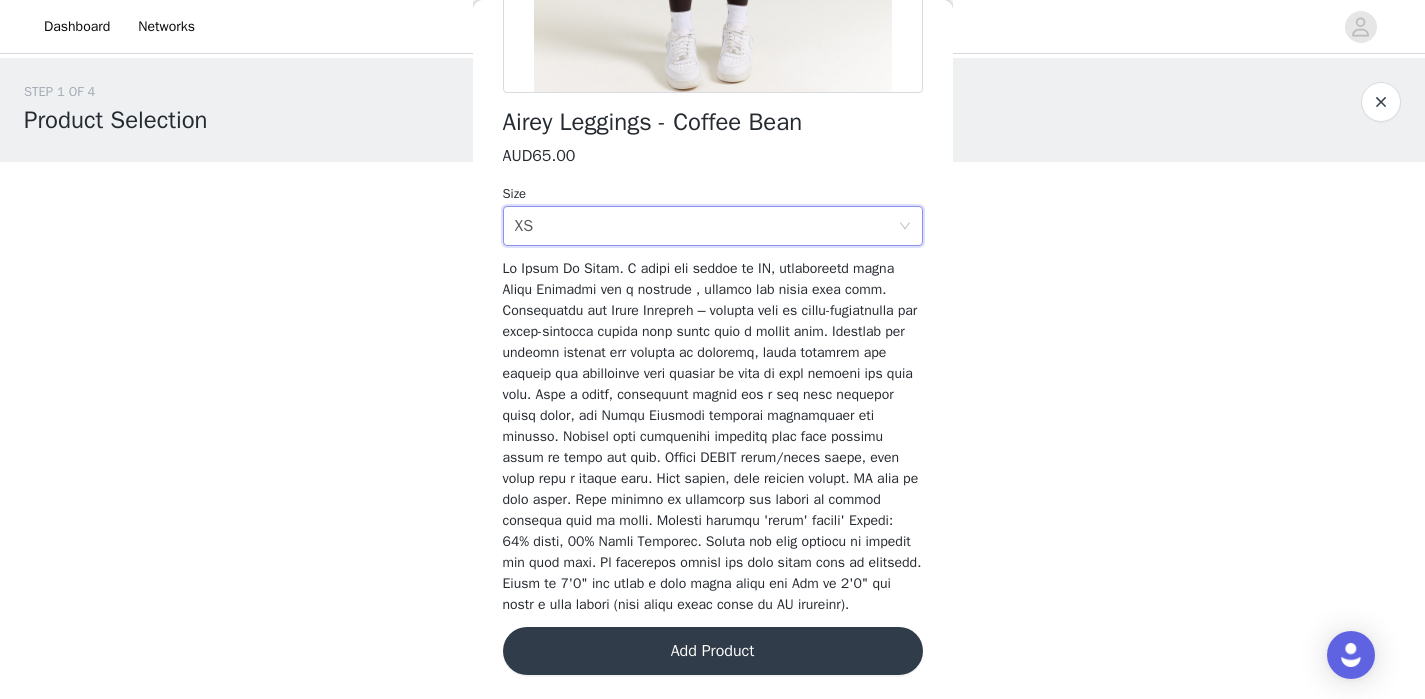 click on "Add Product" at bounding box center [713, 651] 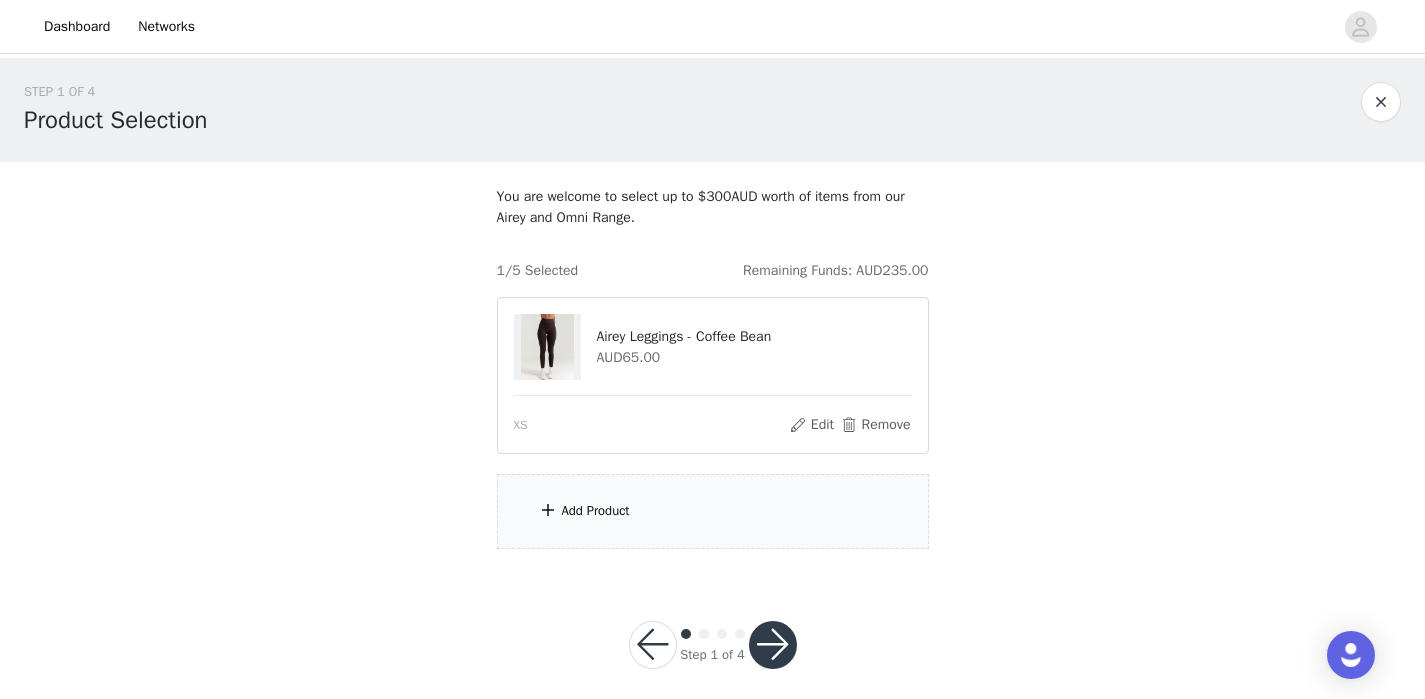 click on "Add Product" at bounding box center (596, 511) 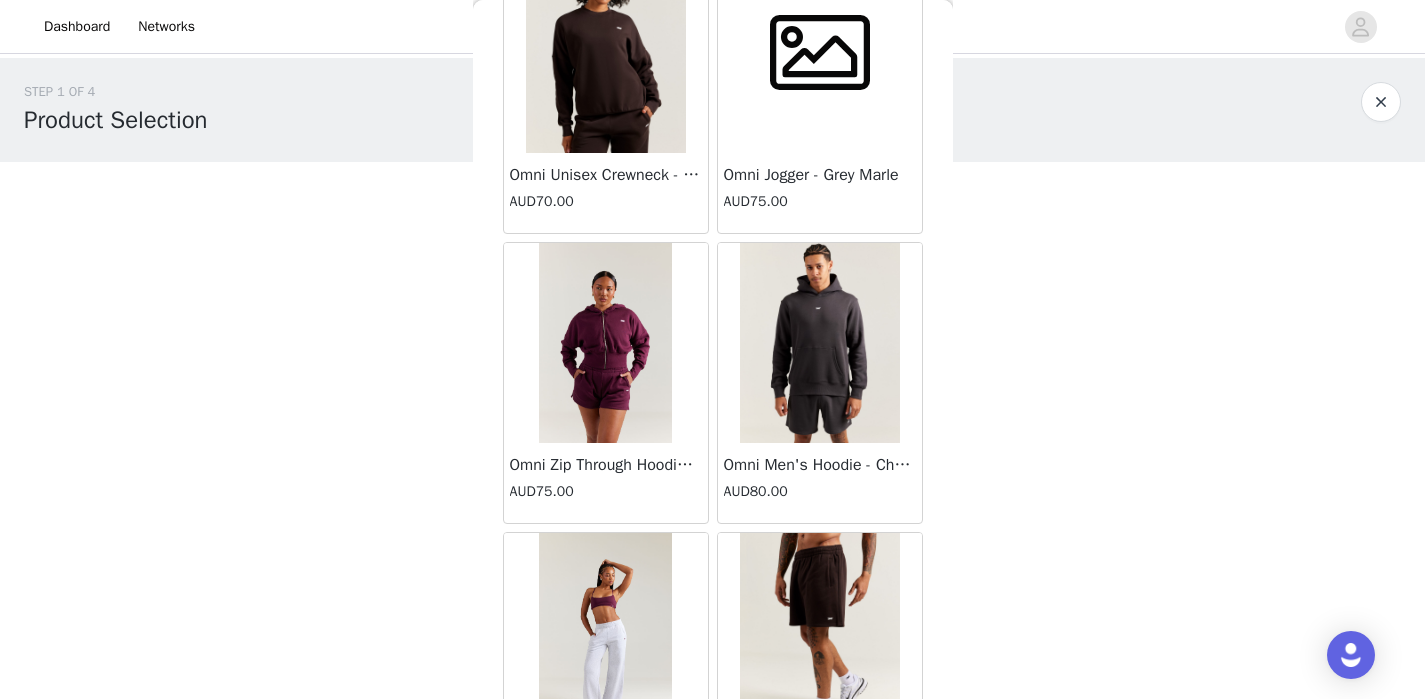 scroll, scrollTop: 7990, scrollLeft: 0, axis: vertical 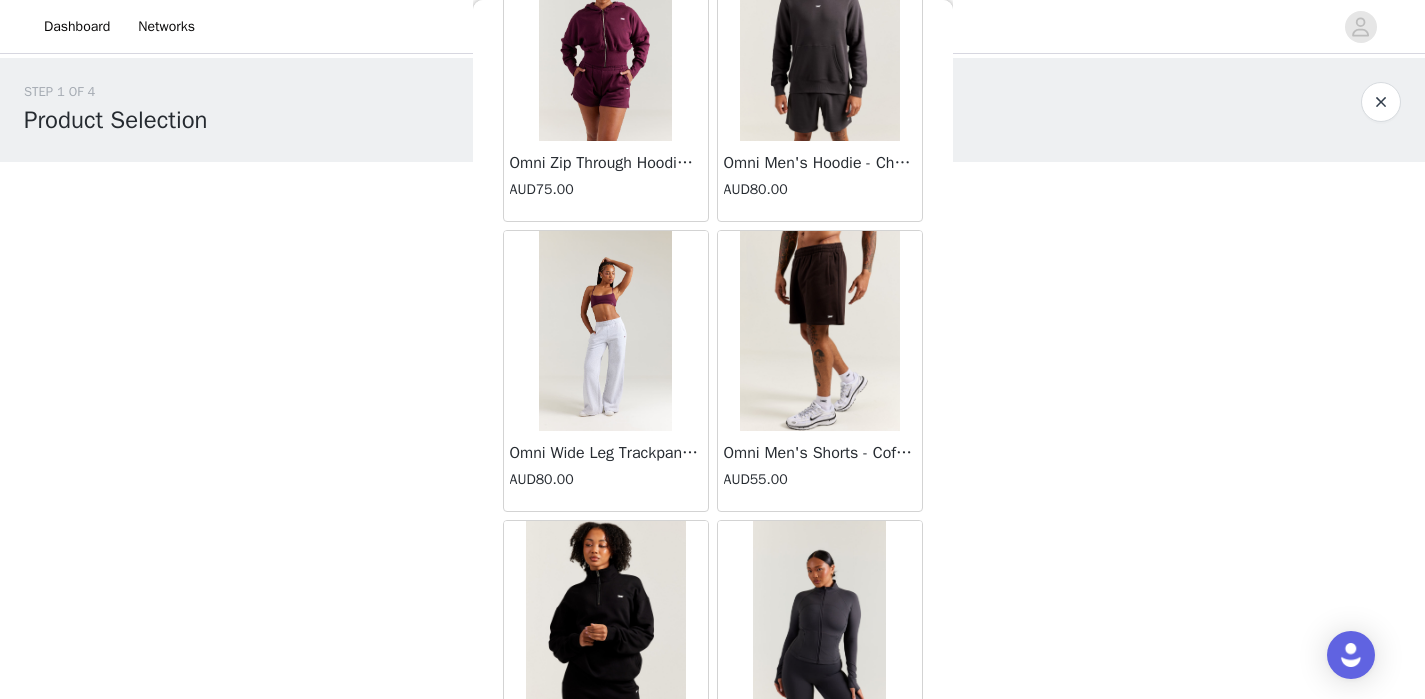 click at bounding box center [605, 331] 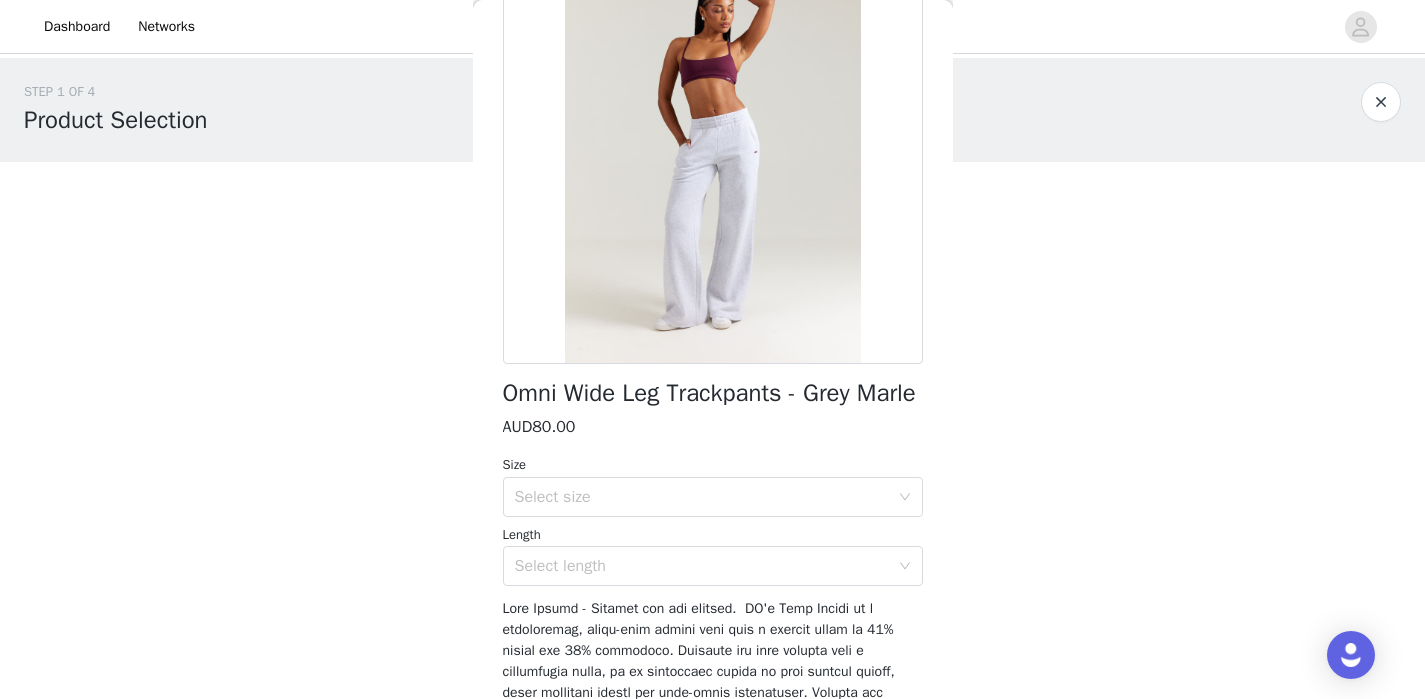 scroll, scrollTop: 0, scrollLeft: 0, axis: both 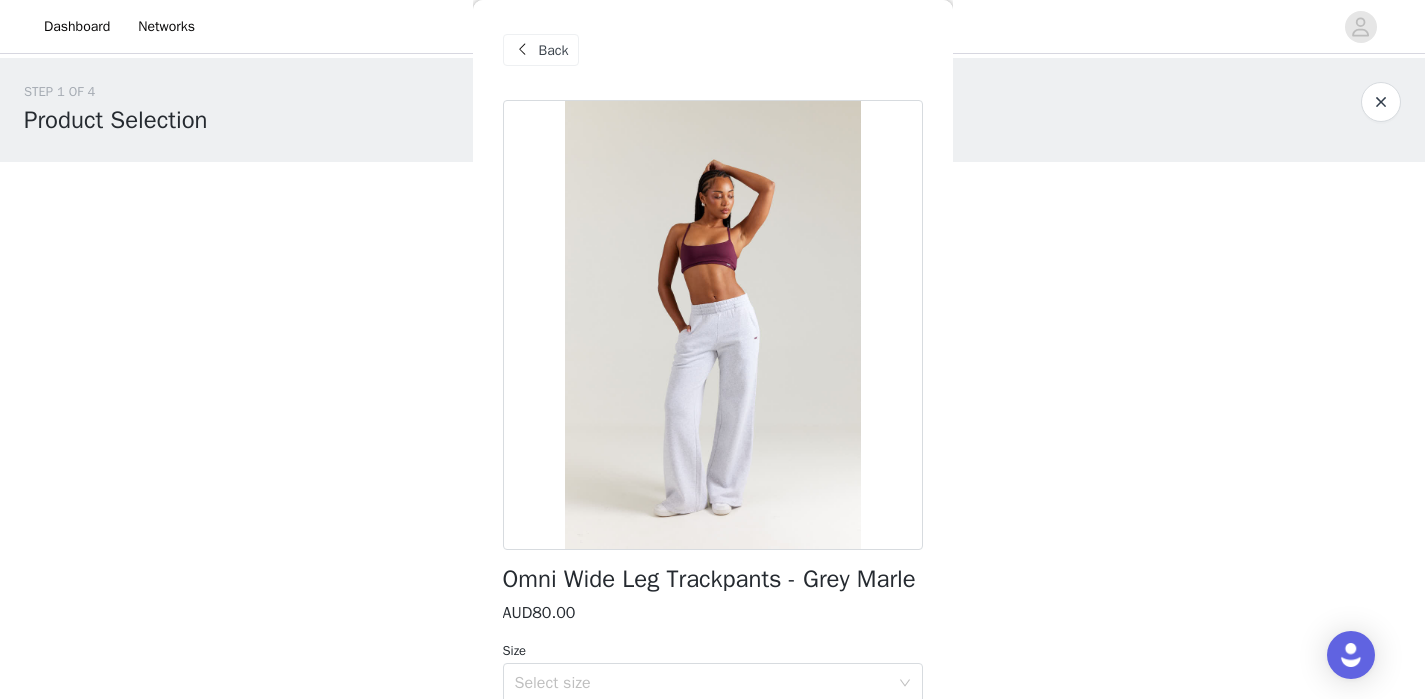 click on "Back" at bounding box center (554, 50) 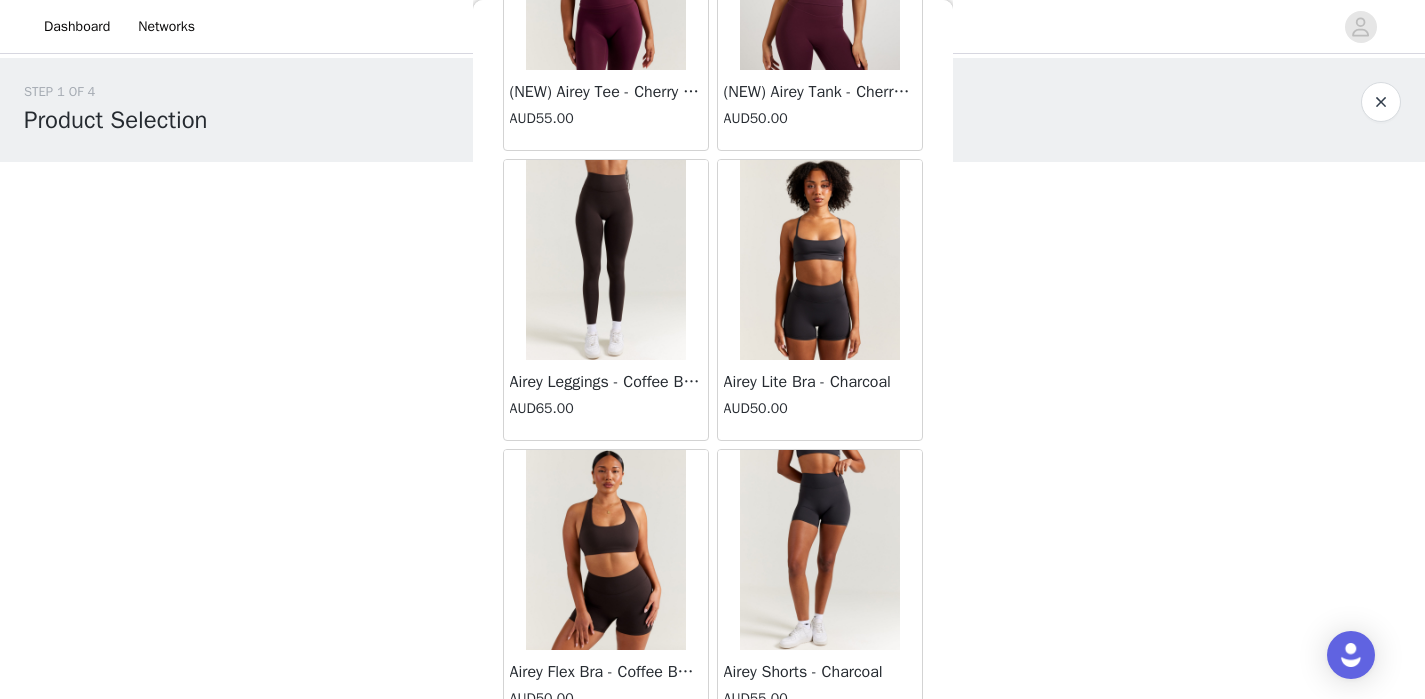scroll, scrollTop: 14915, scrollLeft: 0, axis: vertical 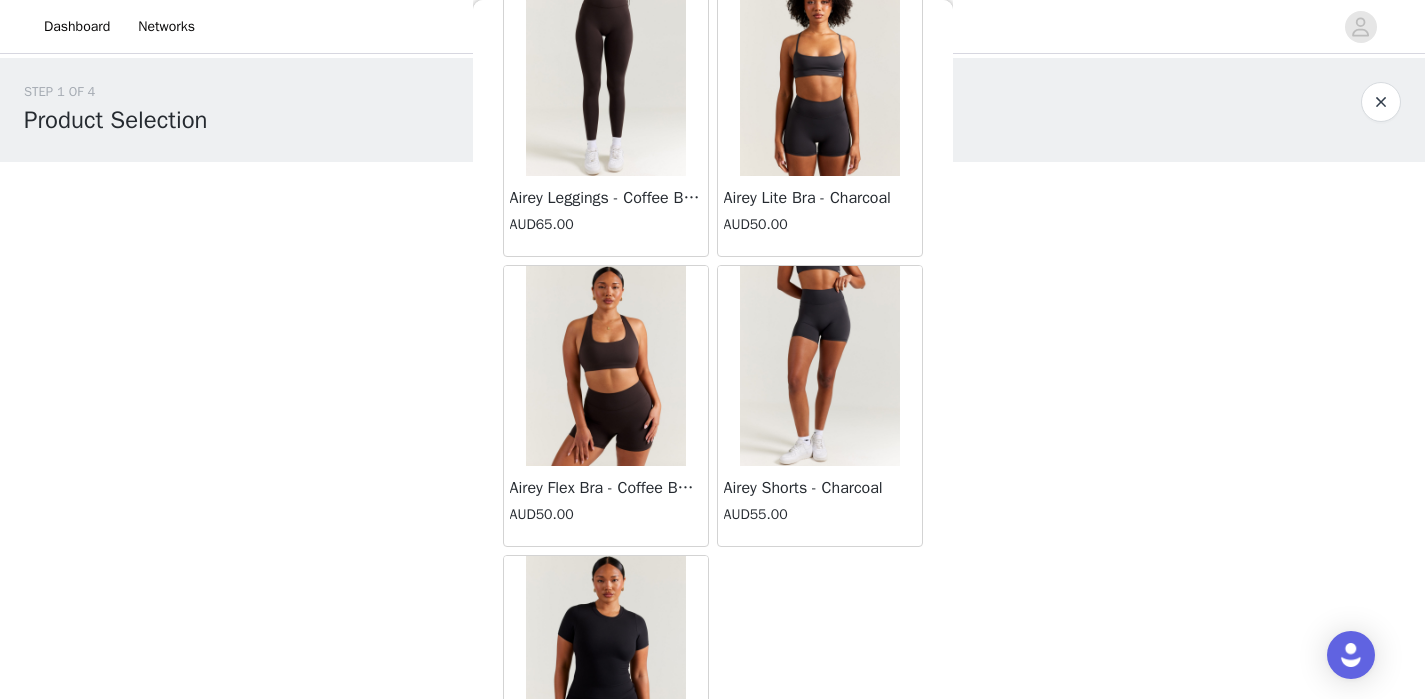 click at bounding box center (606, 366) 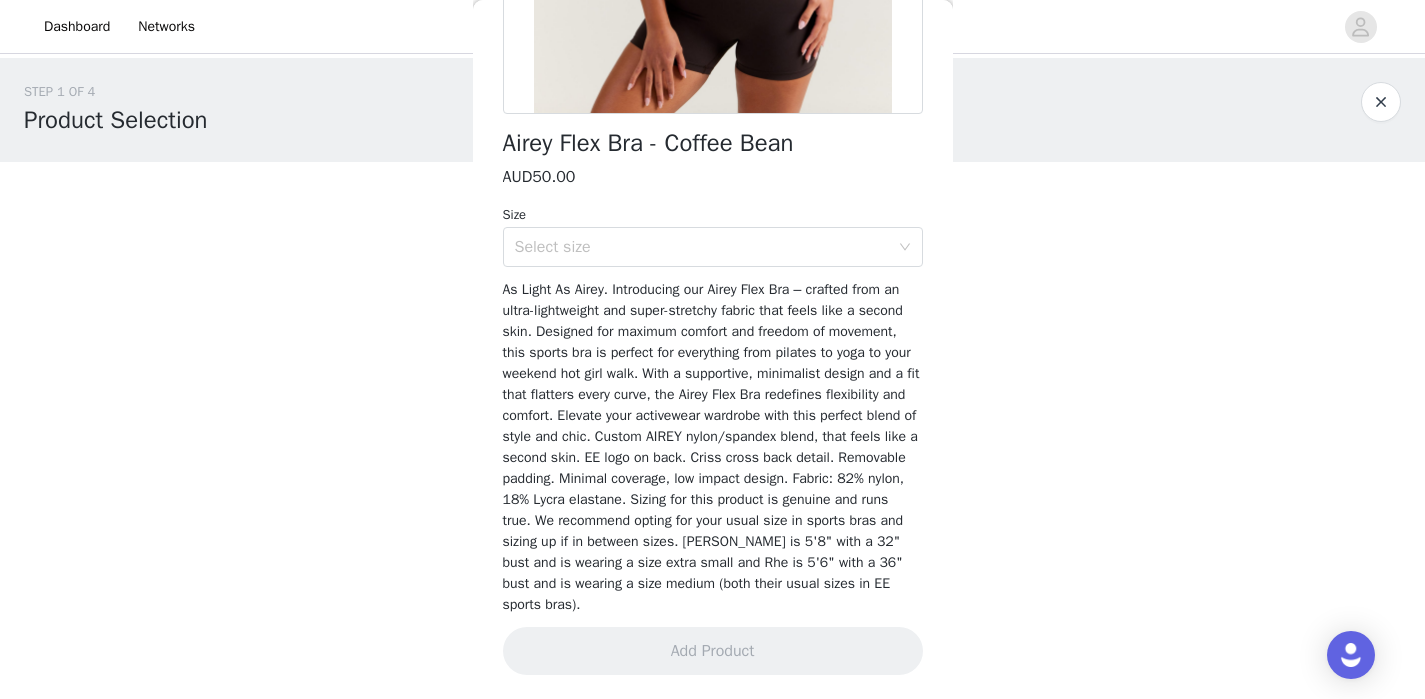 scroll, scrollTop: 456, scrollLeft: 0, axis: vertical 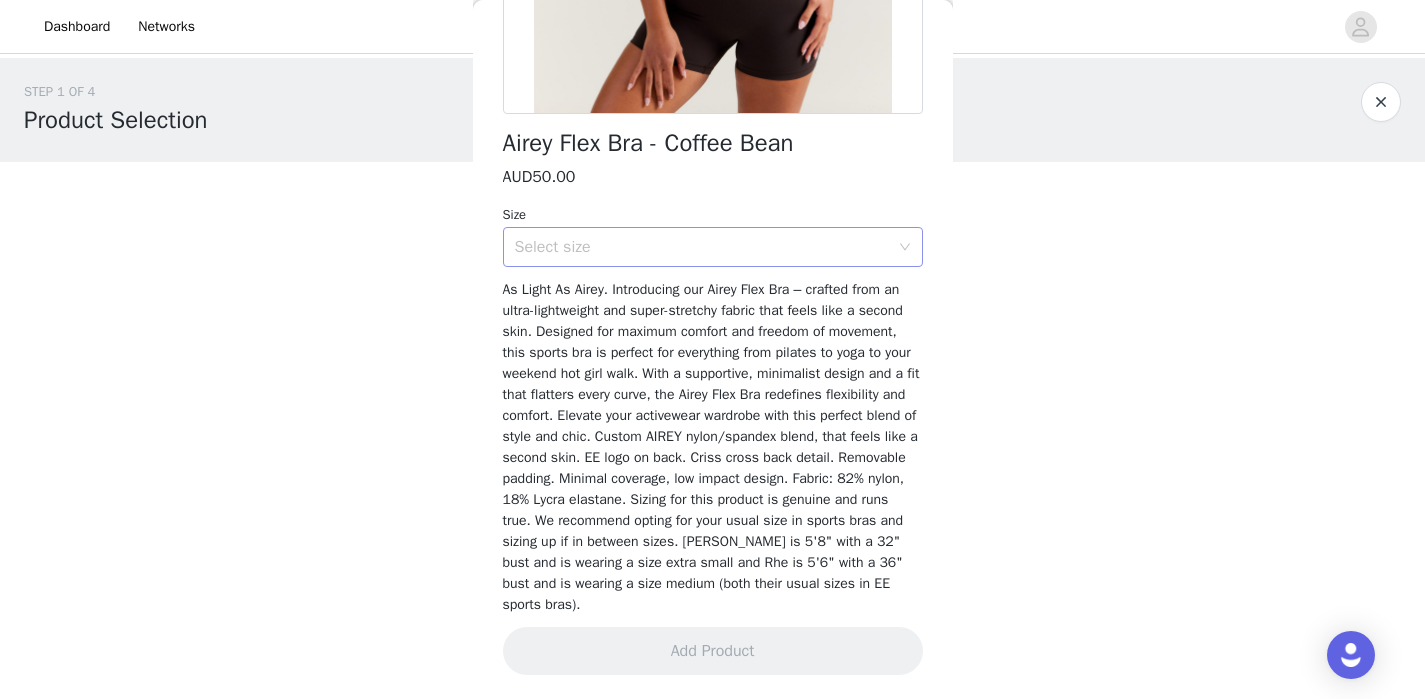click on "Select size" at bounding box center (706, 247) 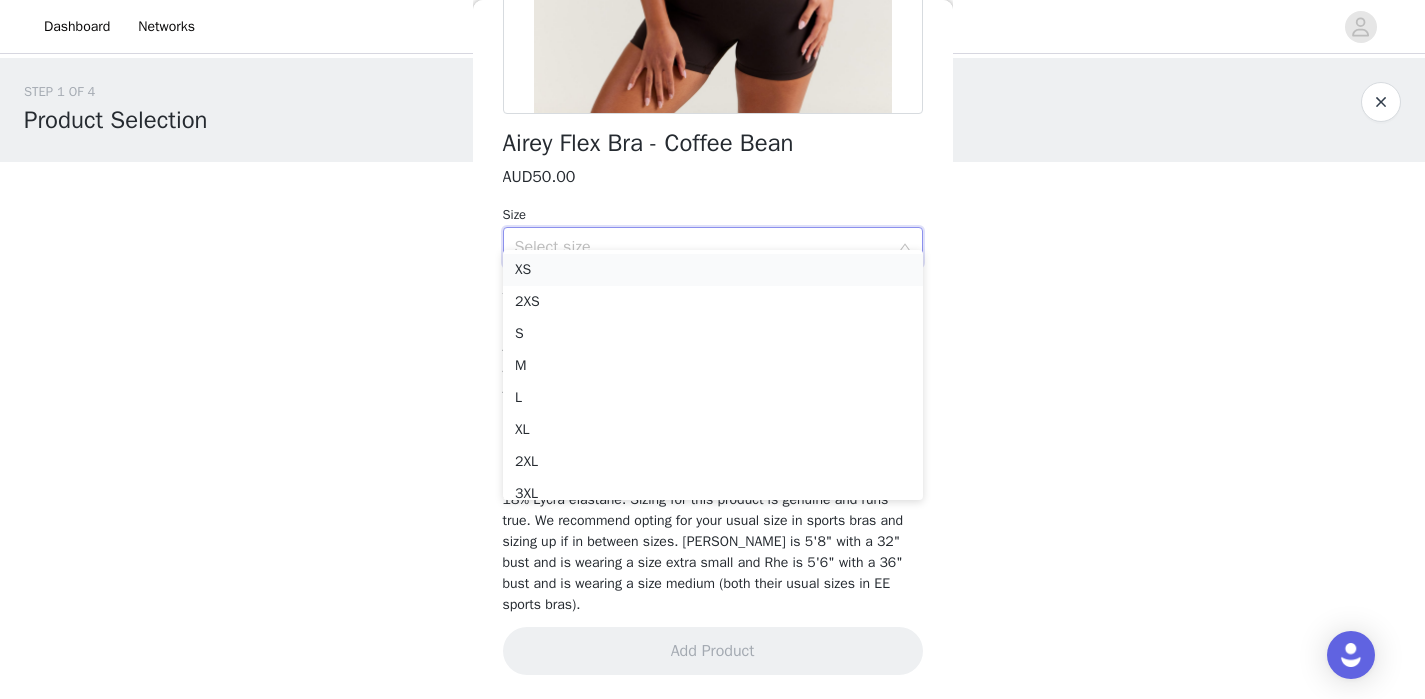 click on "XS" at bounding box center (713, 270) 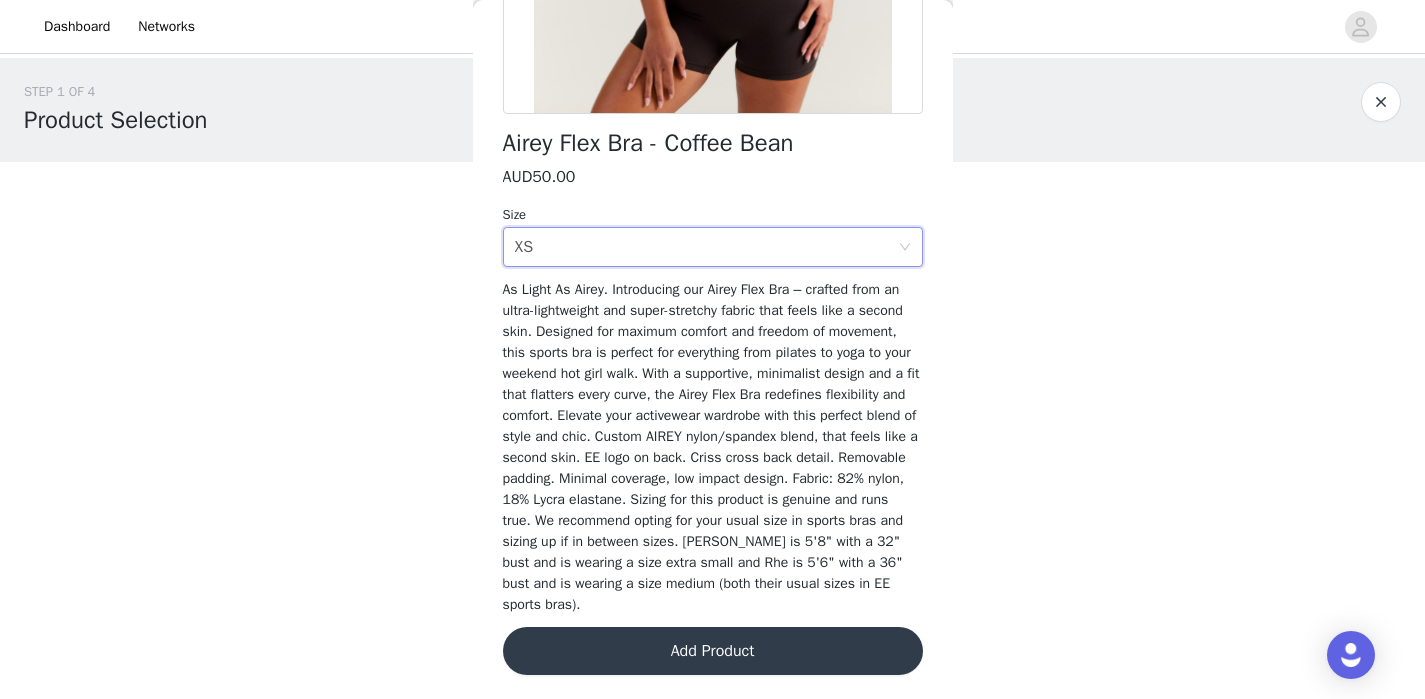 click on "Add Product" at bounding box center (713, 651) 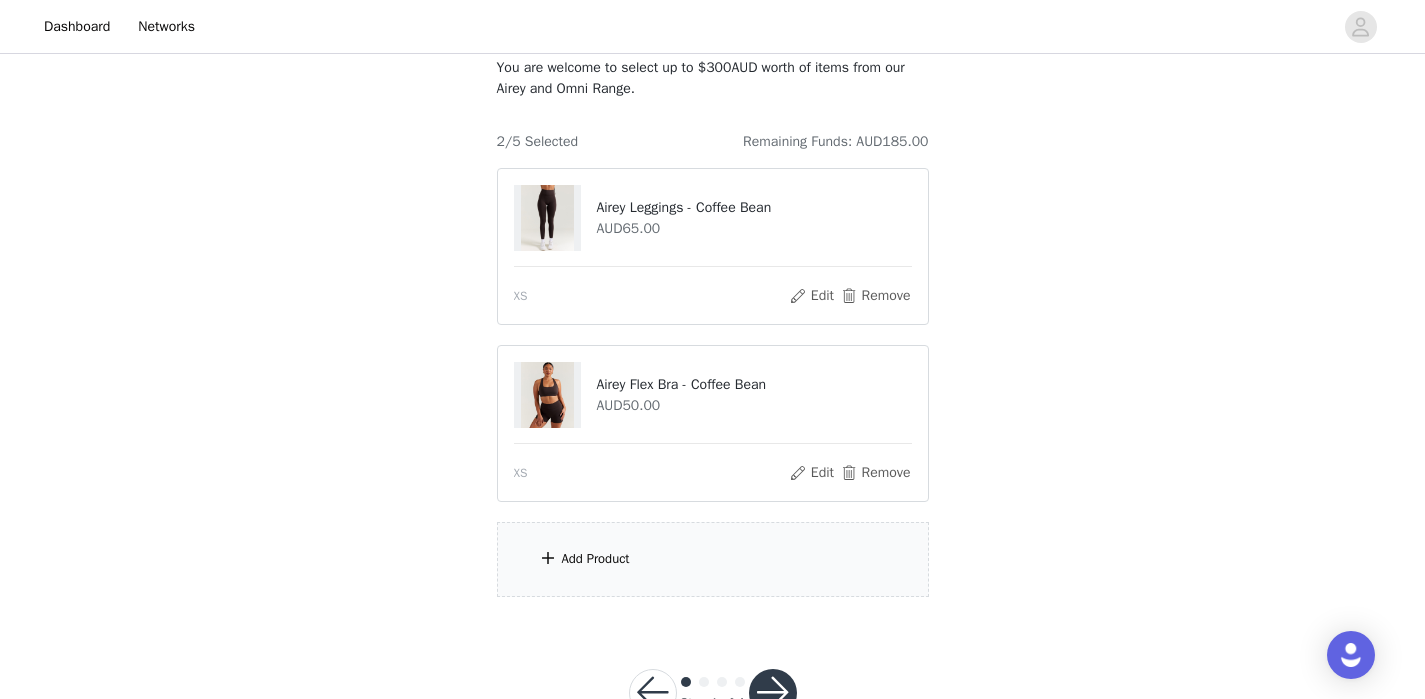 scroll, scrollTop: 153, scrollLeft: 0, axis: vertical 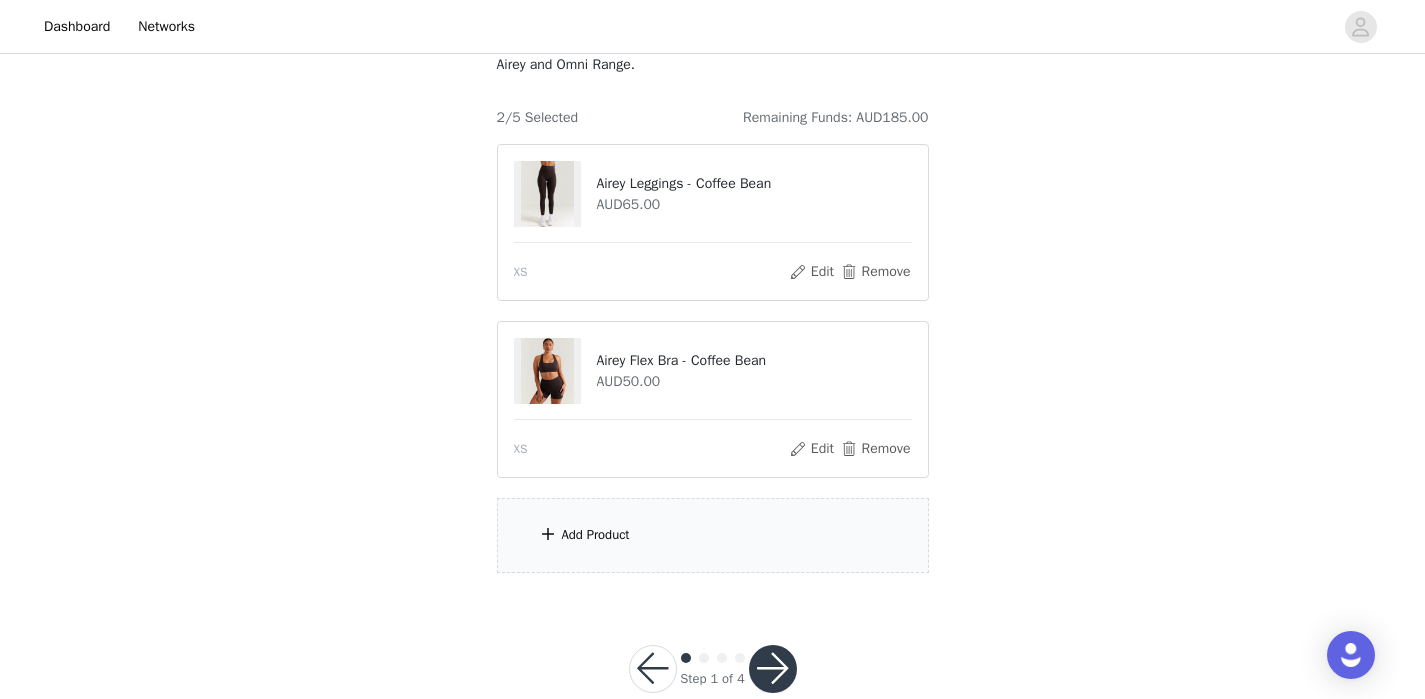 click on "Add Product" at bounding box center [713, 535] 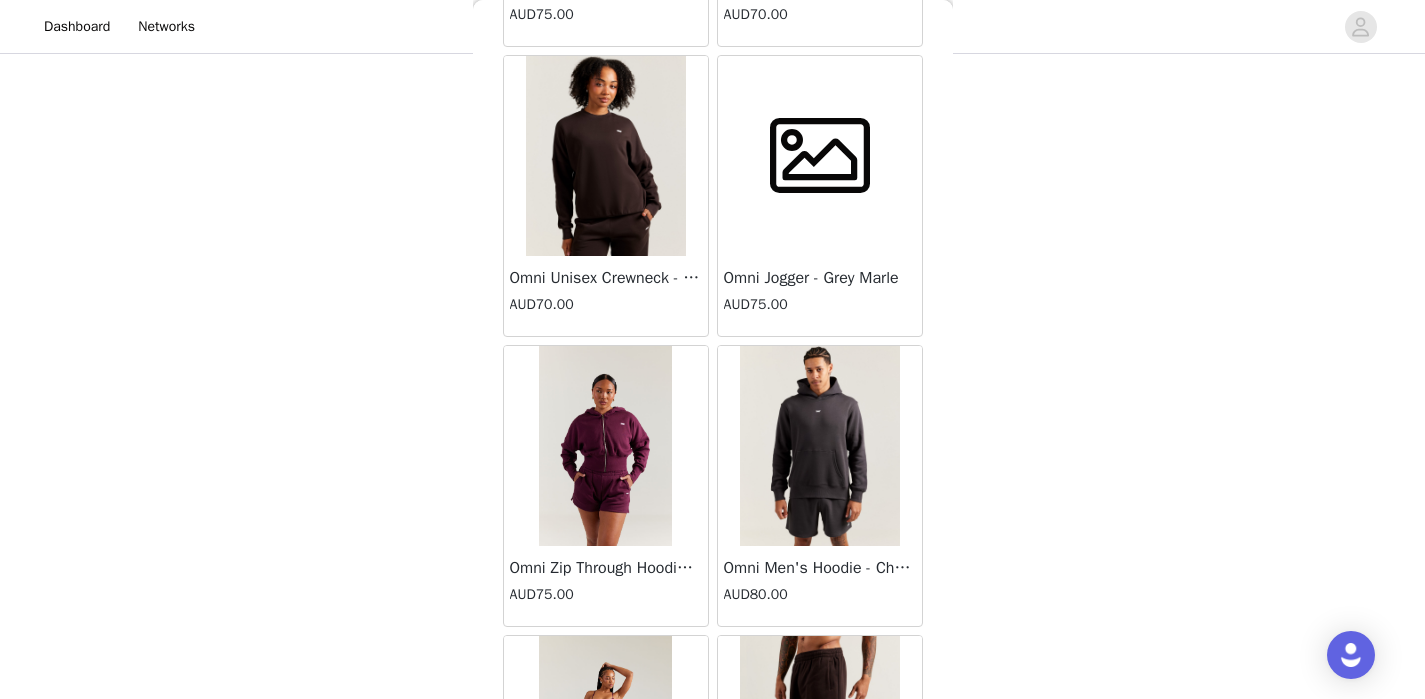 scroll, scrollTop: 7821, scrollLeft: 0, axis: vertical 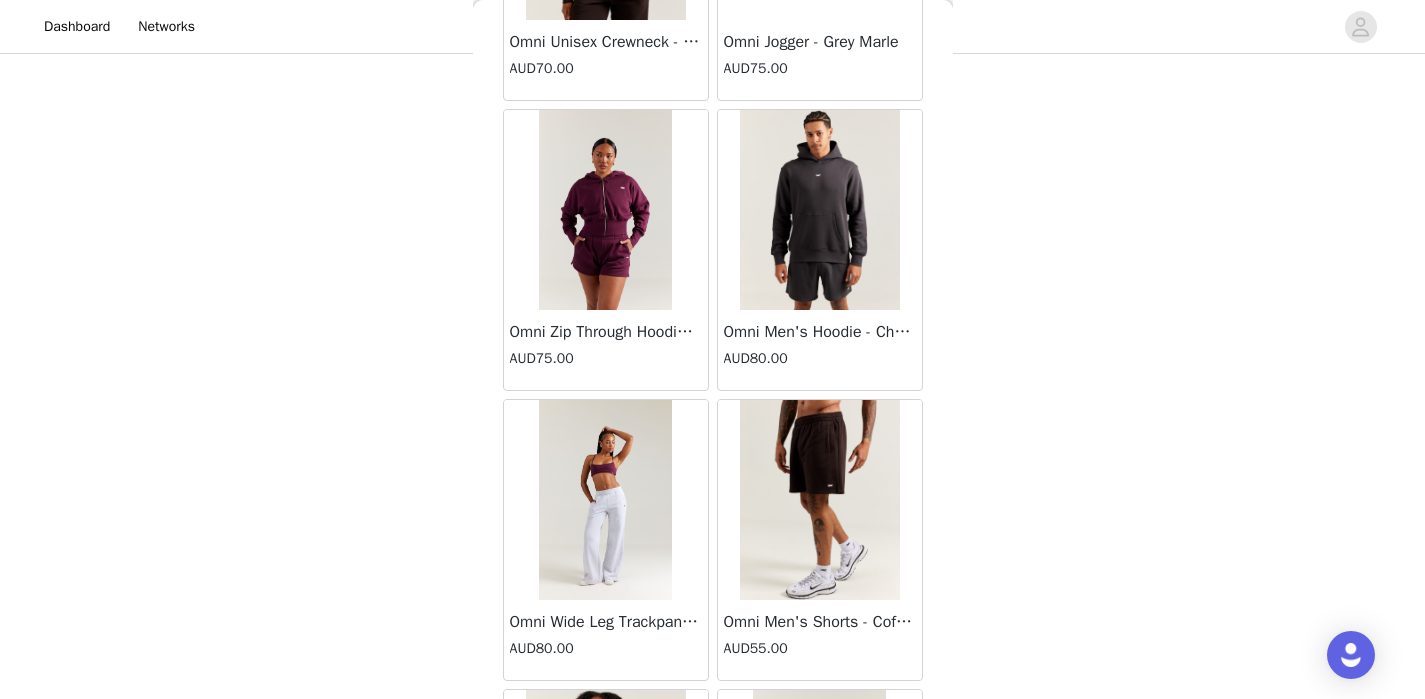 click at bounding box center [605, 500] 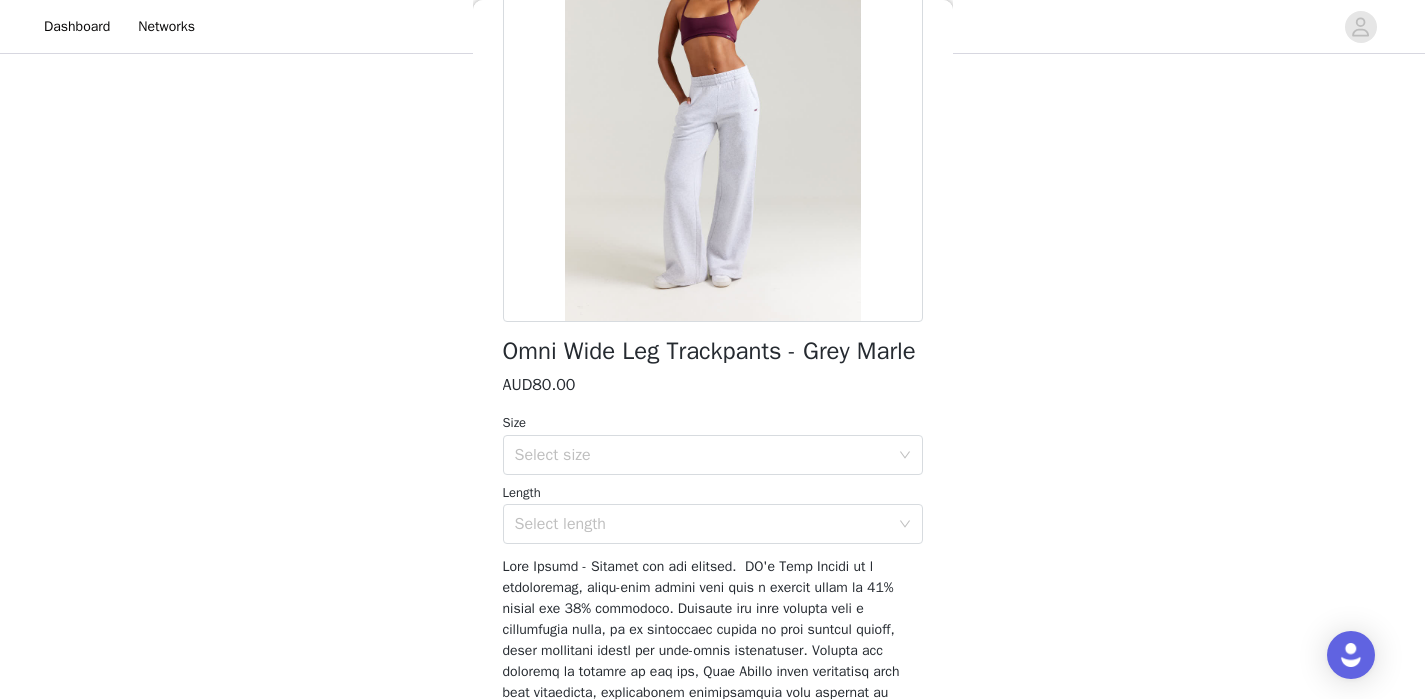 scroll, scrollTop: 261, scrollLeft: 0, axis: vertical 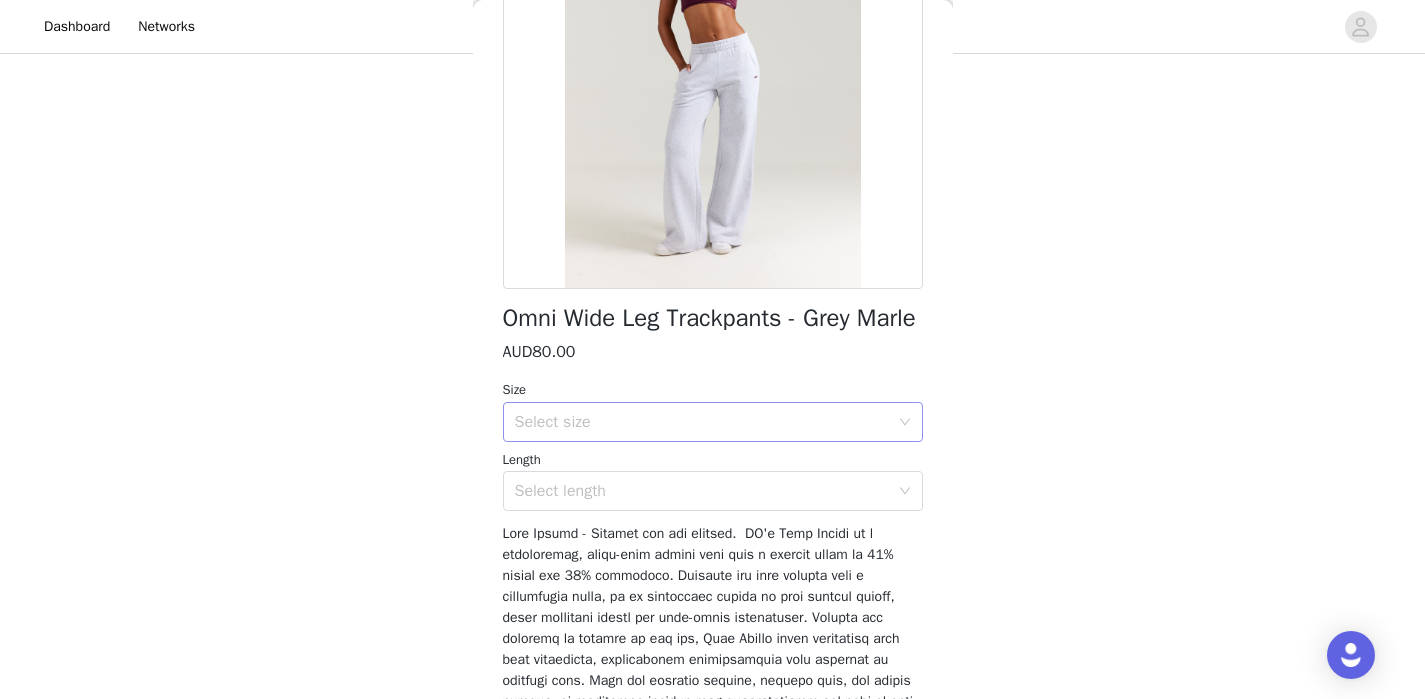click on "Select size" at bounding box center [702, 422] 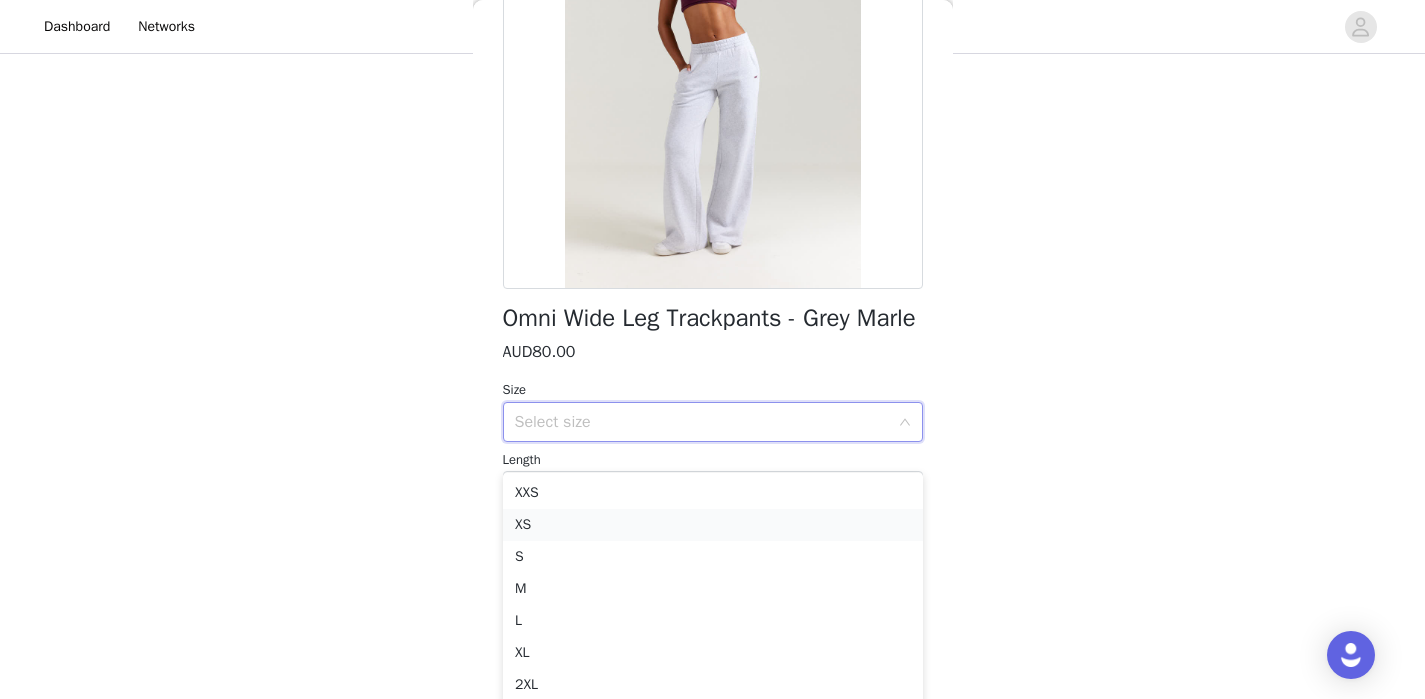 click on "XS" at bounding box center [713, 525] 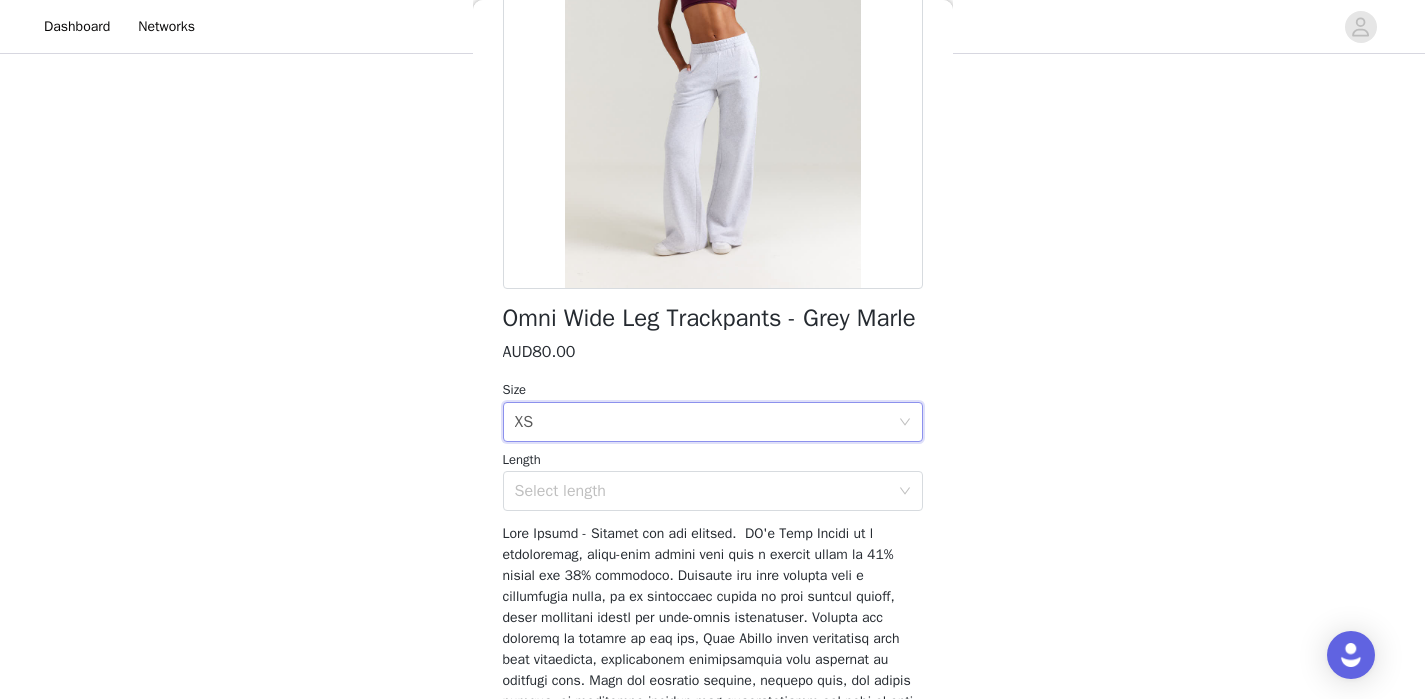 click on "Length" at bounding box center (713, 460) 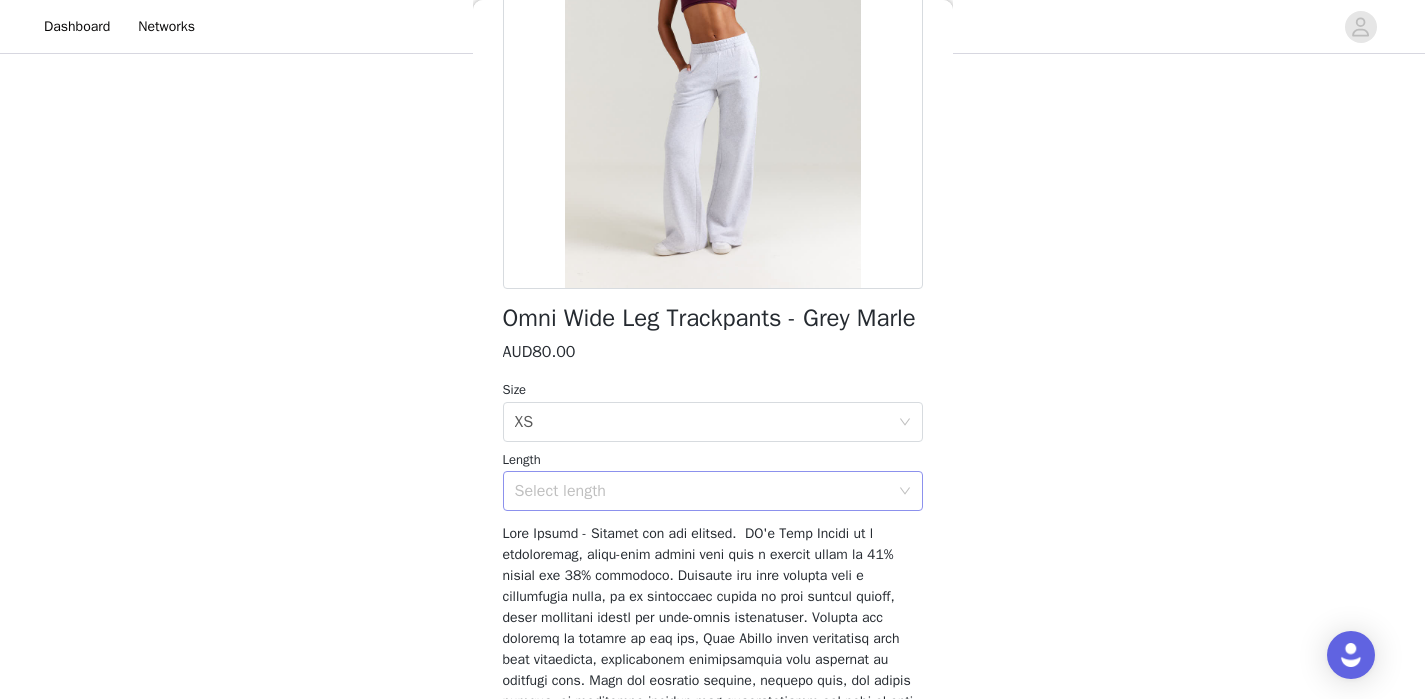 click on "Select length" at bounding box center (702, 491) 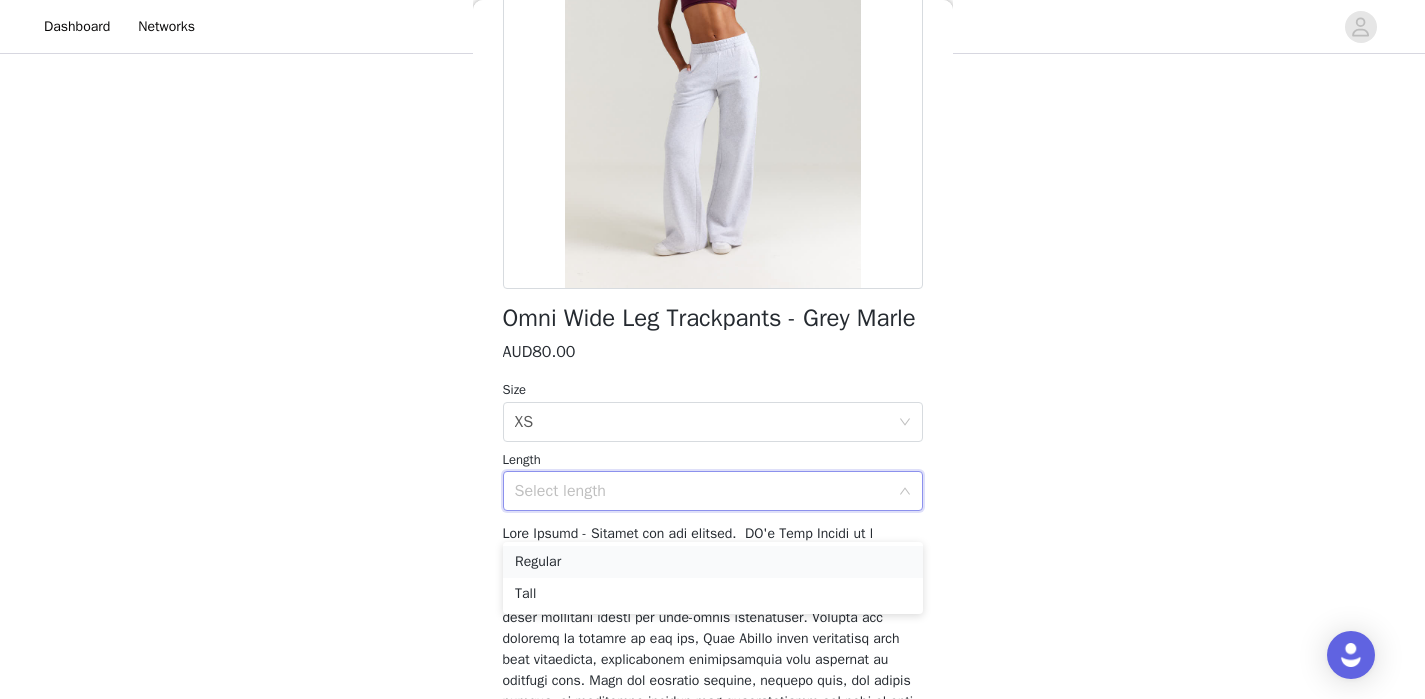 click on "Regular" at bounding box center [713, 562] 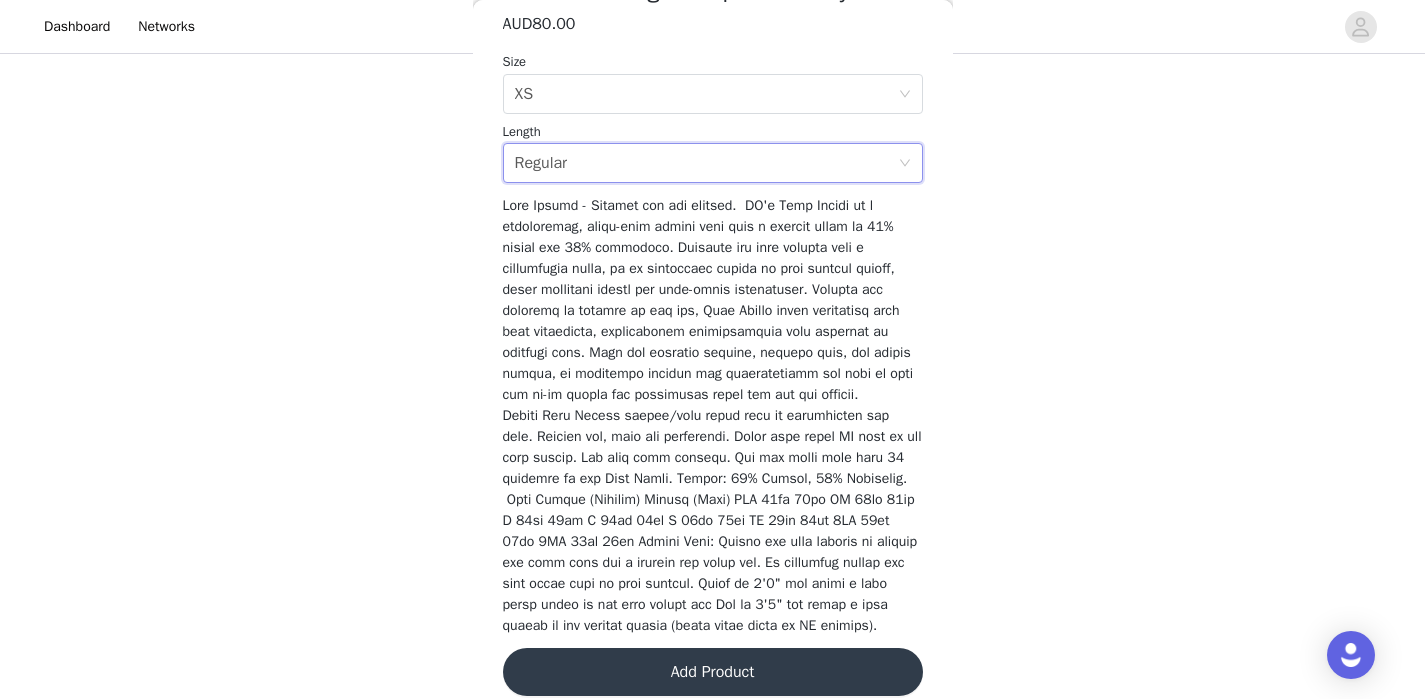 scroll, scrollTop: 658, scrollLeft: 0, axis: vertical 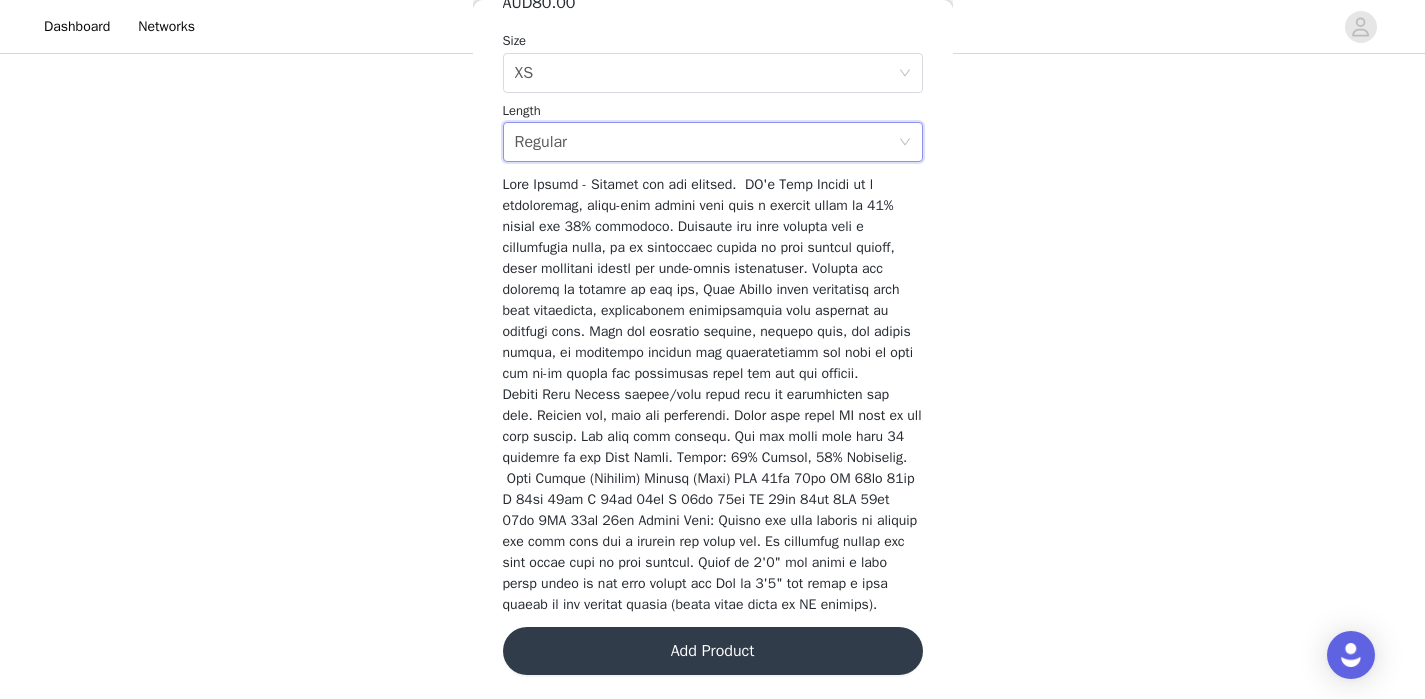 click on "Add Product" at bounding box center [713, 651] 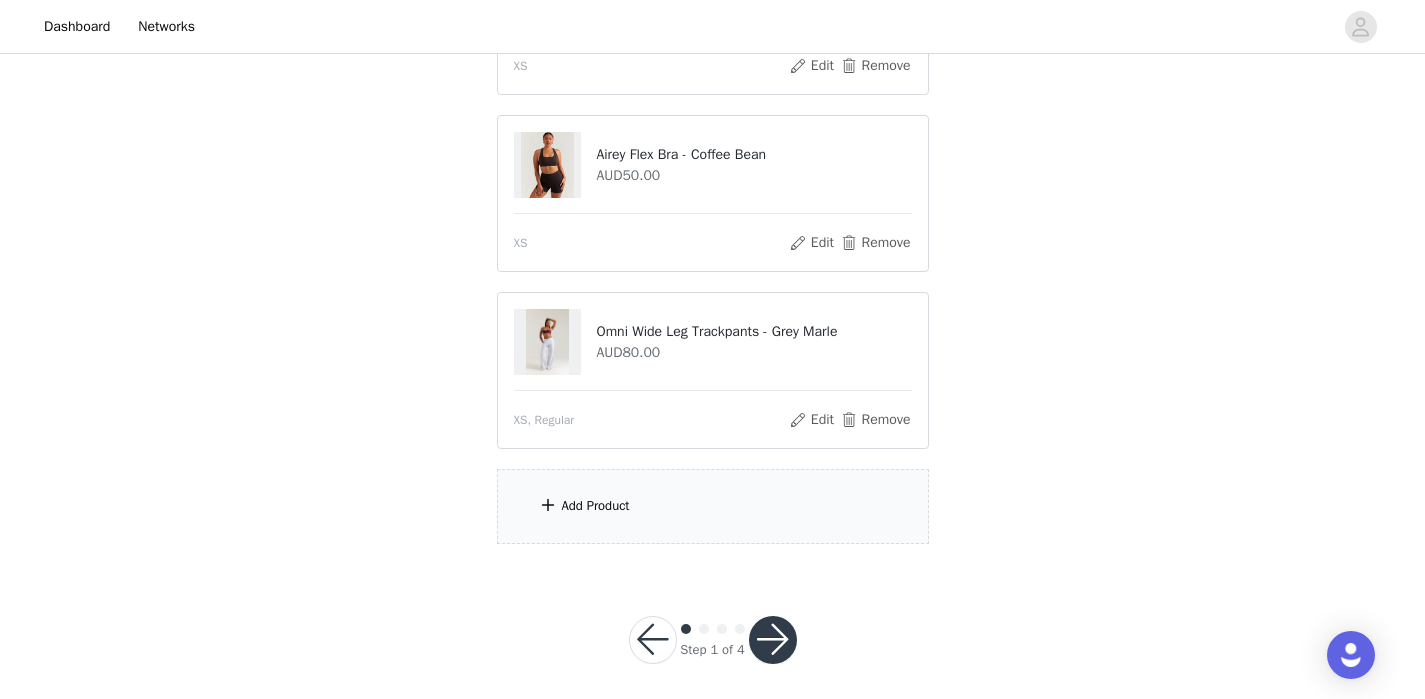 scroll, scrollTop: 371, scrollLeft: 0, axis: vertical 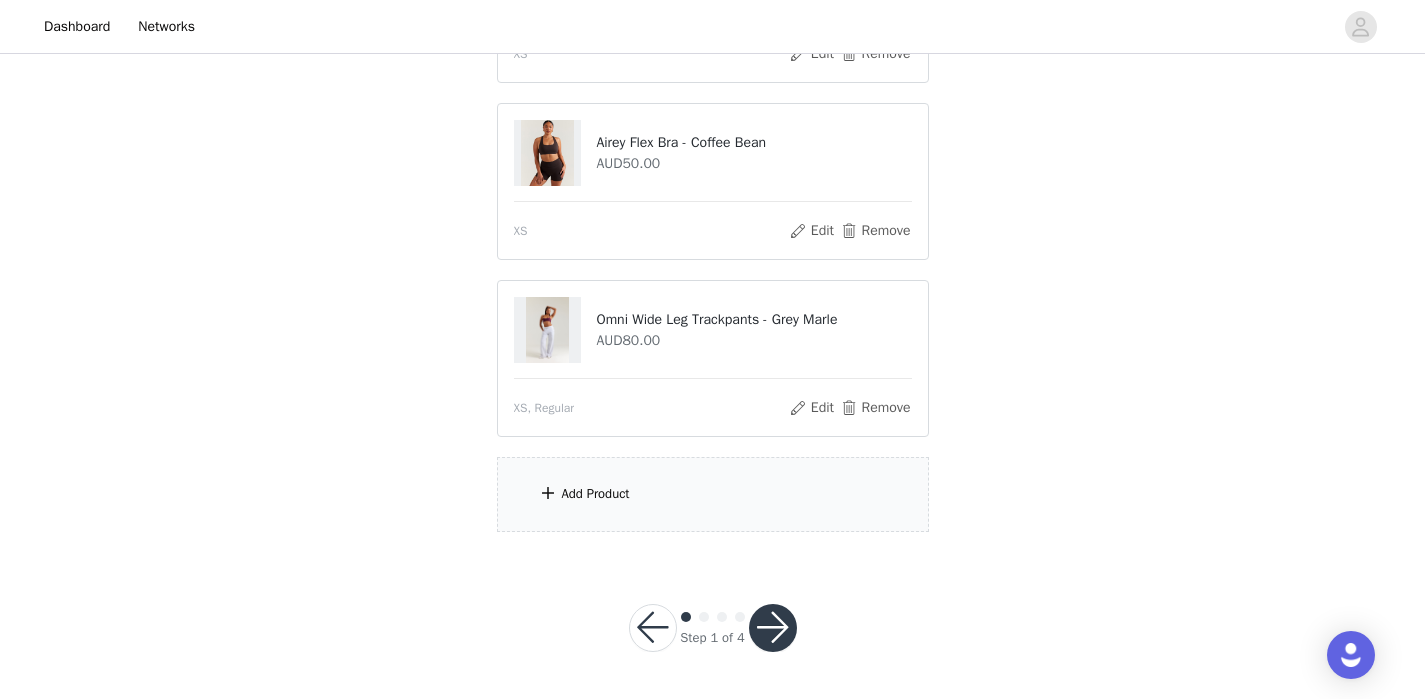 click on "Add Product" at bounding box center (713, 494) 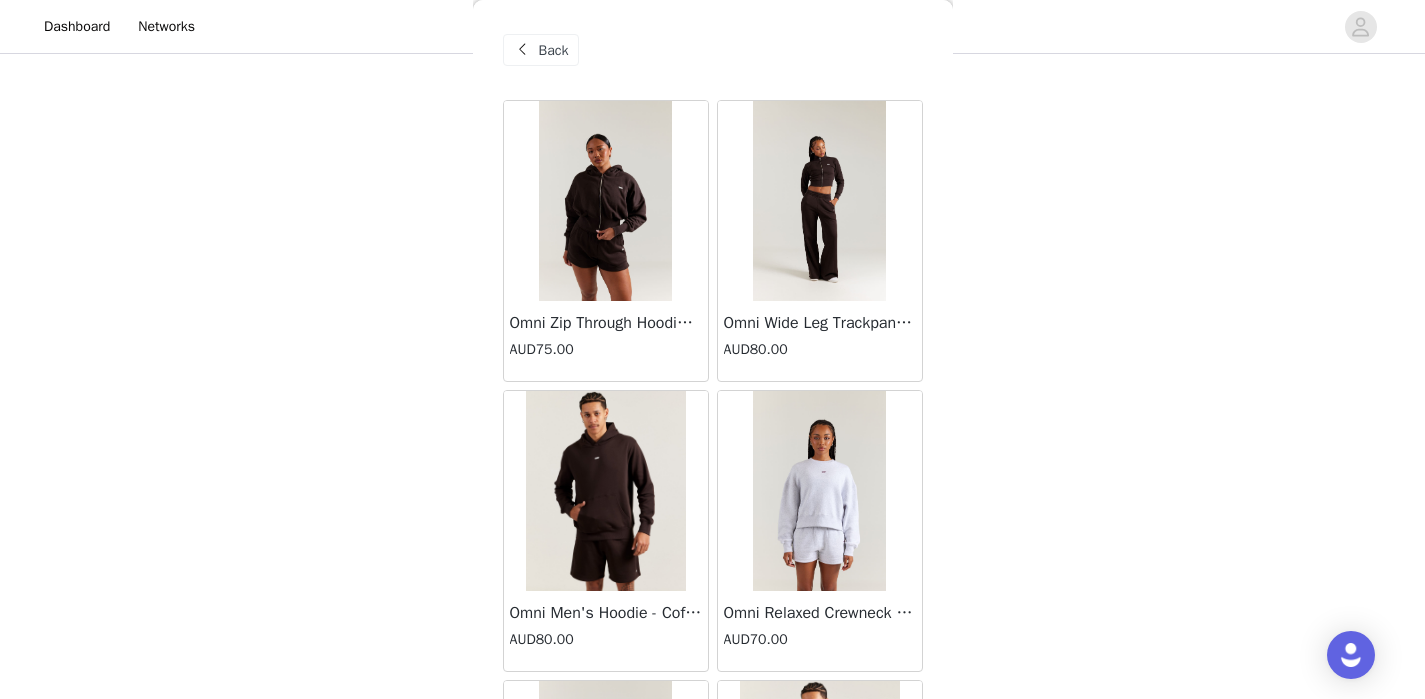 click on "Back       Omni Zip Through Hoodie - Coffee Bean   AUD75.00       Omni Wide Leg Trackpants - Coffee Bean   AUD80.00       Omni Men's Hoodie - Coffee Bean   AUD80.00       Omni Relaxed Crewneck - Grey Marle   AUD70.00       Omni Zip Through - Charcoal   AUD70.00       Omni Men's Hoodie - Grey Marle   AUD80.00       Omni Women's Shorts - Coffee Bean   AUD55.00       Omni Relaxed Crewneck - Black   AUD70.00       Omni Women's Shorts - Black   AUD55.00       Omni Relaxed Zip Through - Black   AUD75.00       Omni Zip Through - Black   AUD70.00       Omni Men's Shorts - Black   AUD55.00       Omni Relaxed Crewneck - Coffee Bean   AUD70.00       Omni Relaxed Zip Through - Charcoal   AUD75.00       Omni Zip Through Hoodie - Black   AUD75.00       Omni Zip Through Hoodie - Charcoal   AUD75.00       Omni Wide Leg Trackpants - Cherry Cola   AUD80.00       Omni Relaxed Zip Through - Coffee Bean   AUD75.00       Omni Unisex 1/4 Zip - Coffee Bean   AUD75.00       Omni Jogger - Cherry Cola   AUD75.00         AUD75.00" at bounding box center [713, 349] 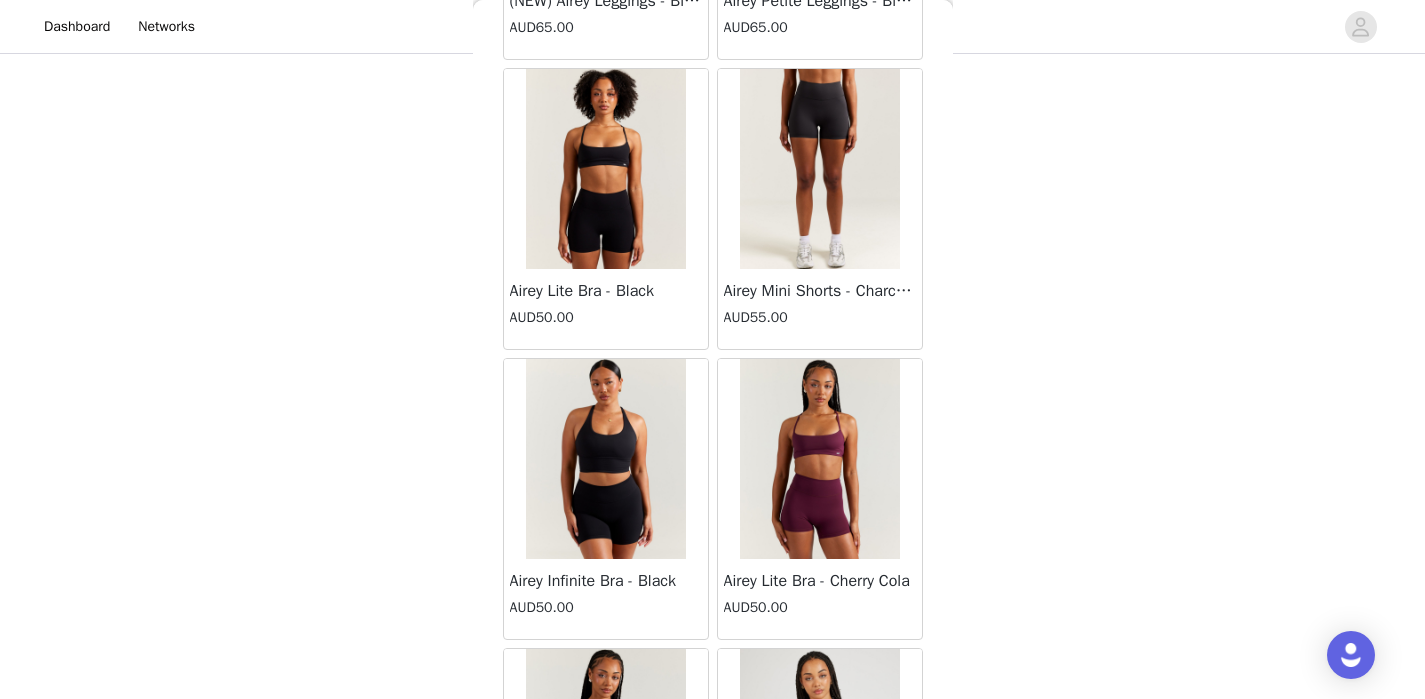scroll, scrollTop: 13951, scrollLeft: 0, axis: vertical 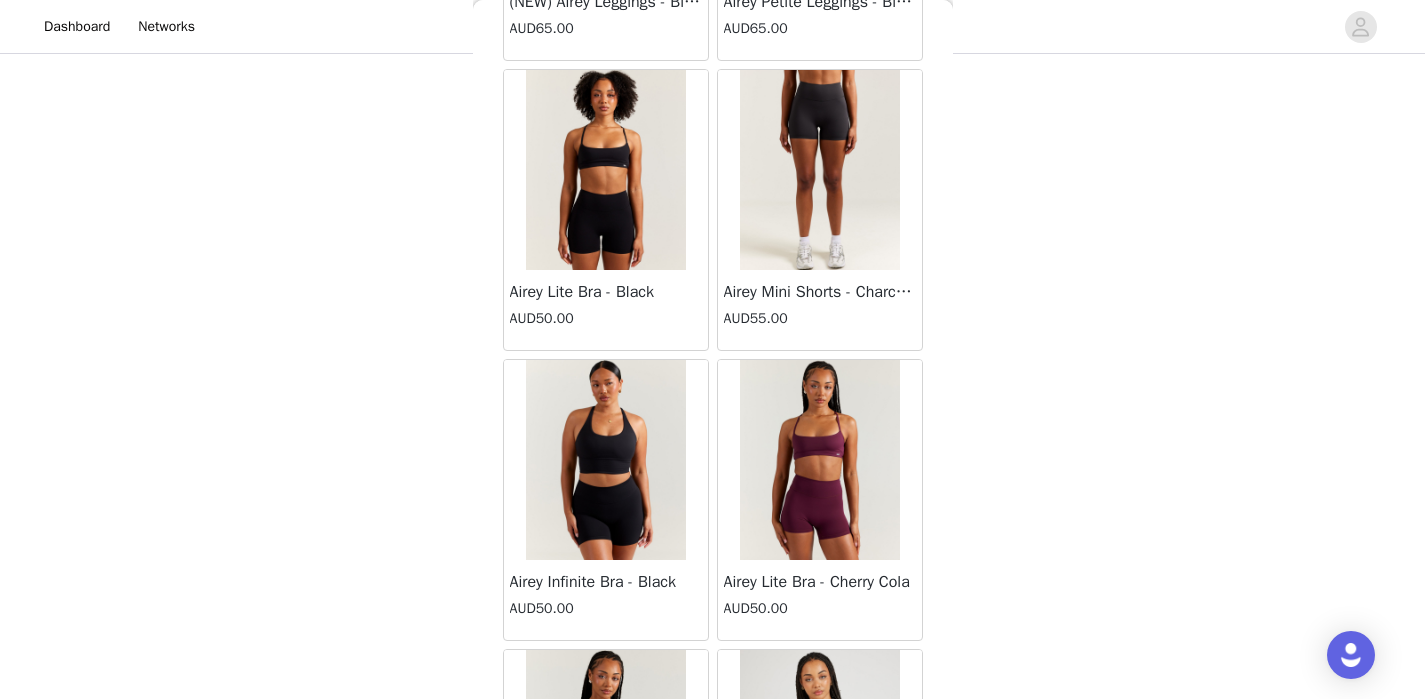 click at bounding box center [606, 170] 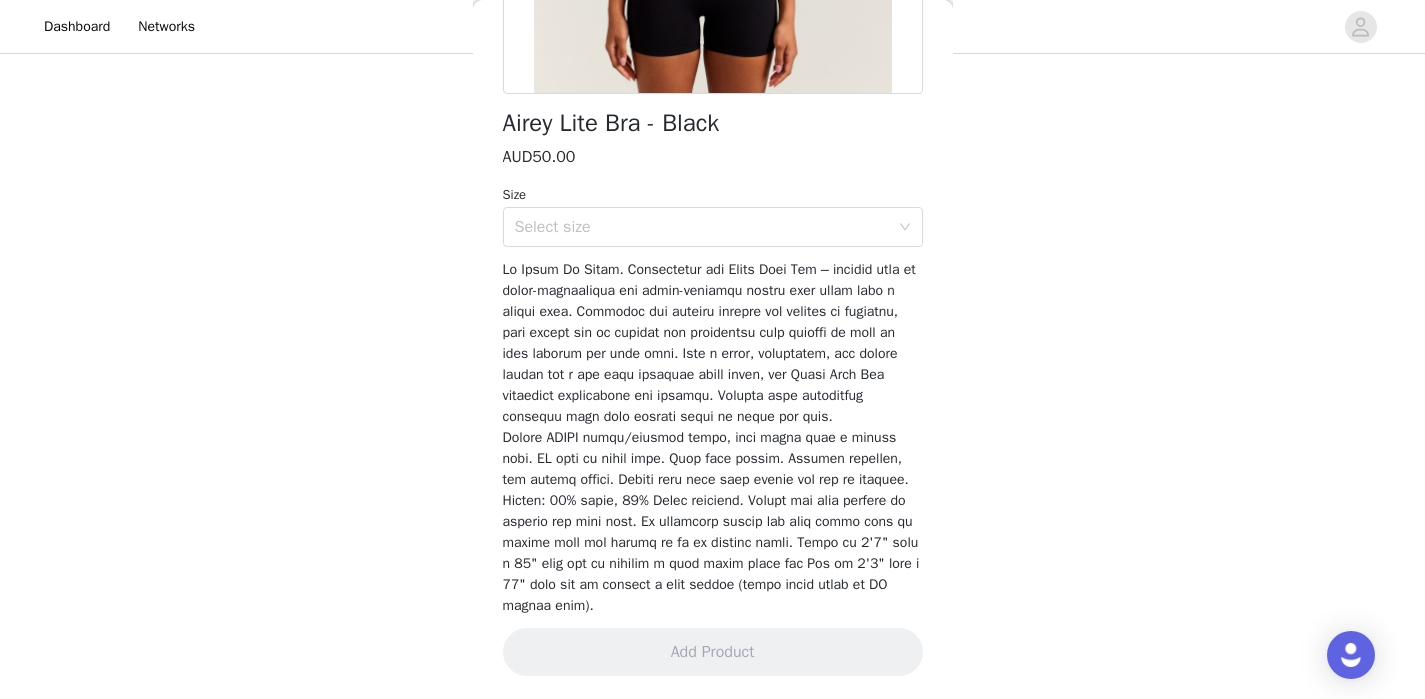 scroll, scrollTop: 0, scrollLeft: 0, axis: both 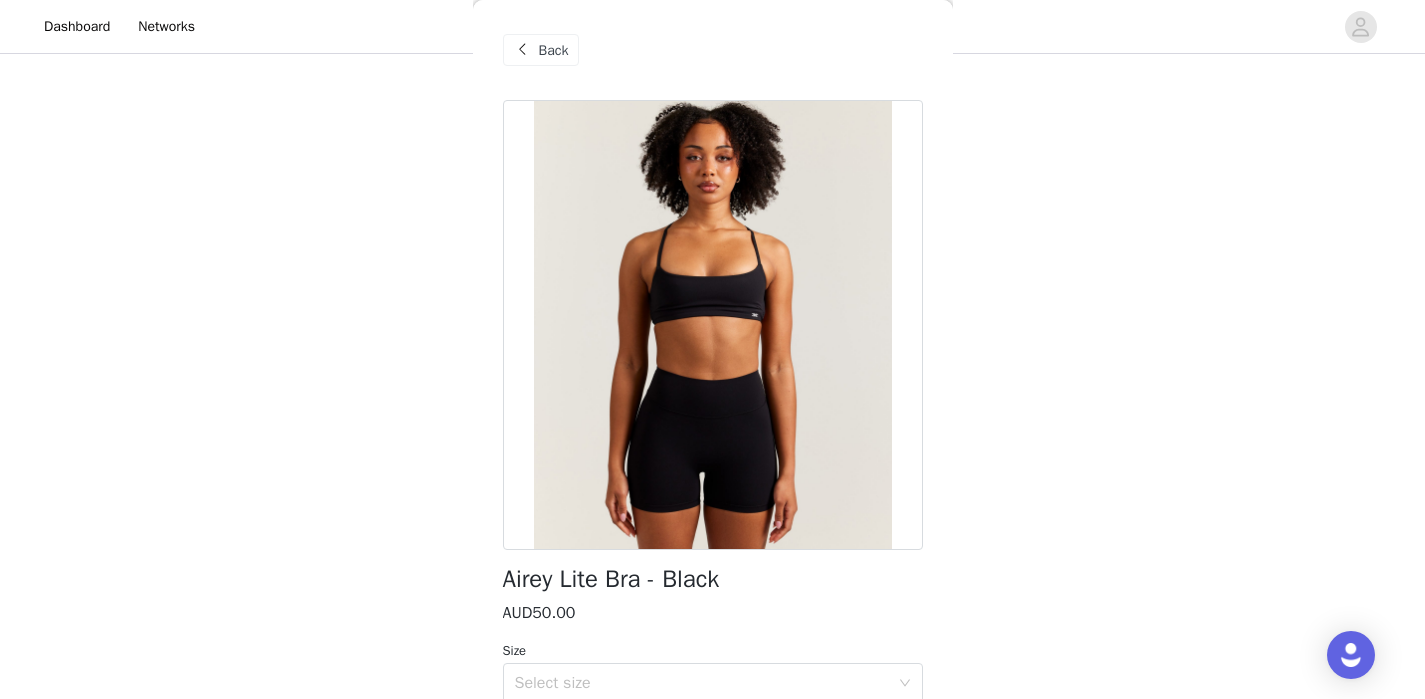 click at bounding box center [523, 50] 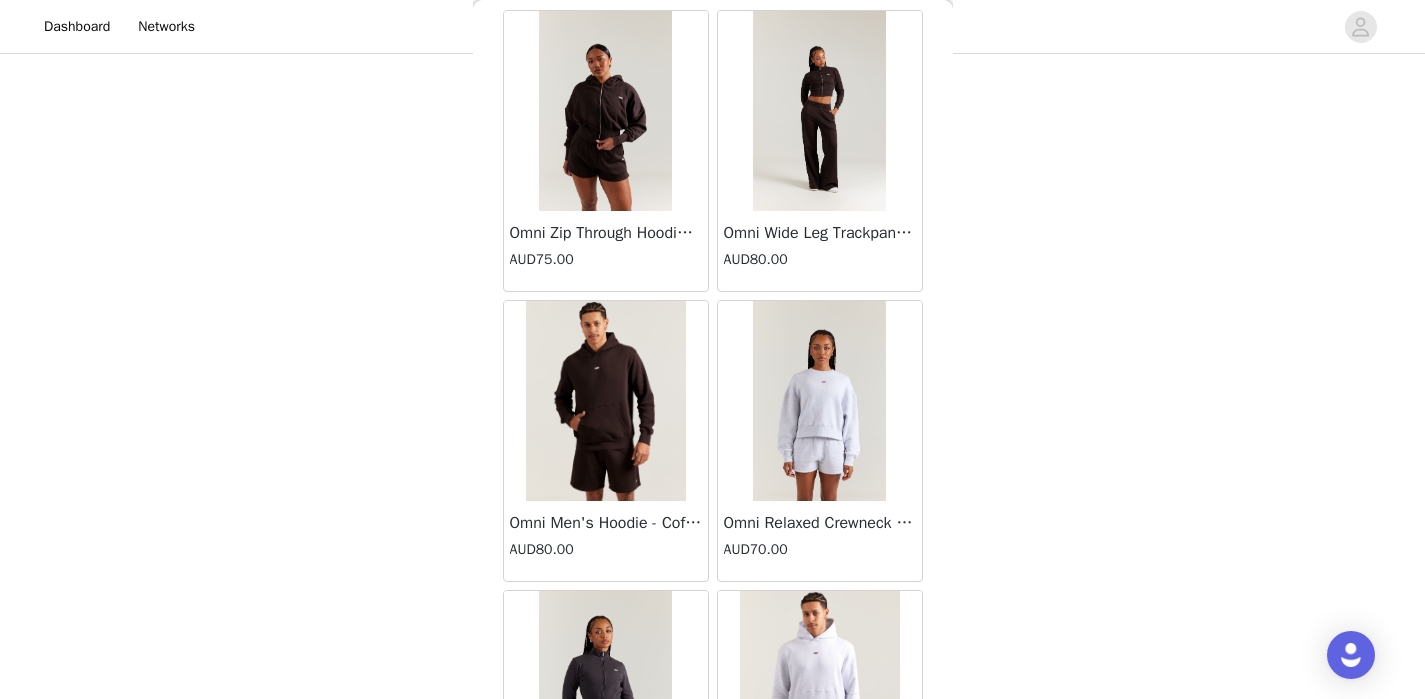 scroll, scrollTop: 0, scrollLeft: 0, axis: both 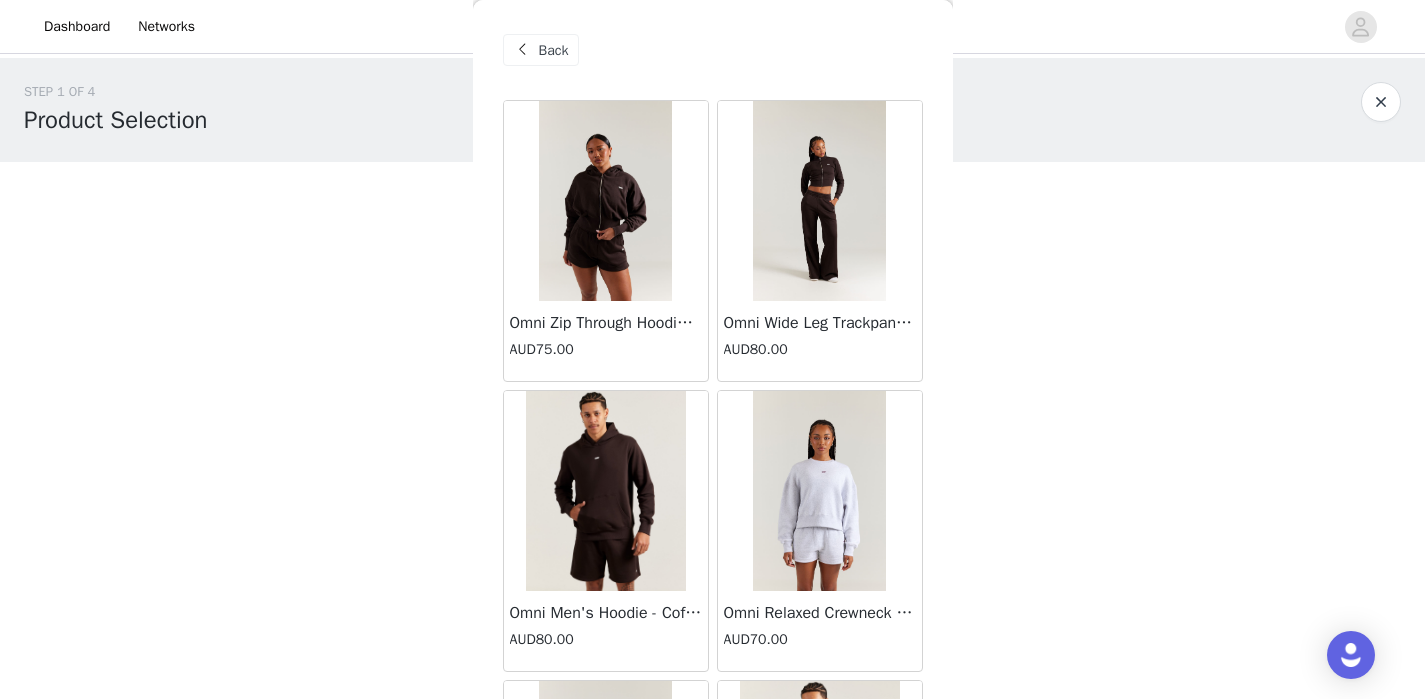 click at bounding box center [819, 201] 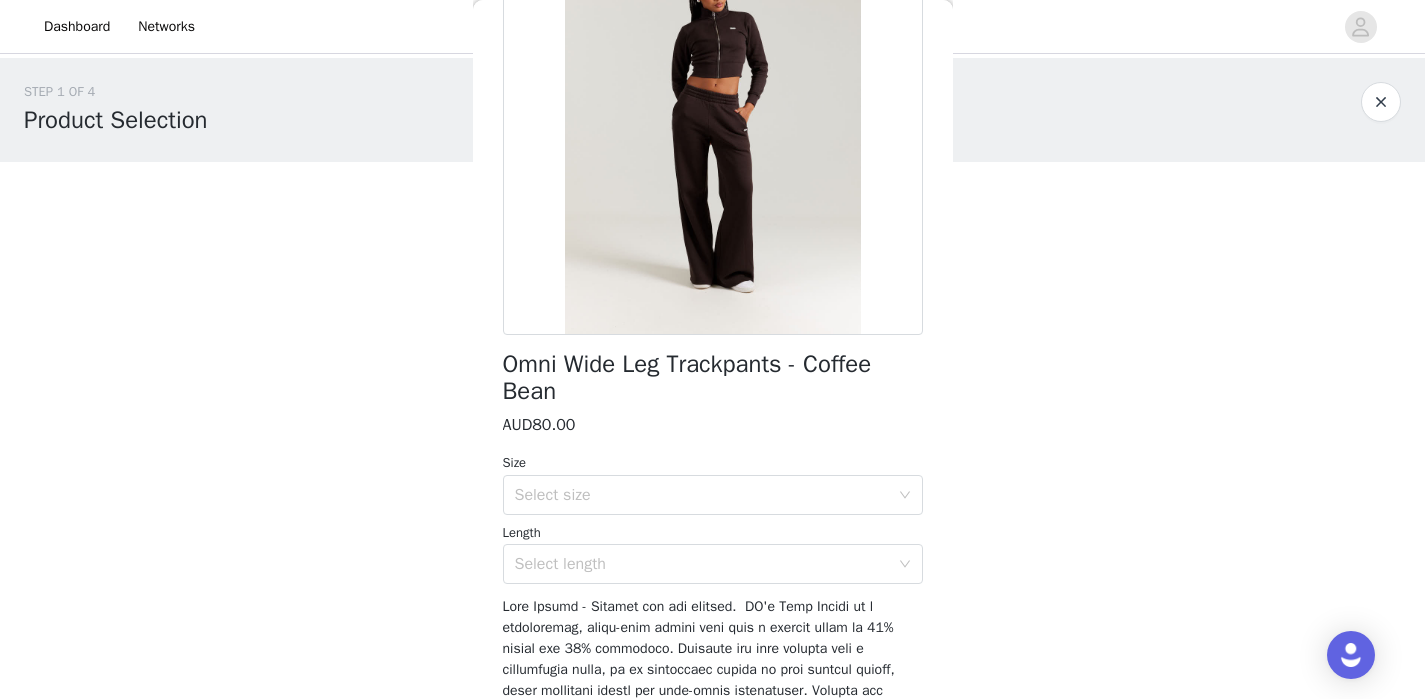 scroll, scrollTop: 222, scrollLeft: 0, axis: vertical 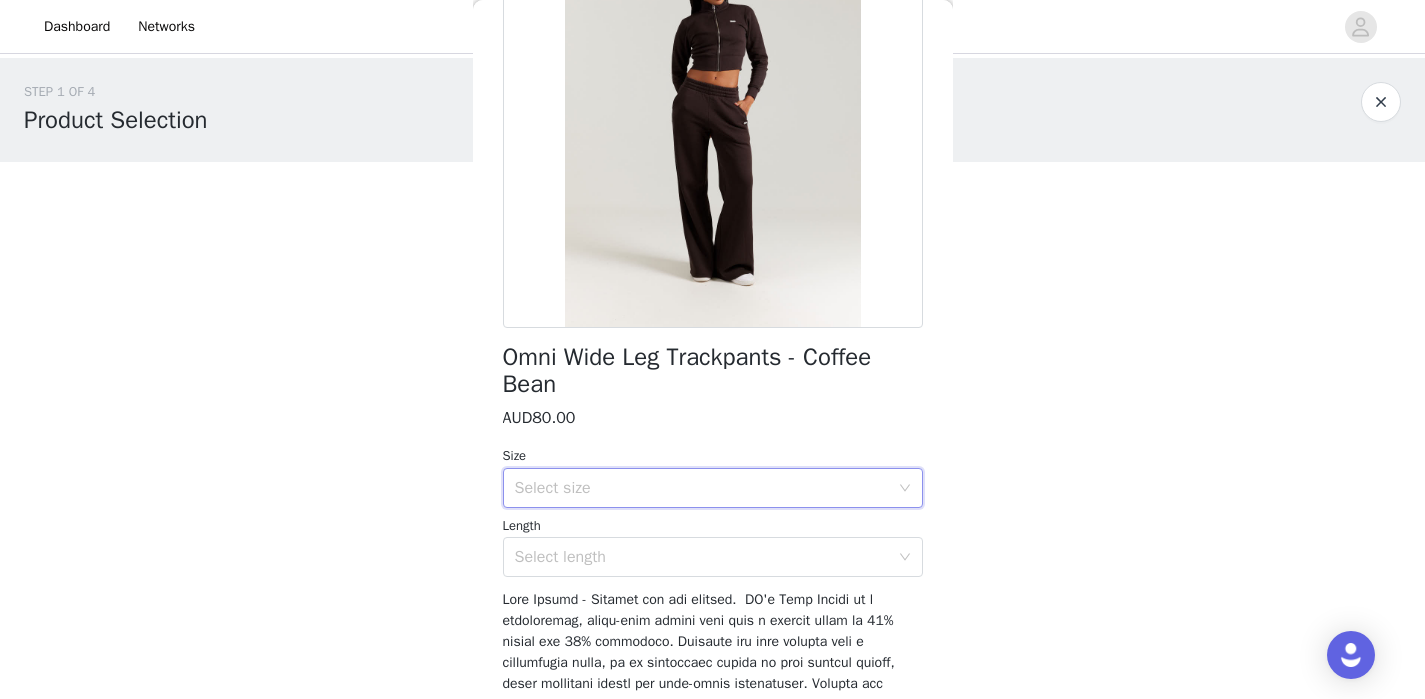 click on "Select size" at bounding box center [706, 488] 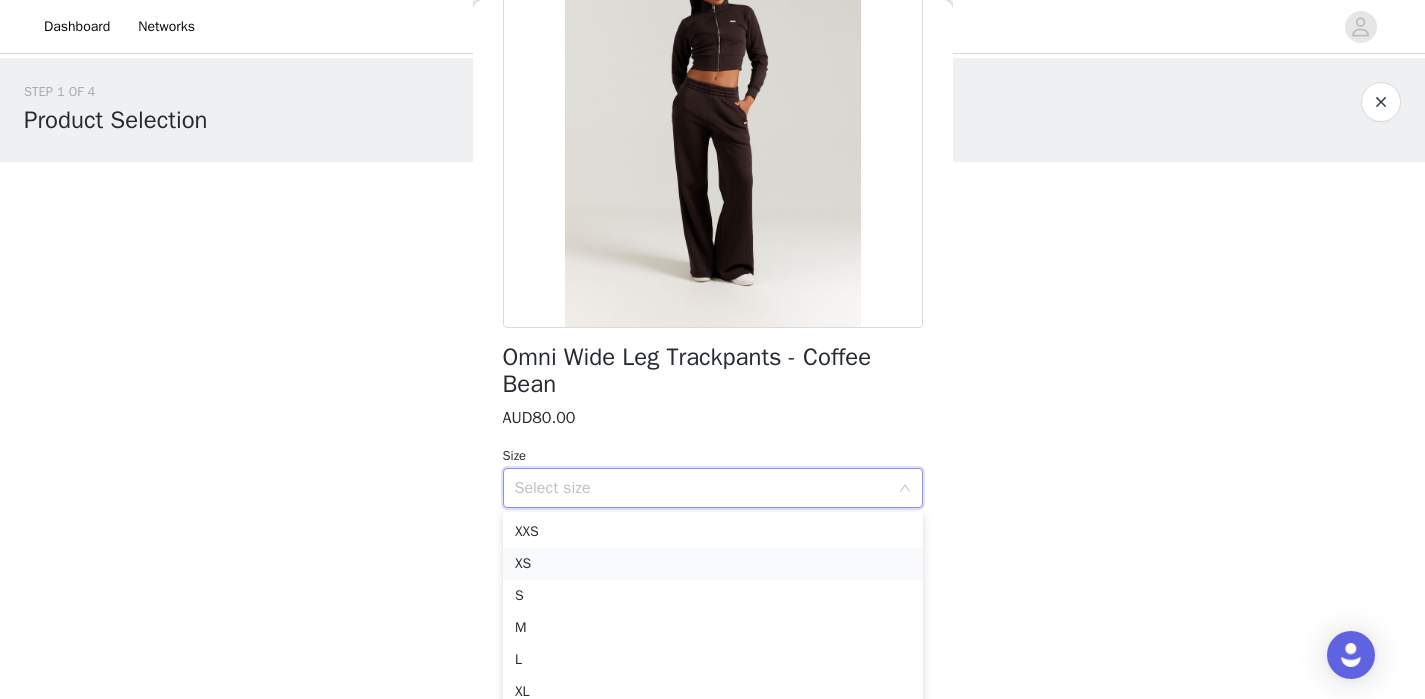 click on "XS" at bounding box center [713, 564] 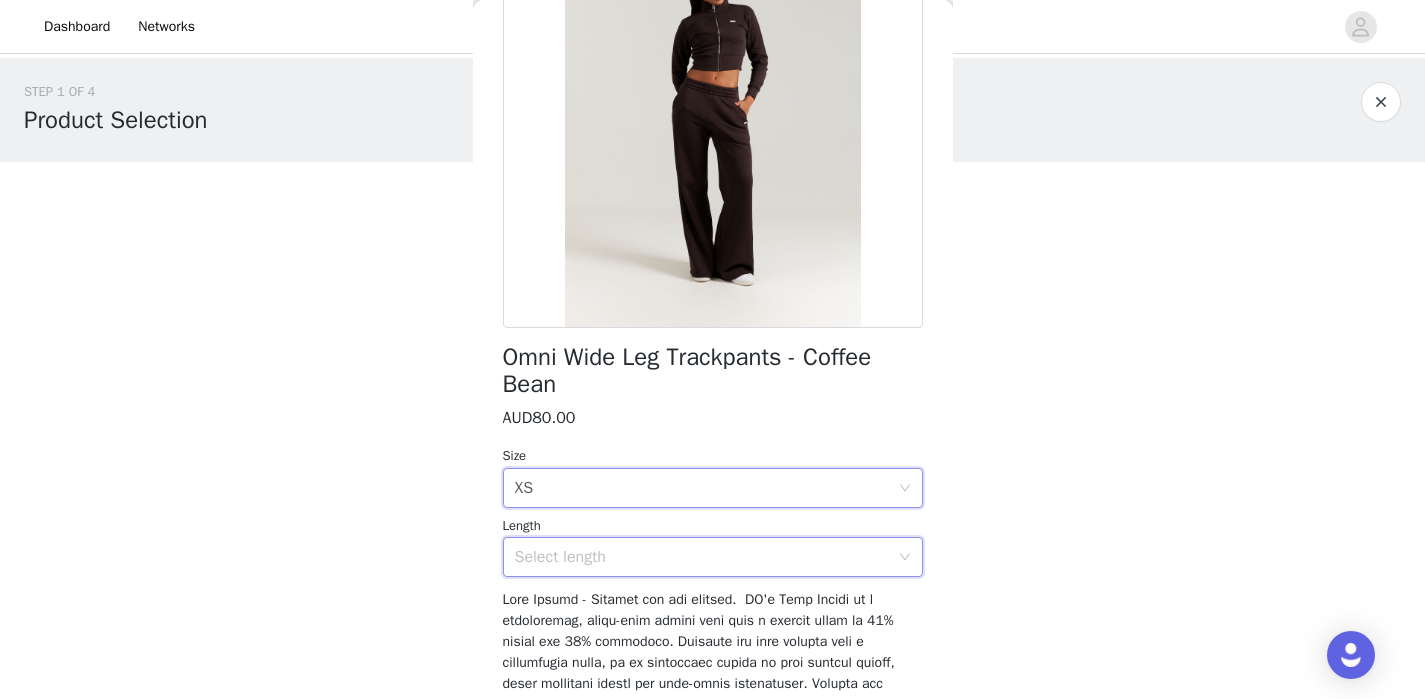 click on "Select length" at bounding box center [706, 557] 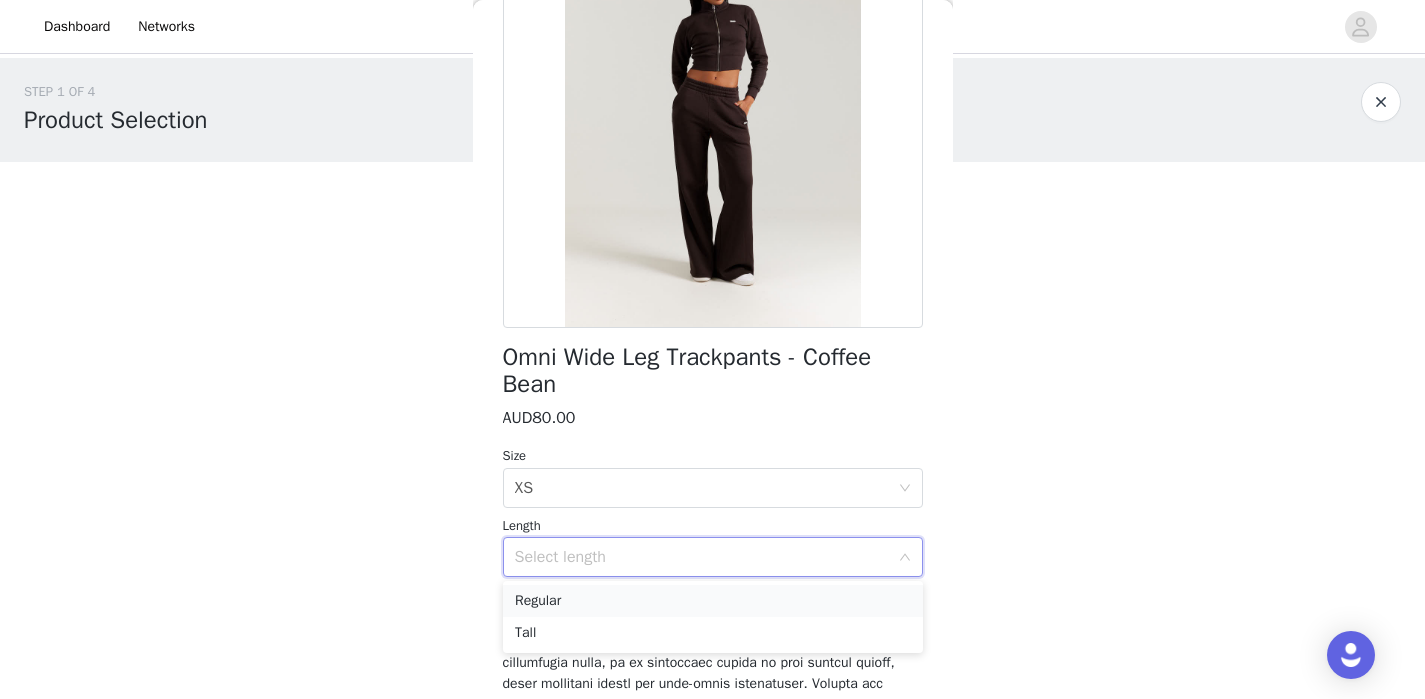 click on "Regular" at bounding box center (713, 601) 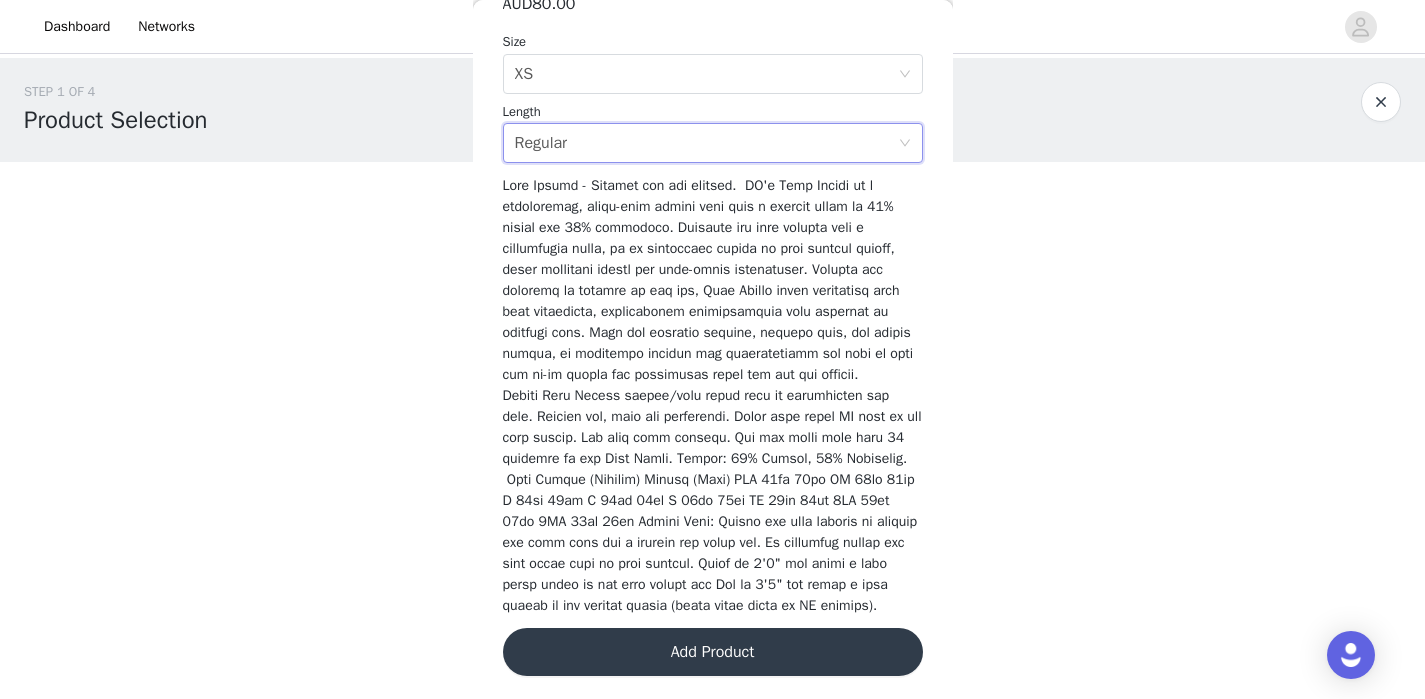 scroll, scrollTop: 658, scrollLeft: 0, axis: vertical 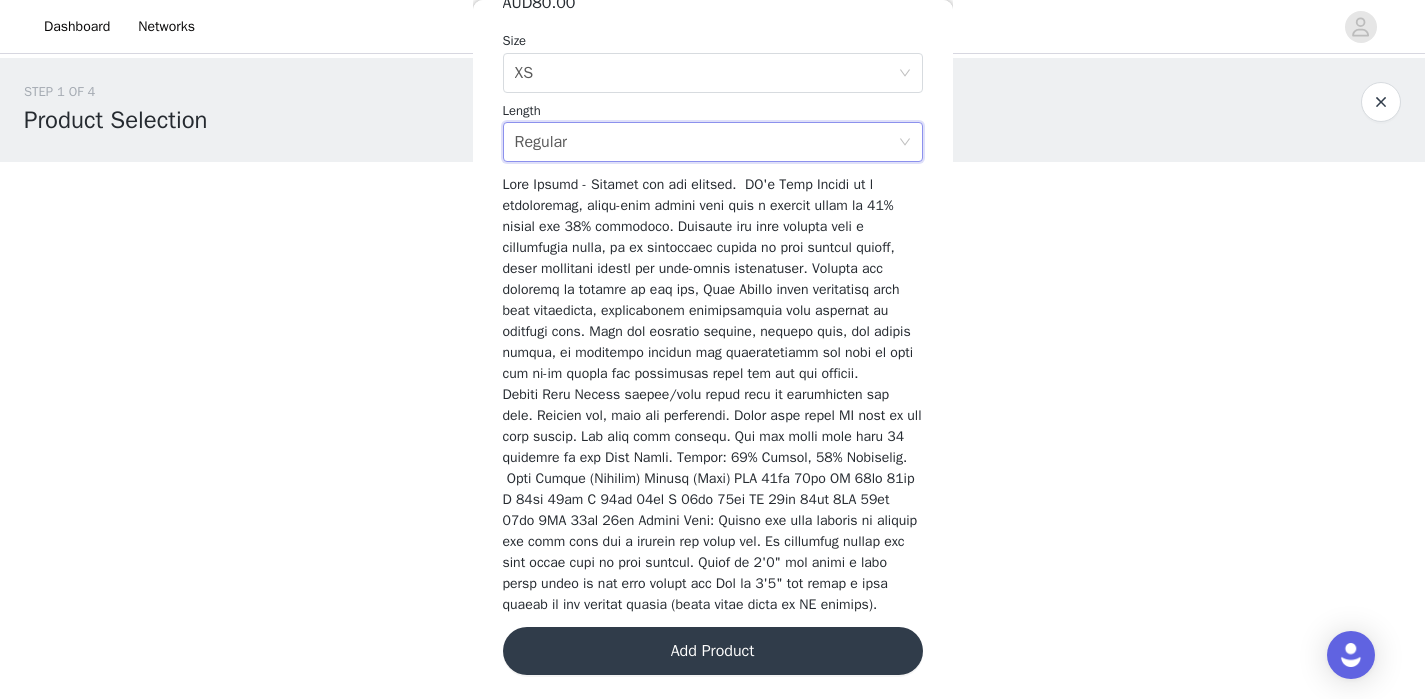 click on "Add Product" at bounding box center [713, 651] 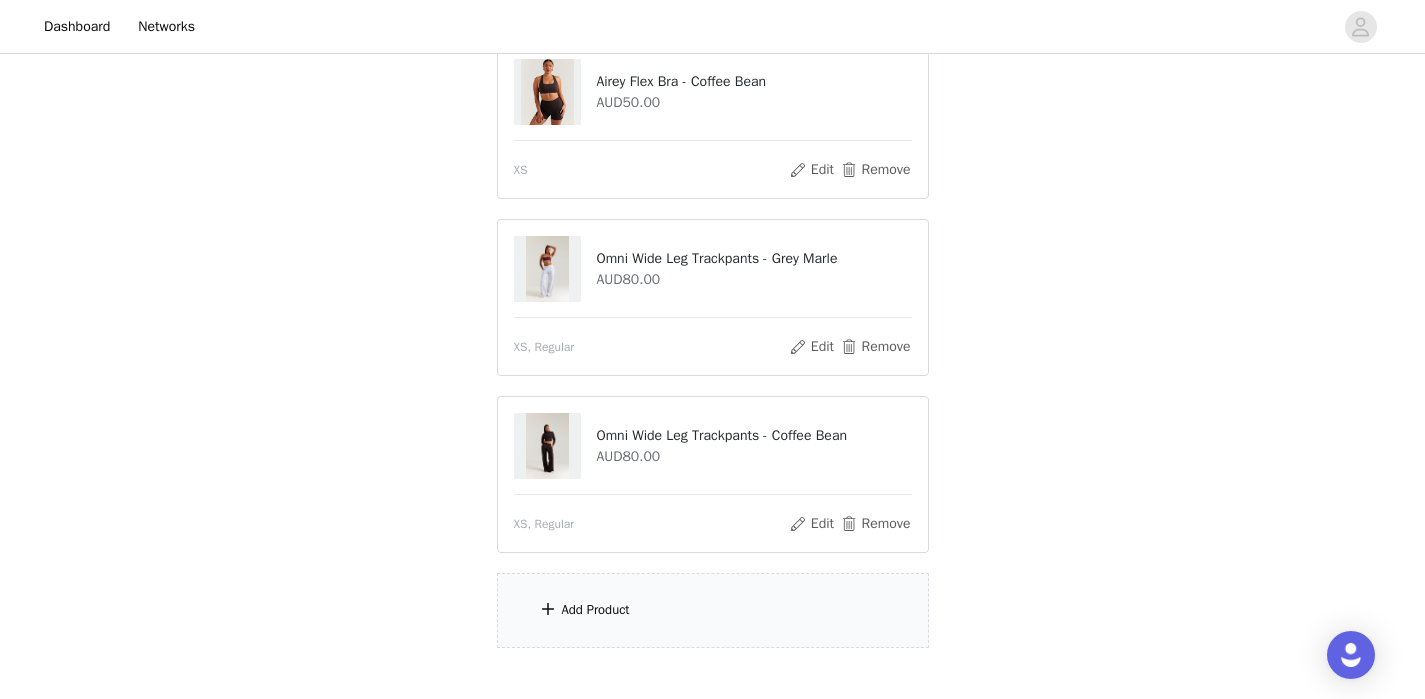 scroll, scrollTop: 481, scrollLeft: 0, axis: vertical 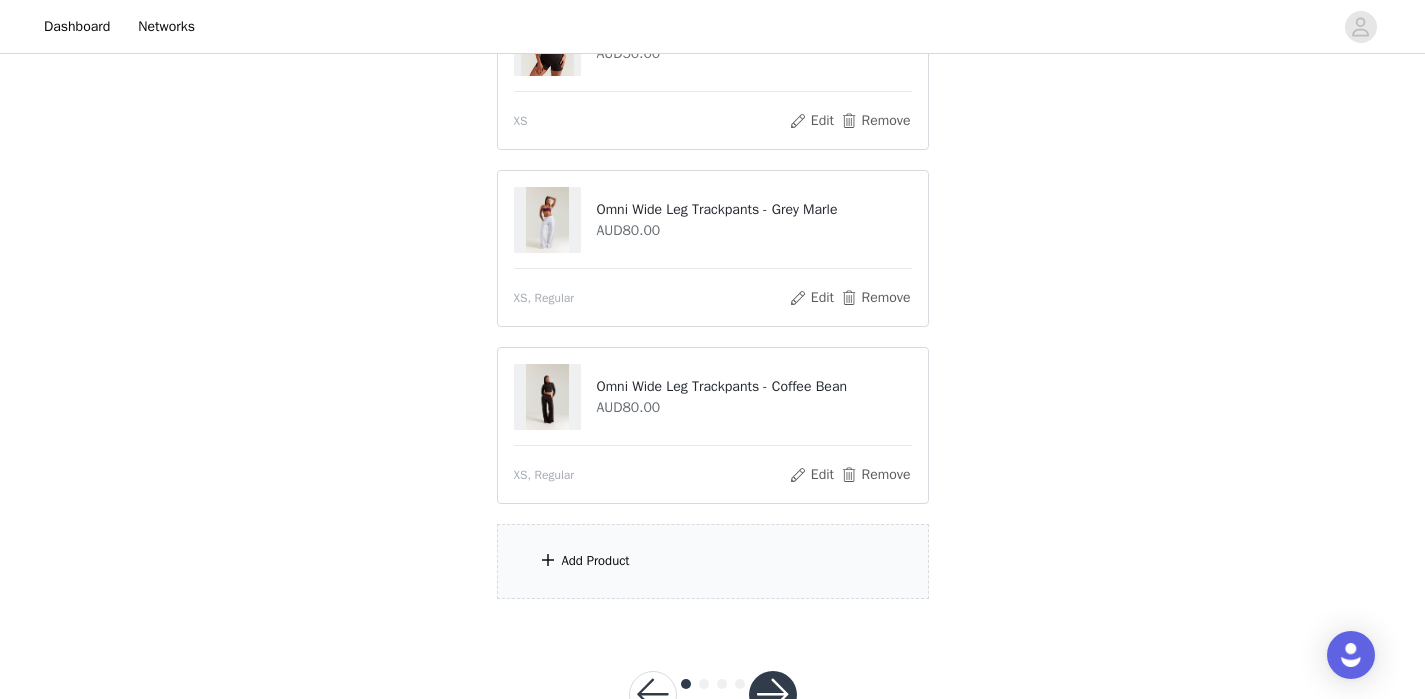 click on "Add Product" at bounding box center [713, 561] 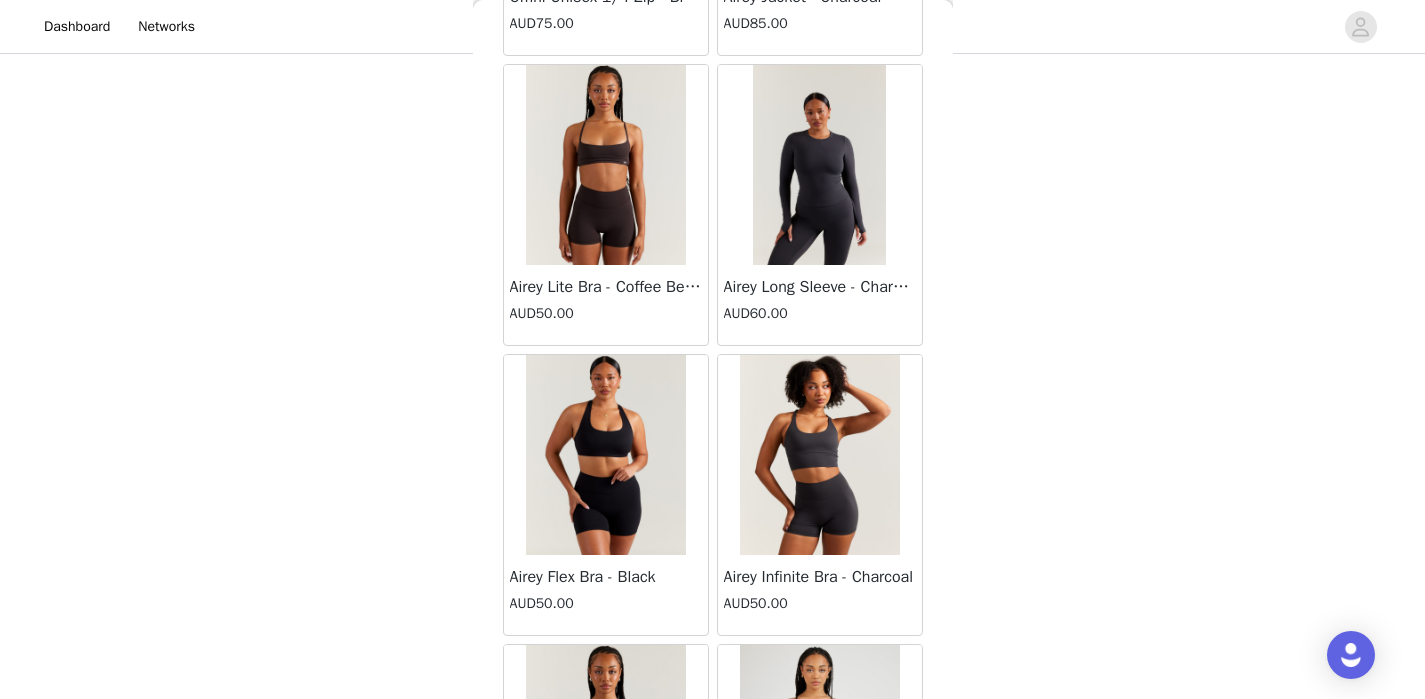scroll, scrollTop: 9454, scrollLeft: 0, axis: vertical 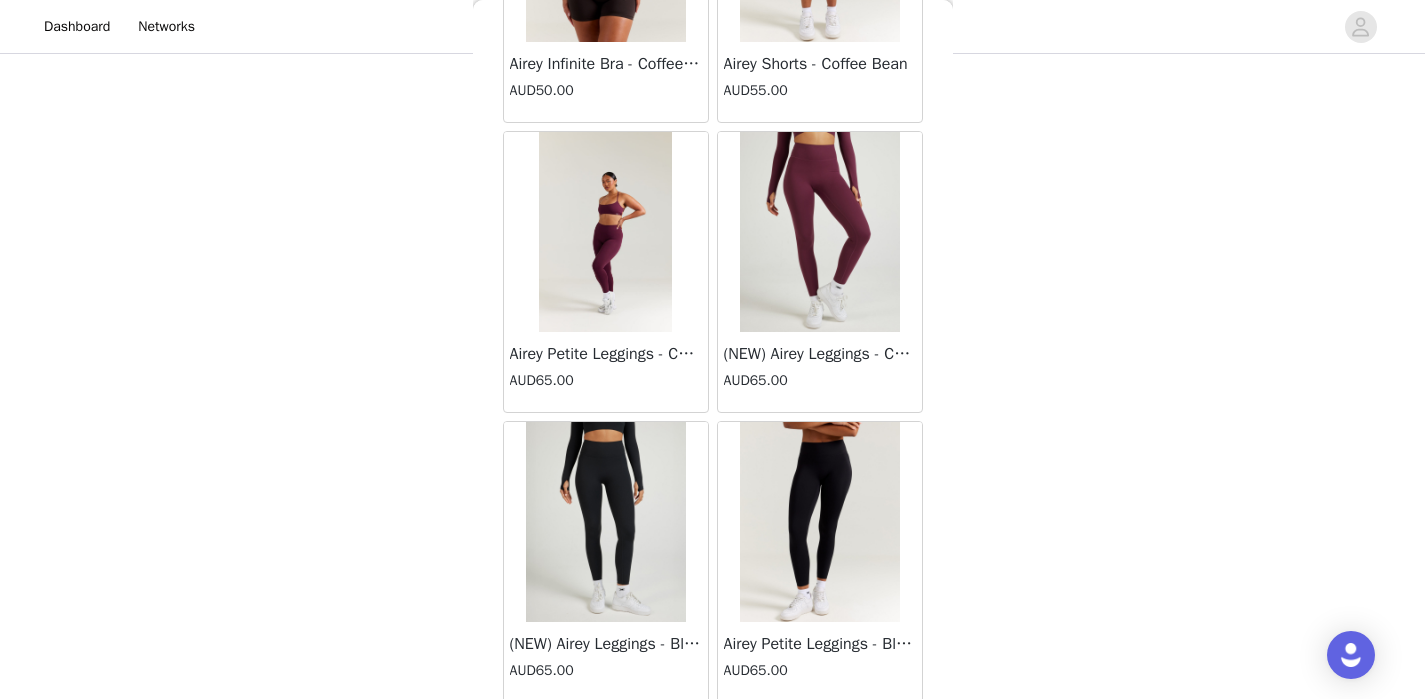 click on "(NEW) Airey Leggings - Cherry Cola" at bounding box center [820, 354] 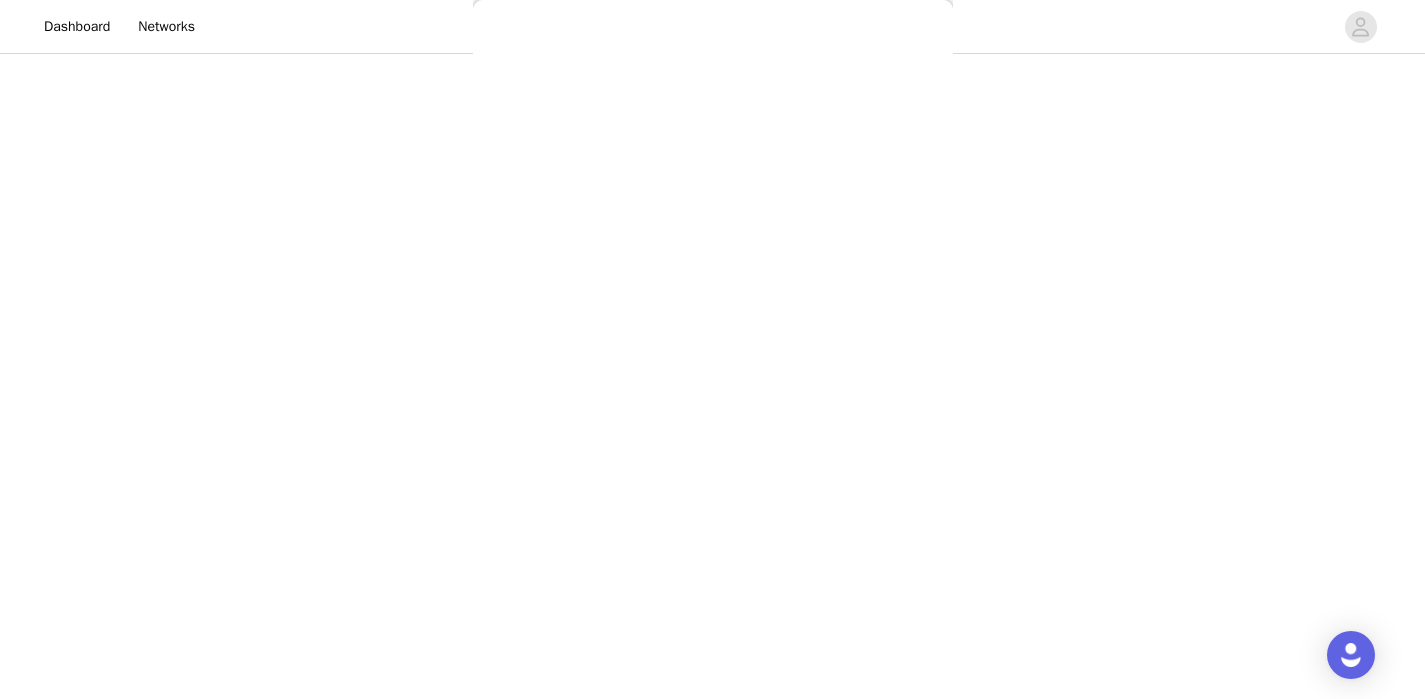 scroll, scrollTop: 477, scrollLeft: 0, axis: vertical 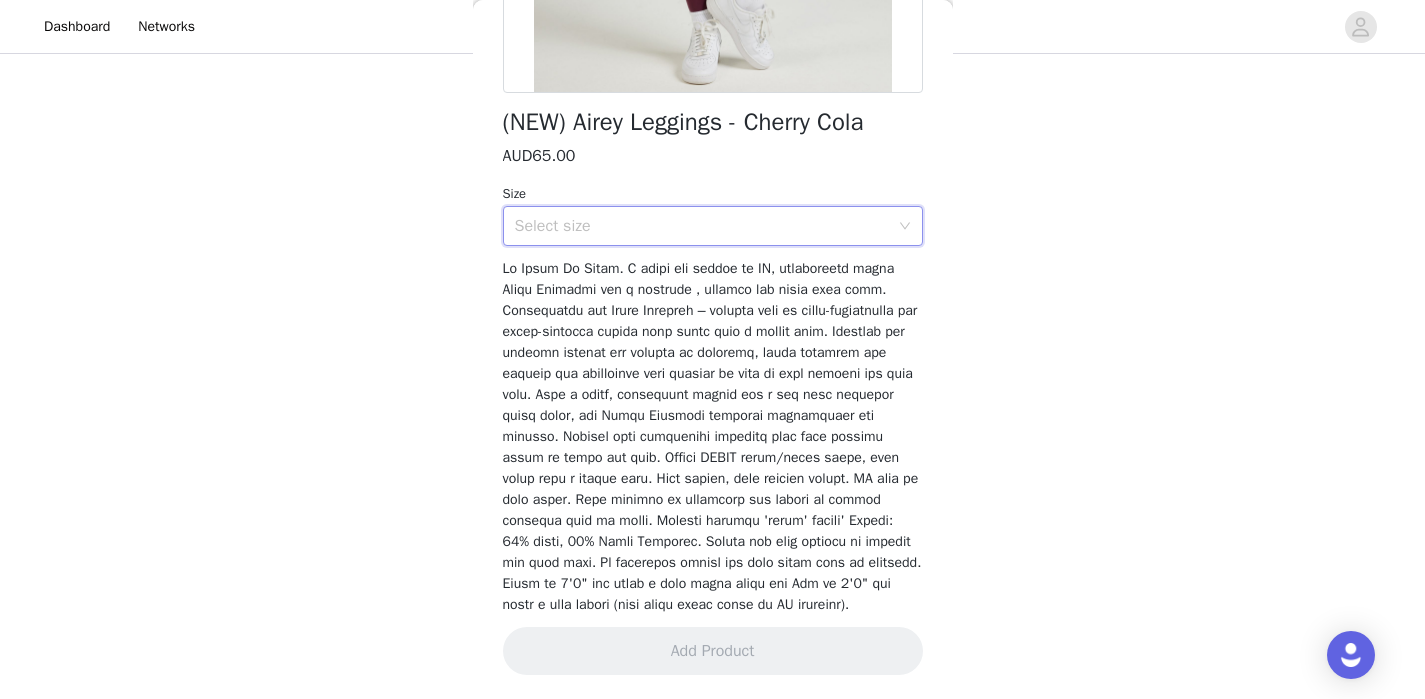 click on "Select size" at bounding box center [706, 226] 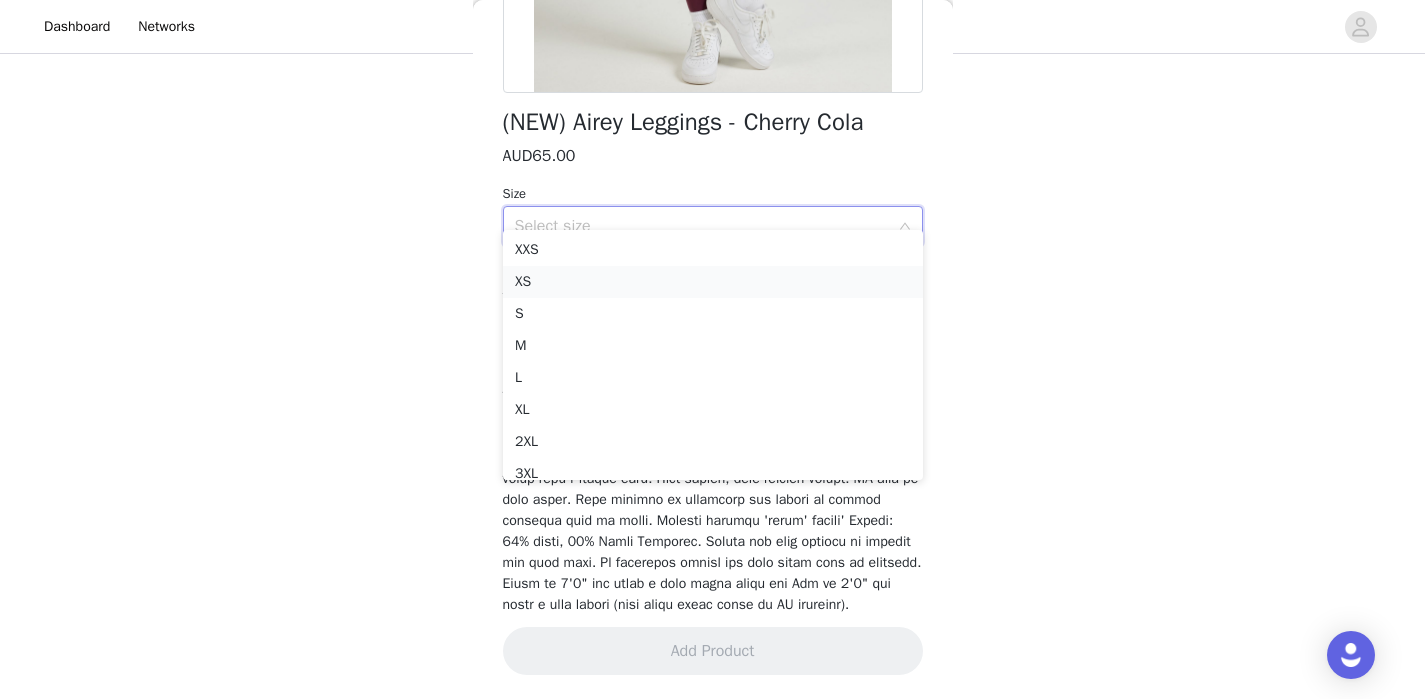 click on "XS" at bounding box center [713, 282] 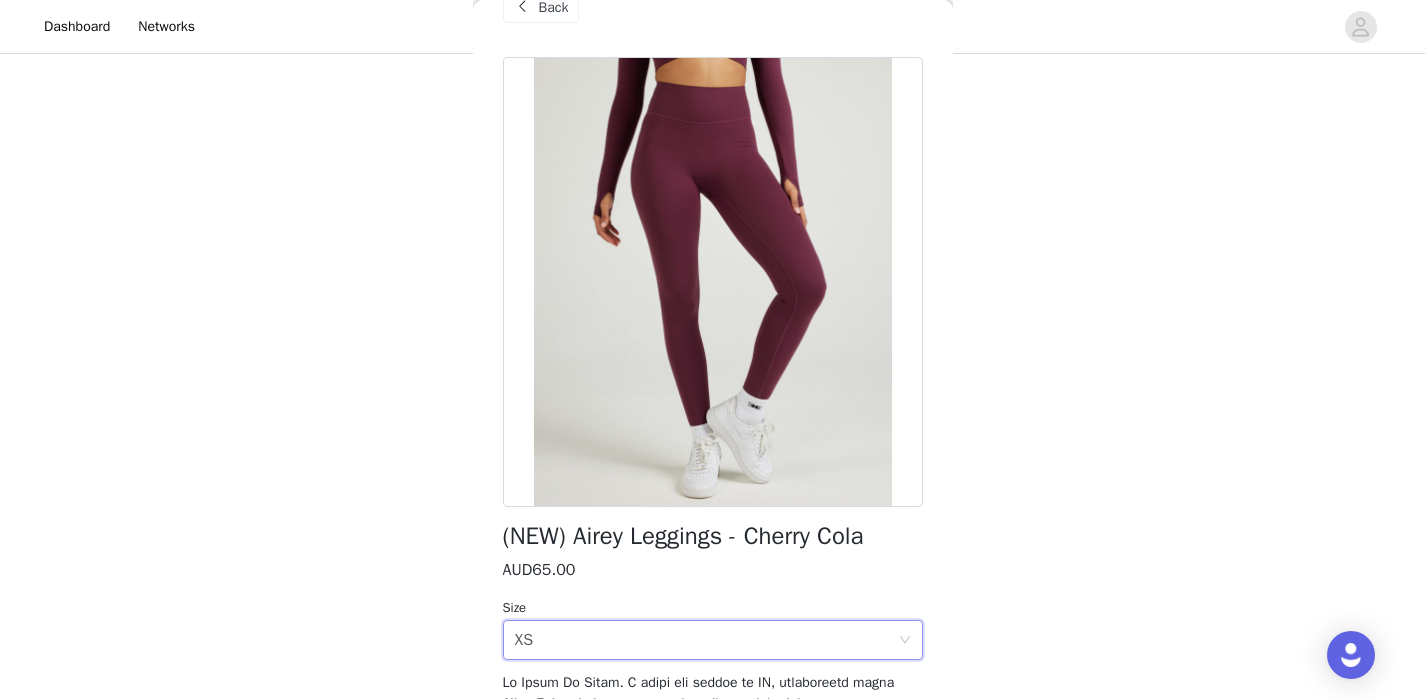 scroll, scrollTop: 477, scrollLeft: 0, axis: vertical 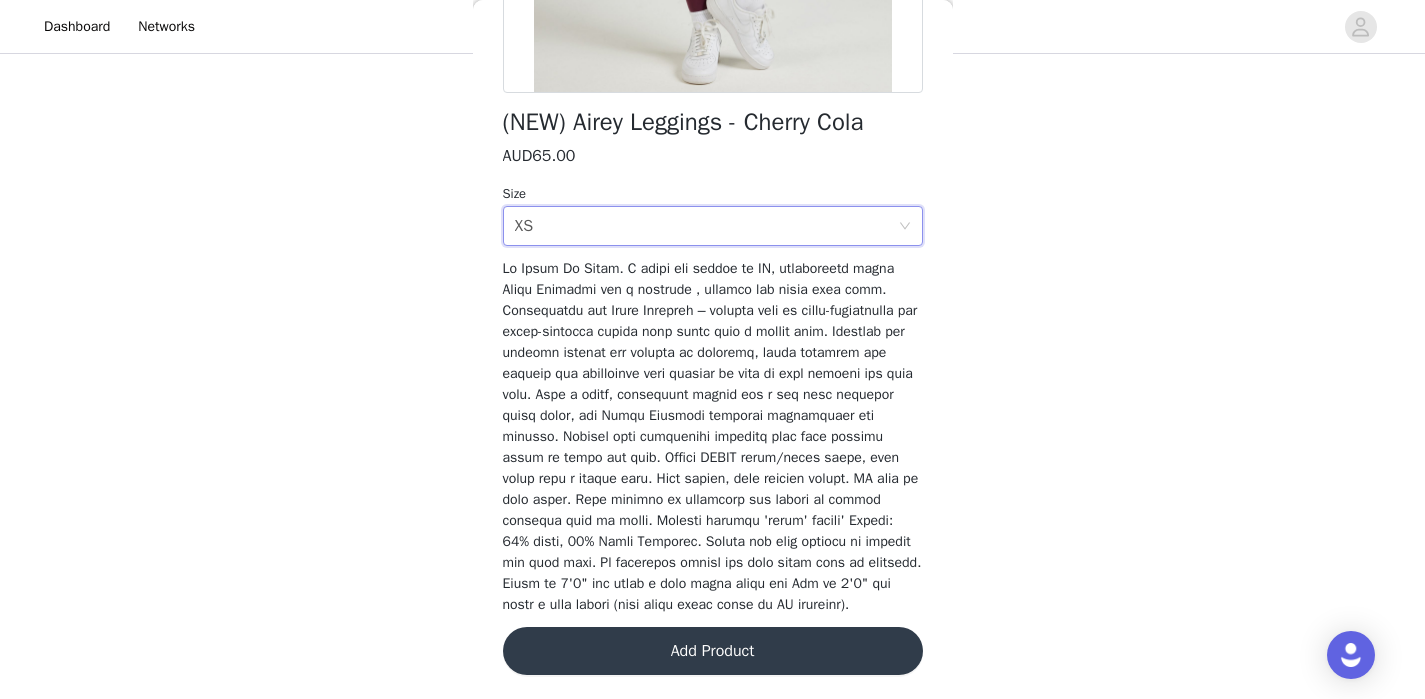 click on "Add Product" at bounding box center (713, 651) 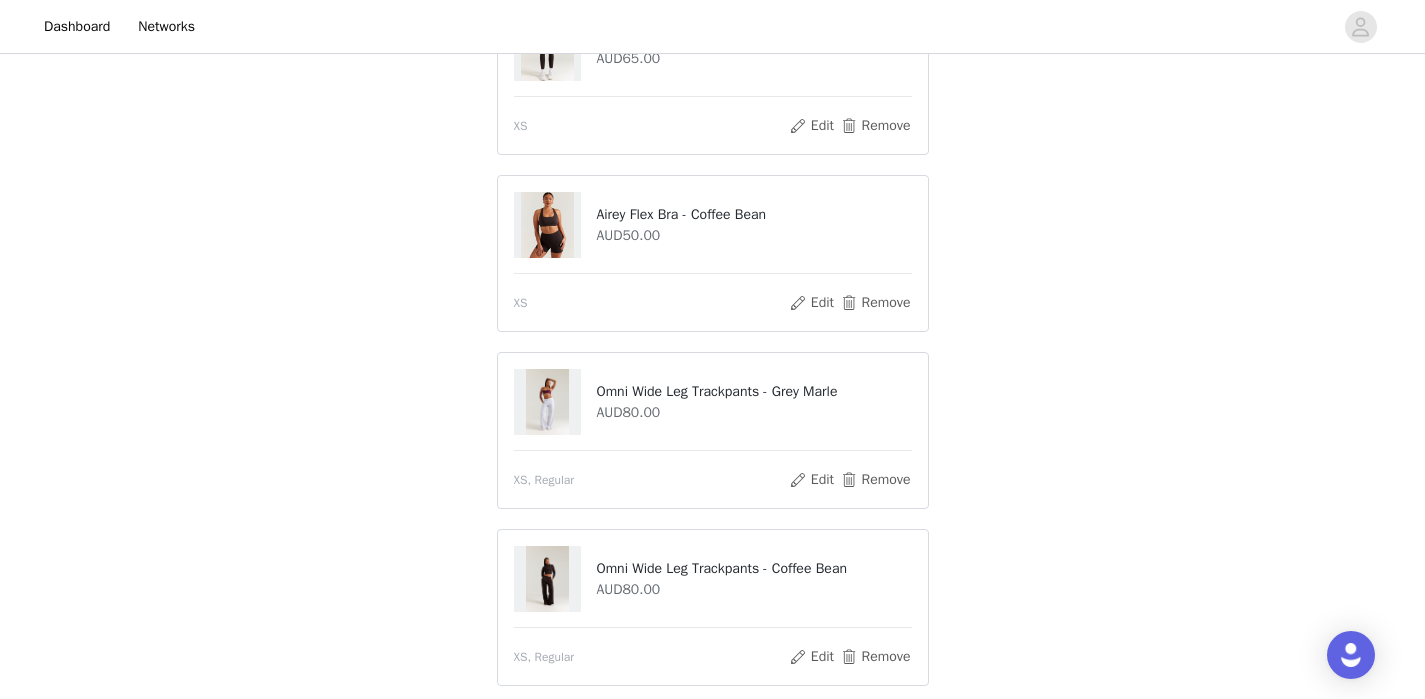 scroll, scrollTop: 264, scrollLeft: 0, axis: vertical 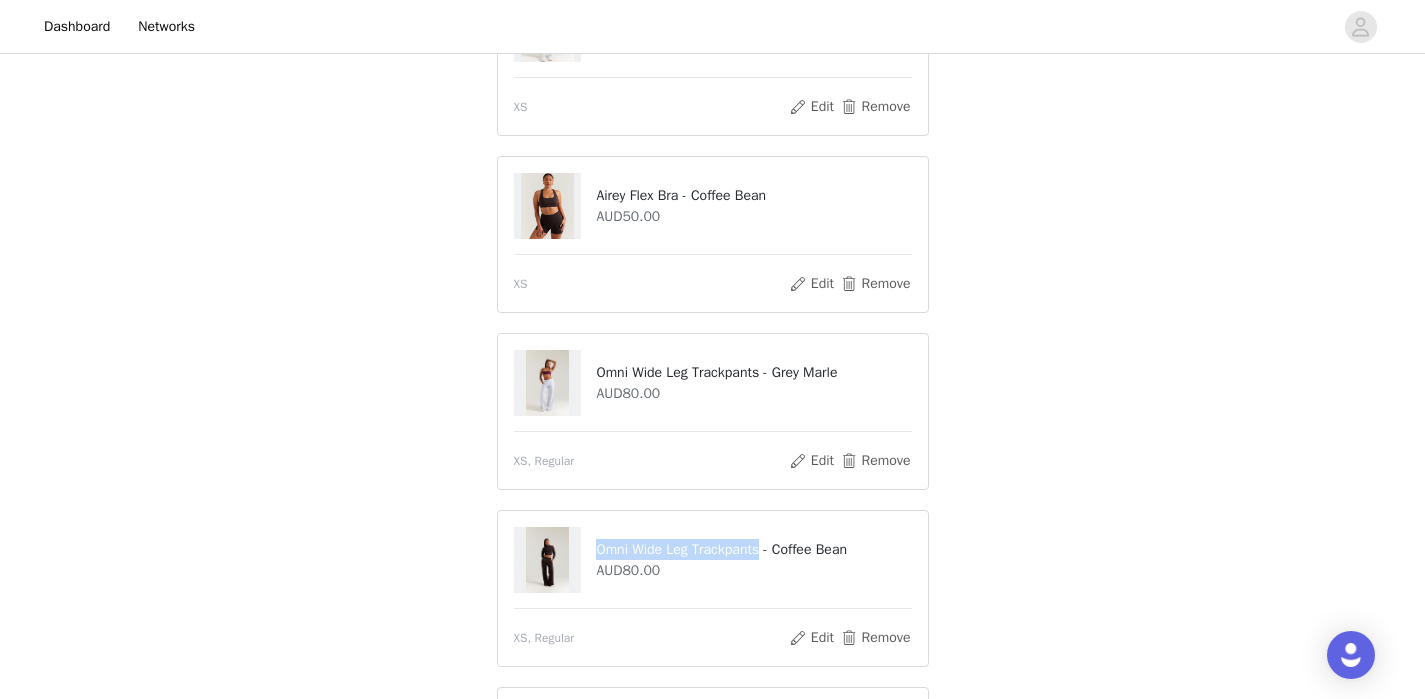 drag, startPoint x: 584, startPoint y: 555, endPoint x: 776, endPoint y: 549, distance: 192.09373 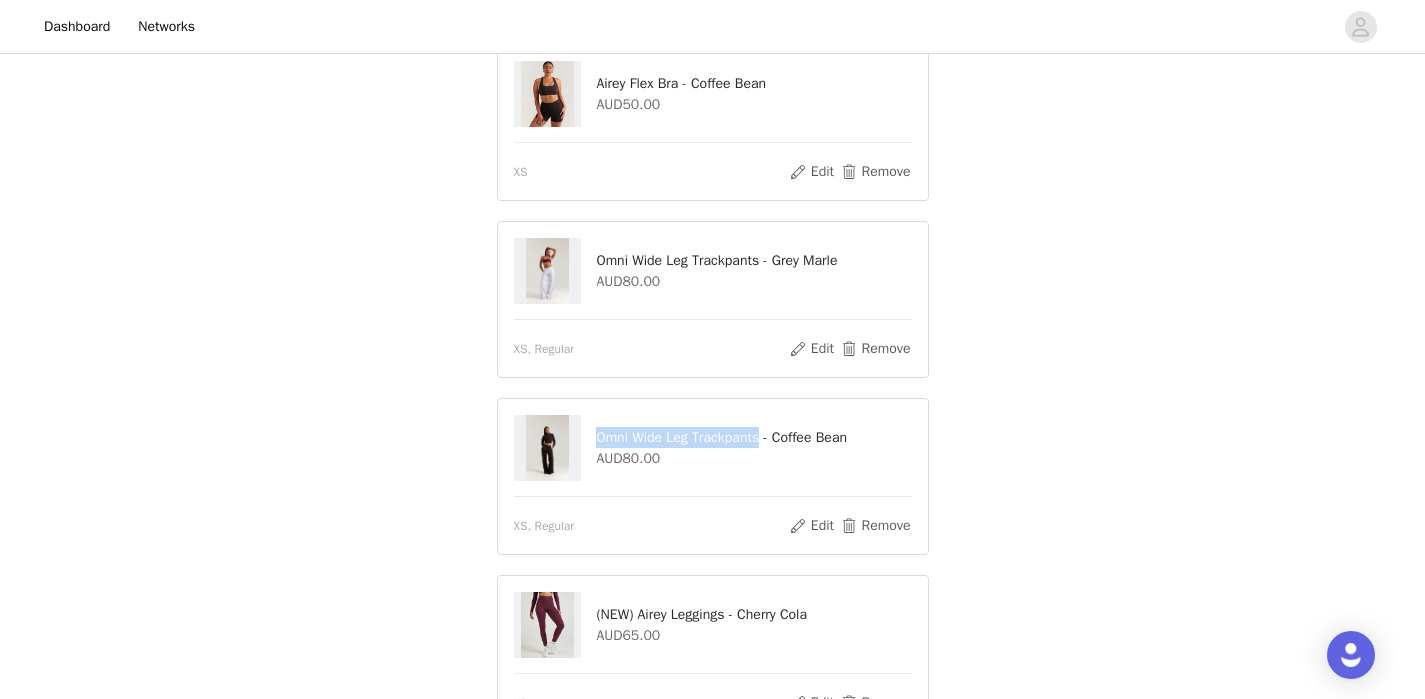scroll, scrollTop: 379, scrollLeft: 0, axis: vertical 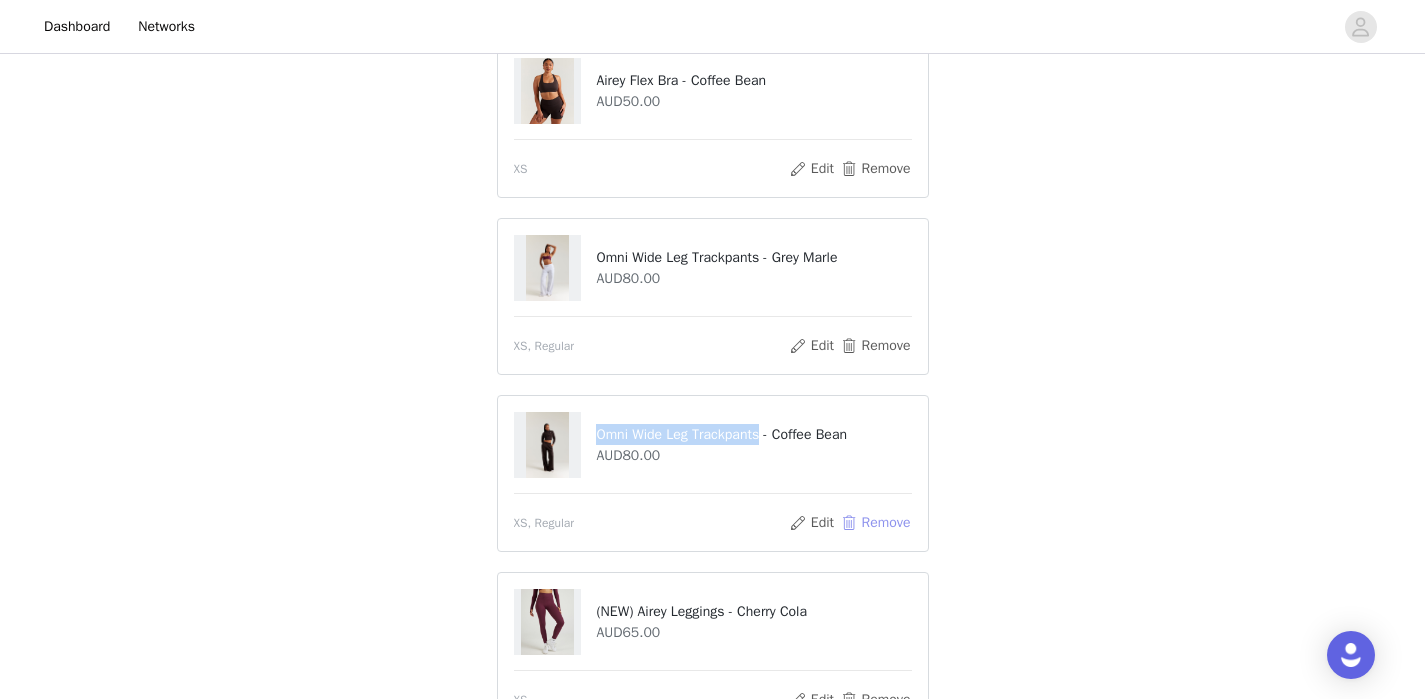 click on "Remove" at bounding box center [875, 523] 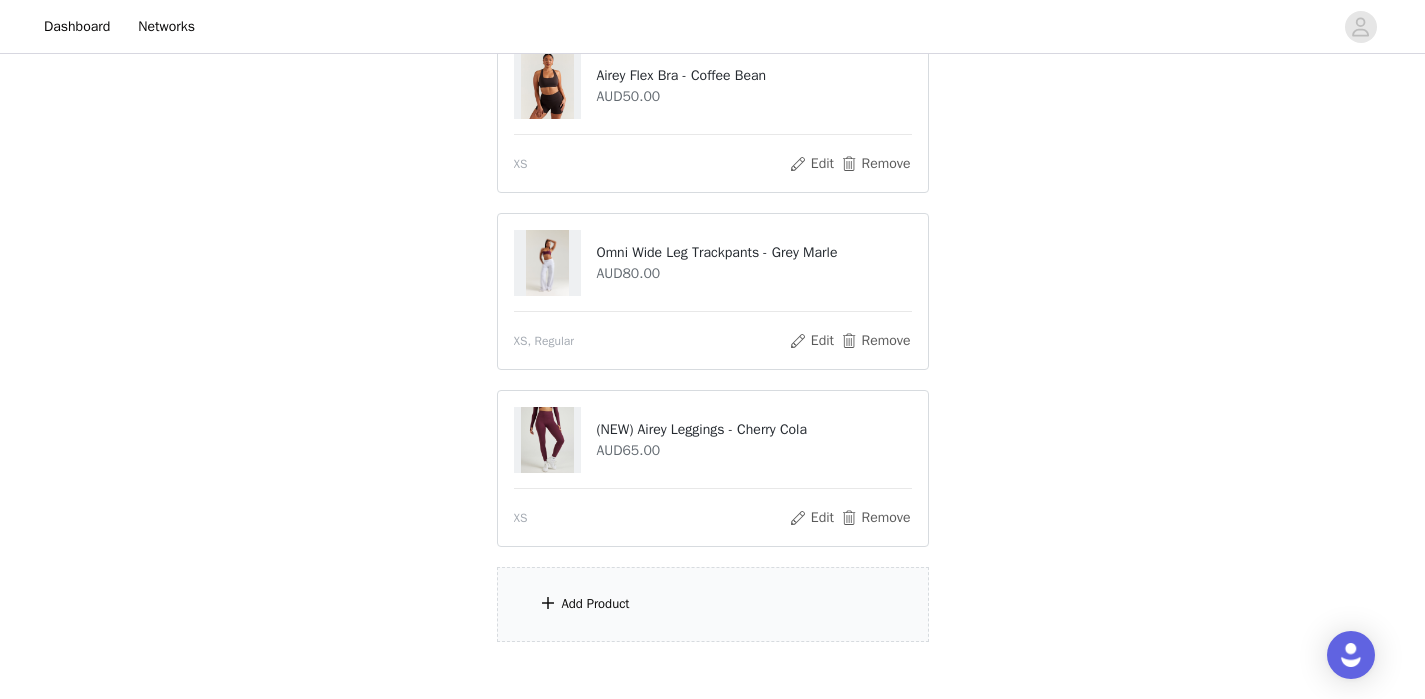 scroll, scrollTop: 448, scrollLeft: 0, axis: vertical 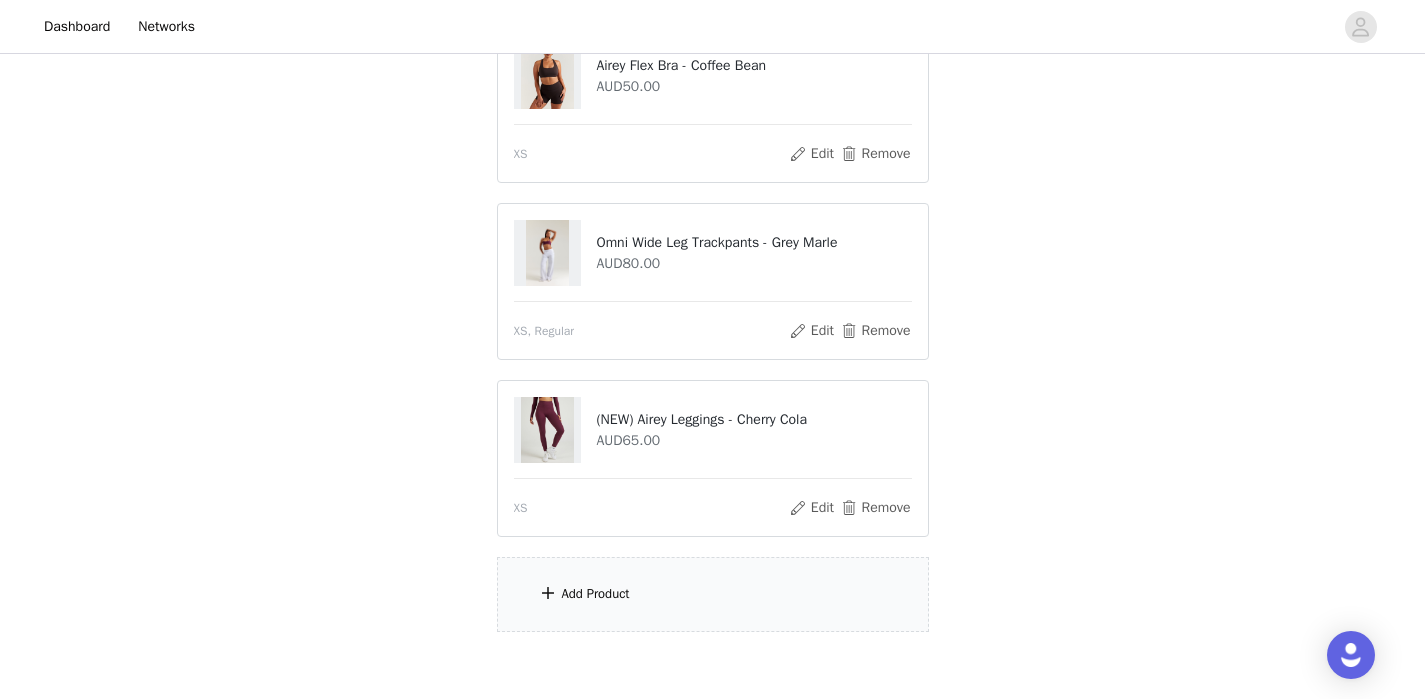click on "Add Product" at bounding box center (596, 594) 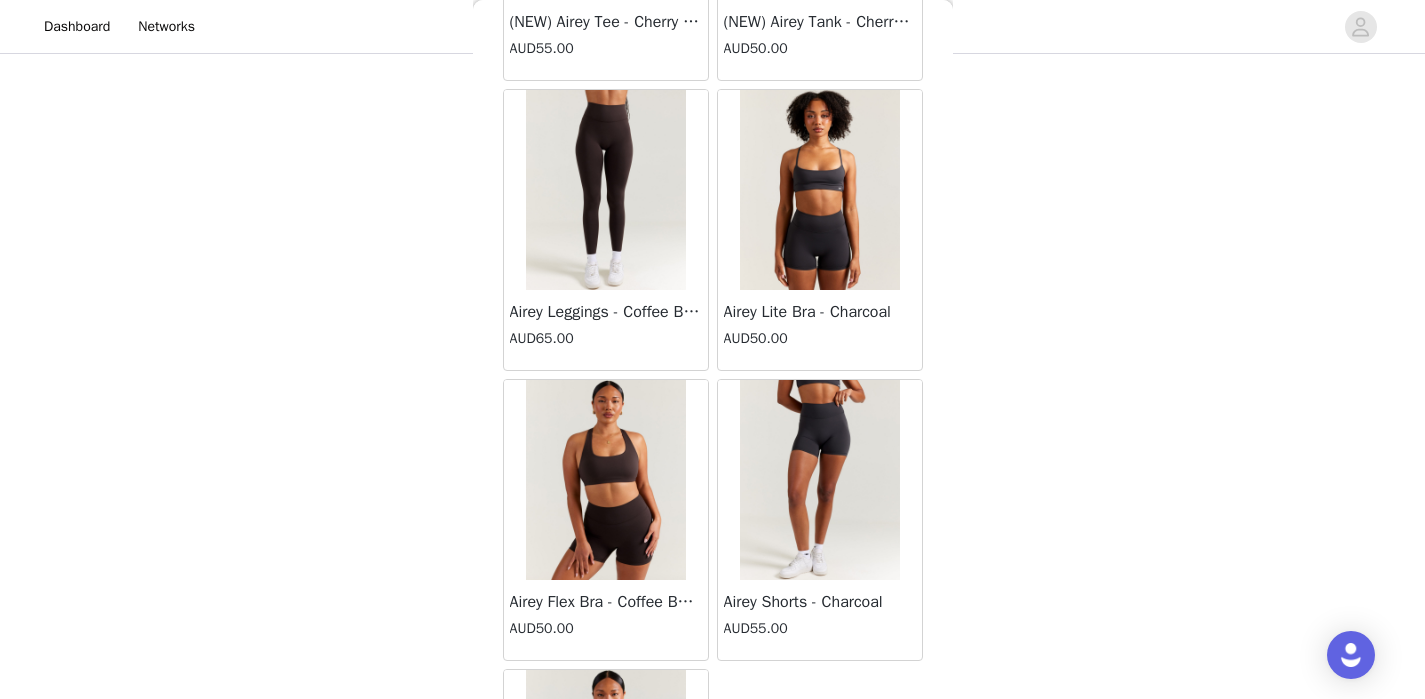 scroll, scrollTop: 15057, scrollLeft: 0, axis: vertical 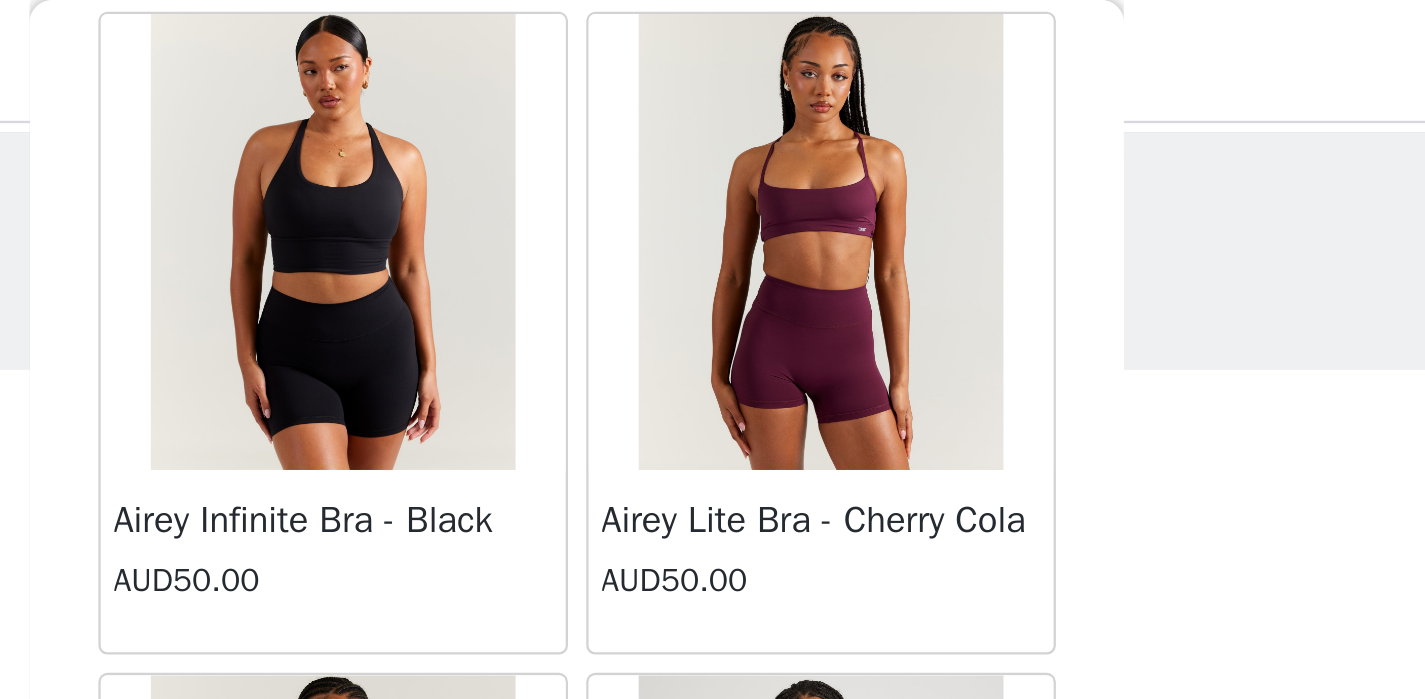 click at bounding box center (820, 106) 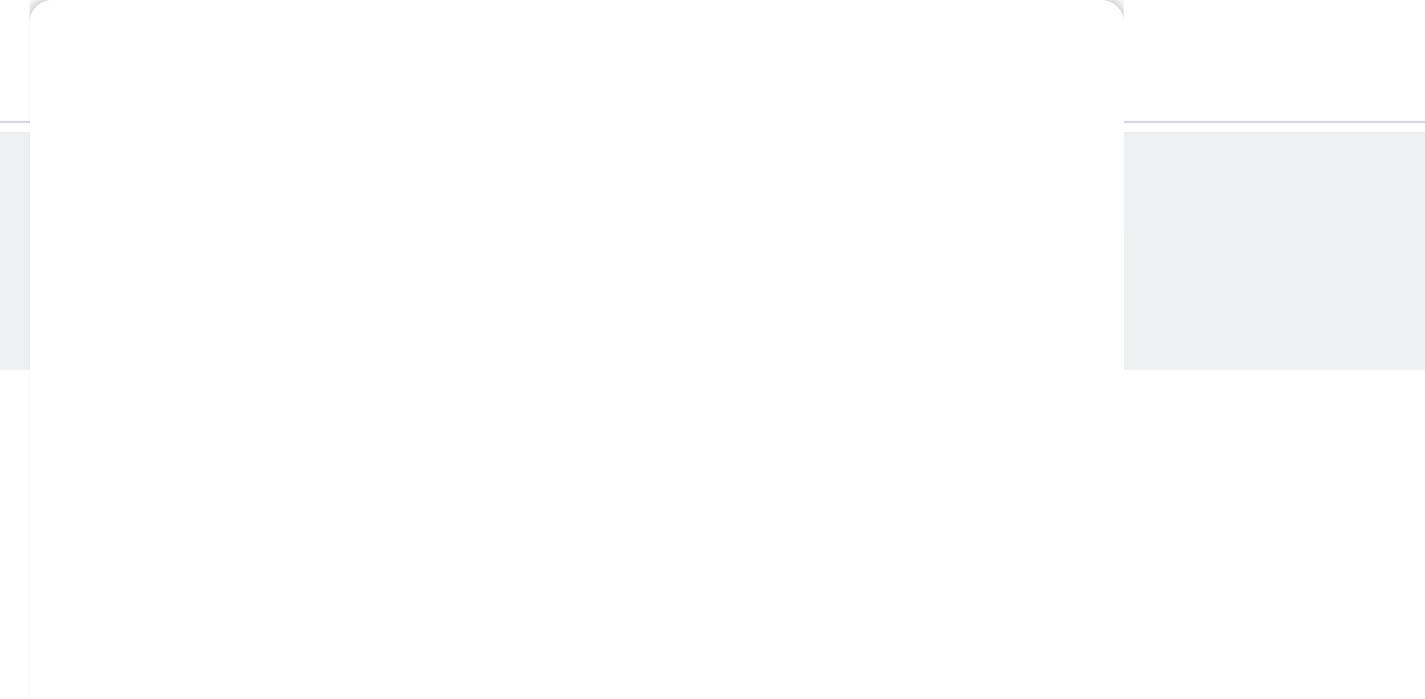 scroll, scrollTop: 456, scrollLeft: 0, axis: vertical 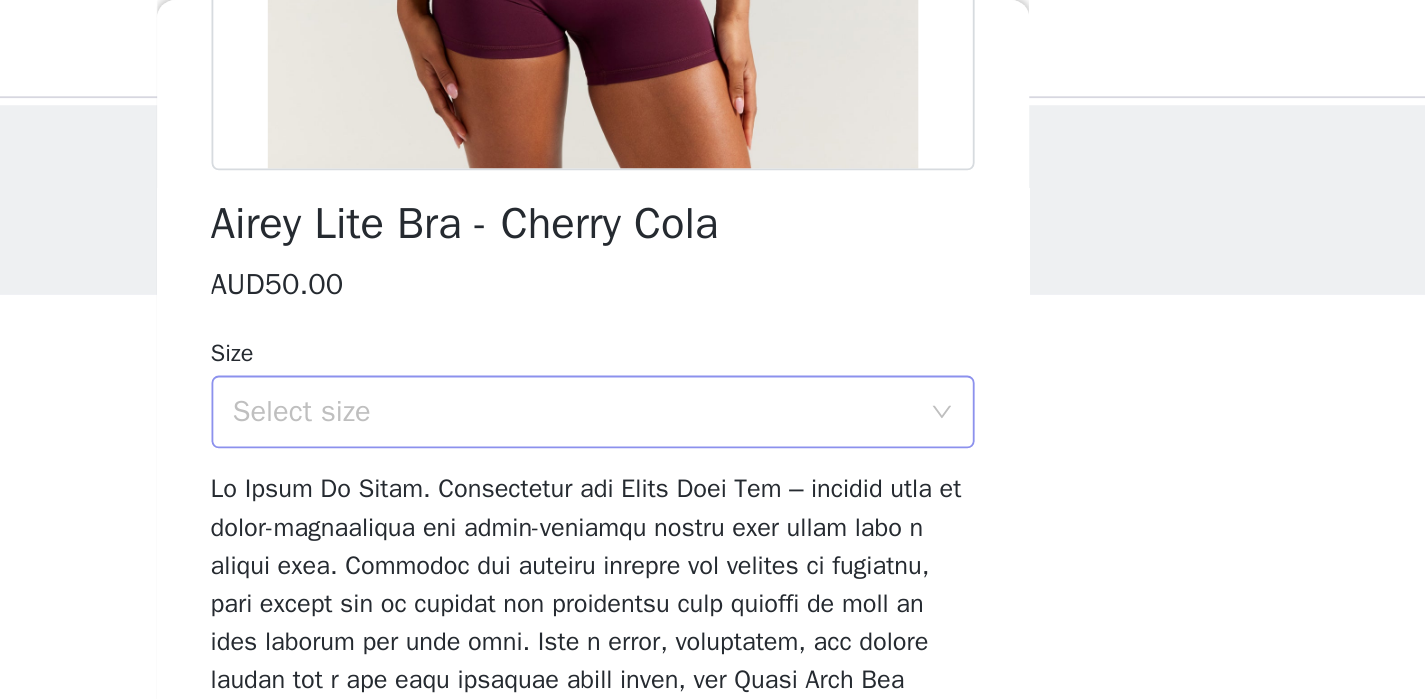 click on "Select size" at bounding box center (702, 227) 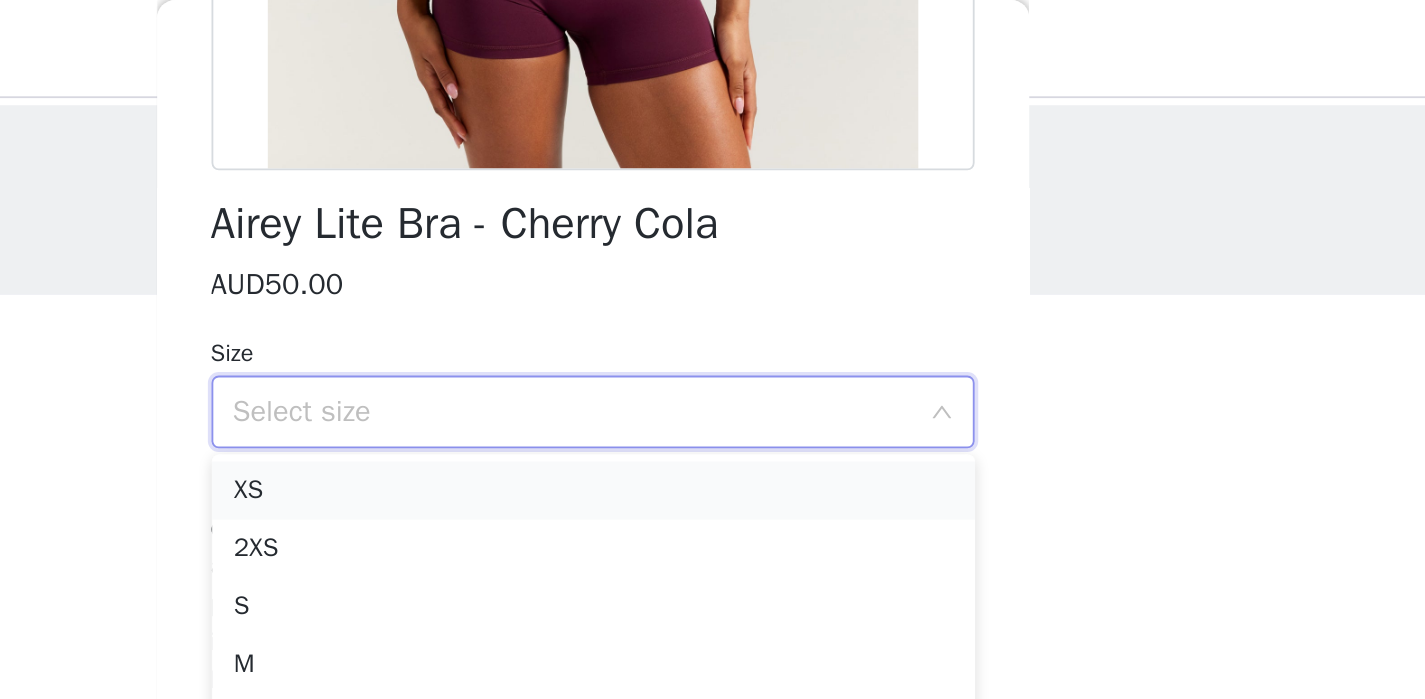 click on "XS" at bounding box center (713, 270) 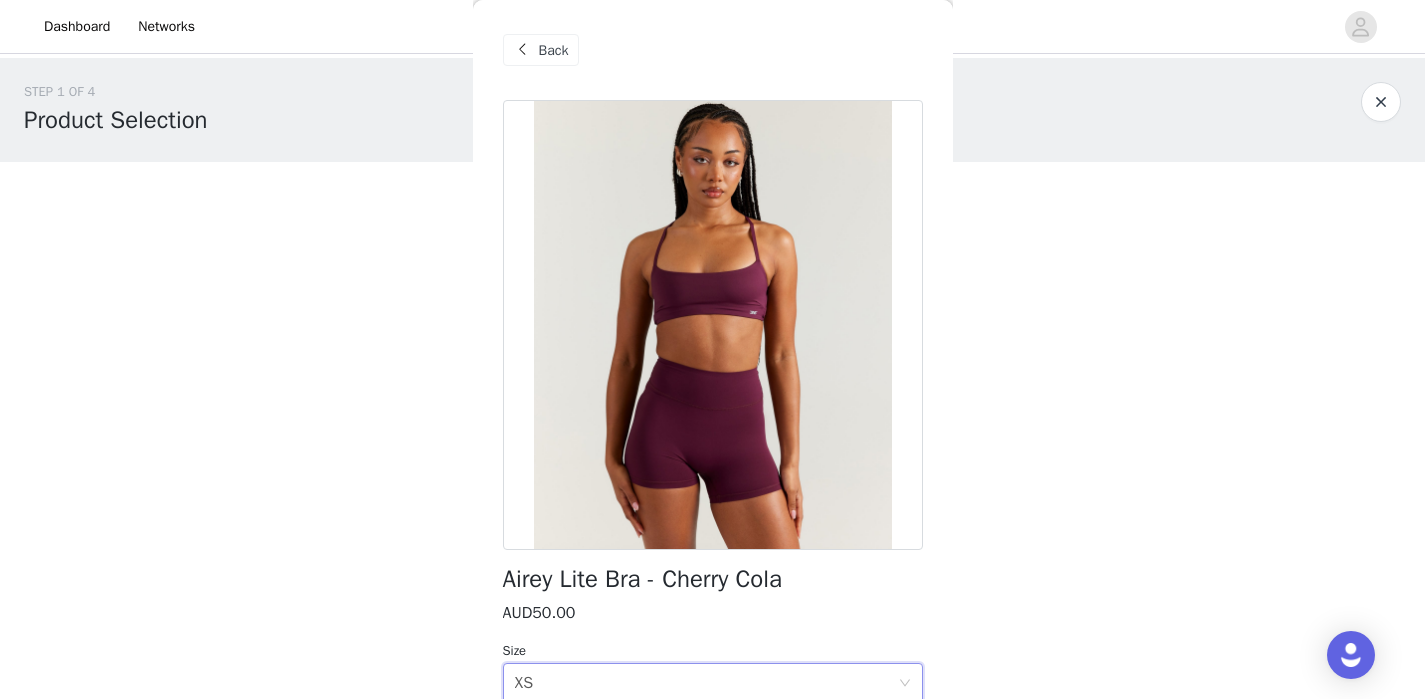 scroll, scrollTop: 456, scrollLeft: 0, axis: vertical 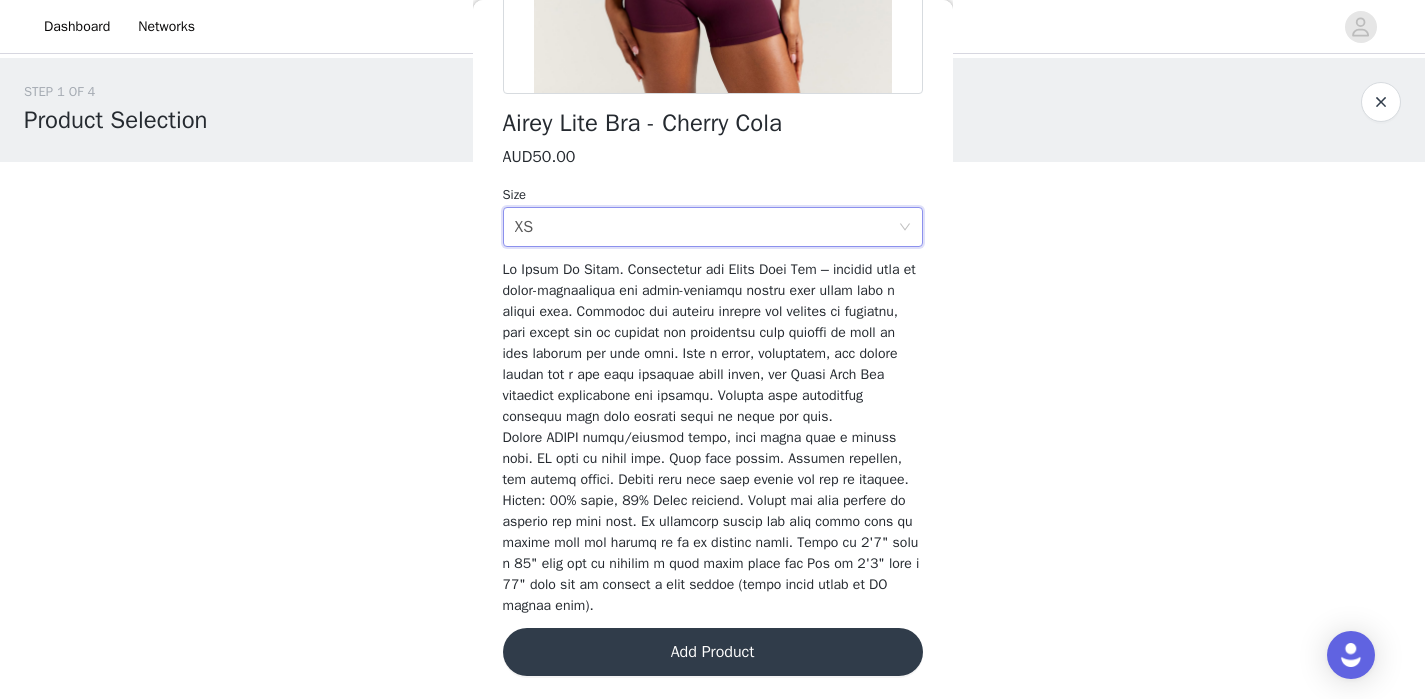 click on "Add Product" at bounding box center [713, 652] 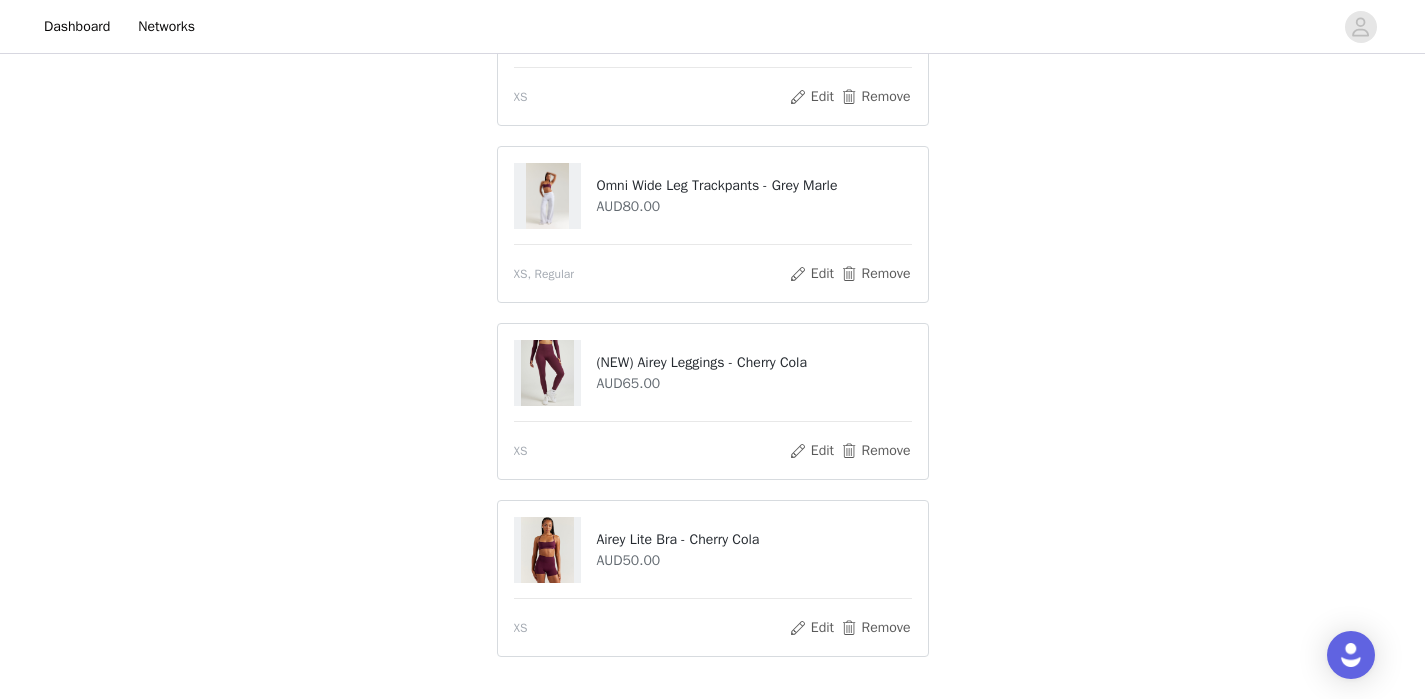 scroll, scrollTop: 563, scrollLeft: 0, axis: vertical 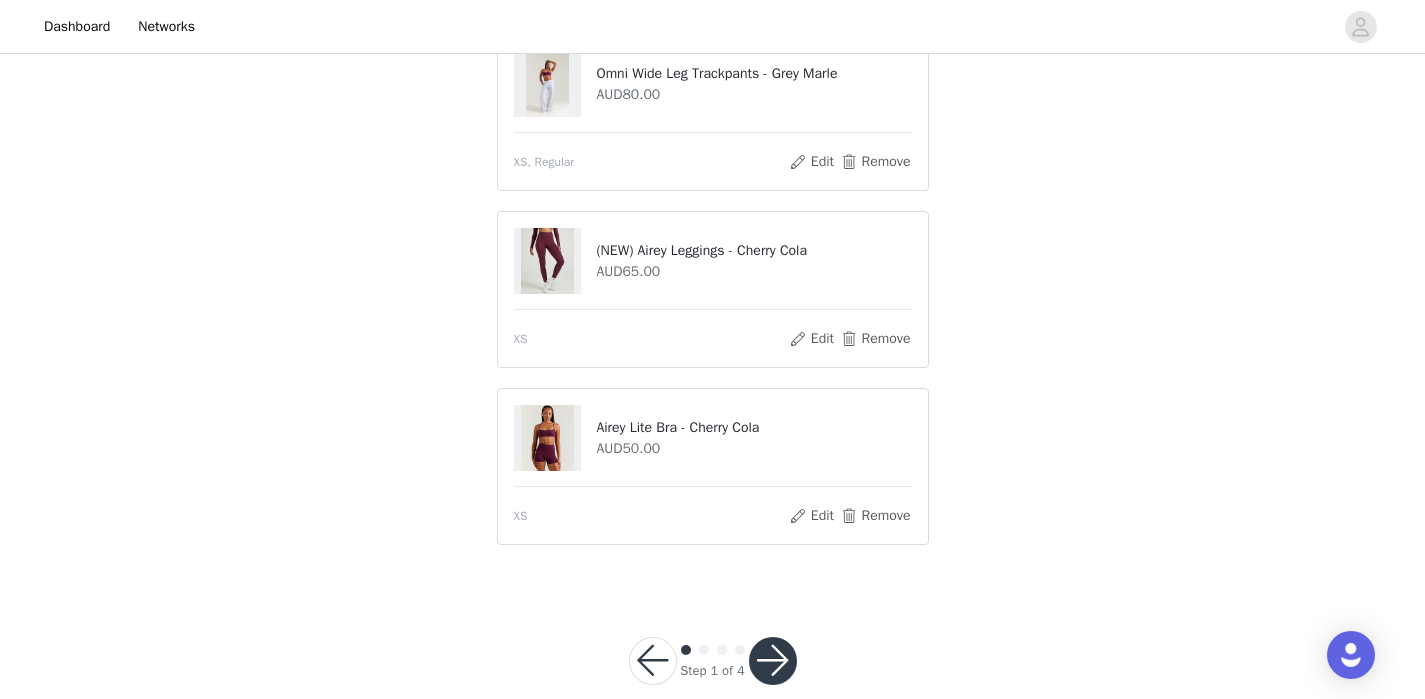 click at bounding box center (773, 661) 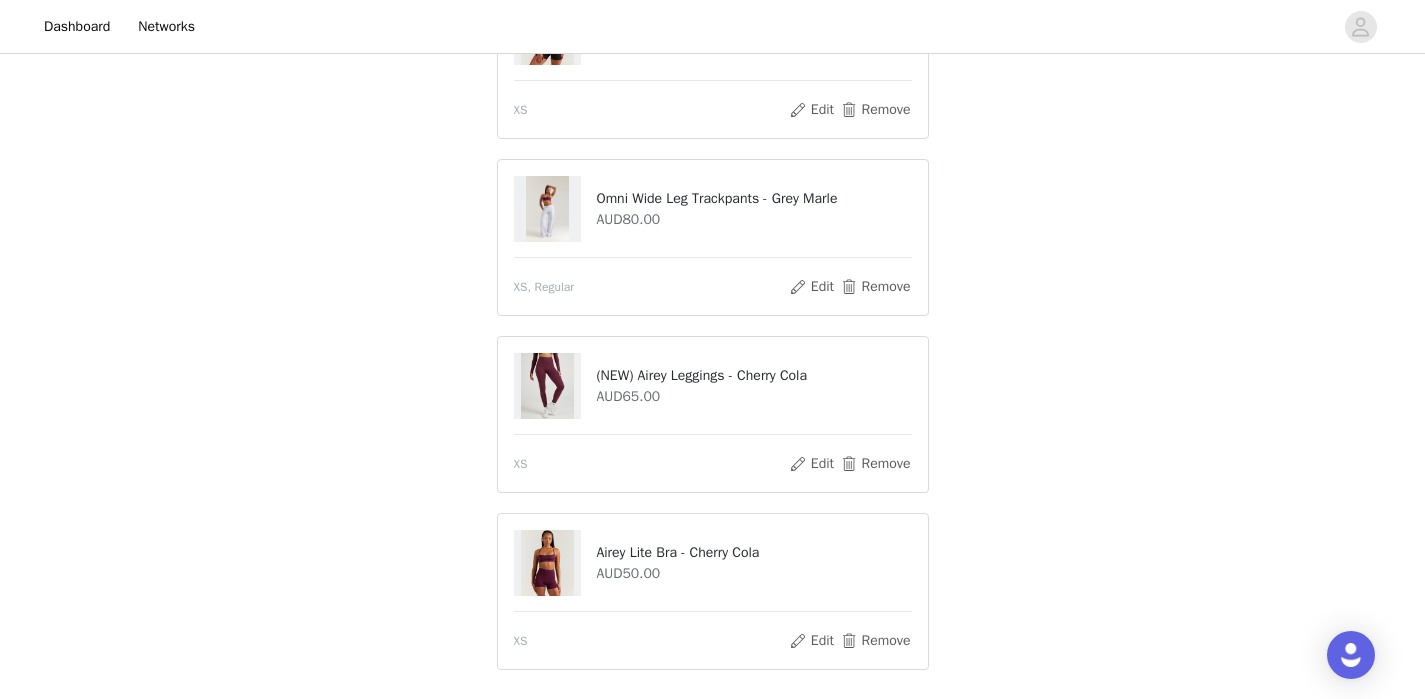 scroll, scrollTop: 517, scrollLeft: 0, axis: vertical 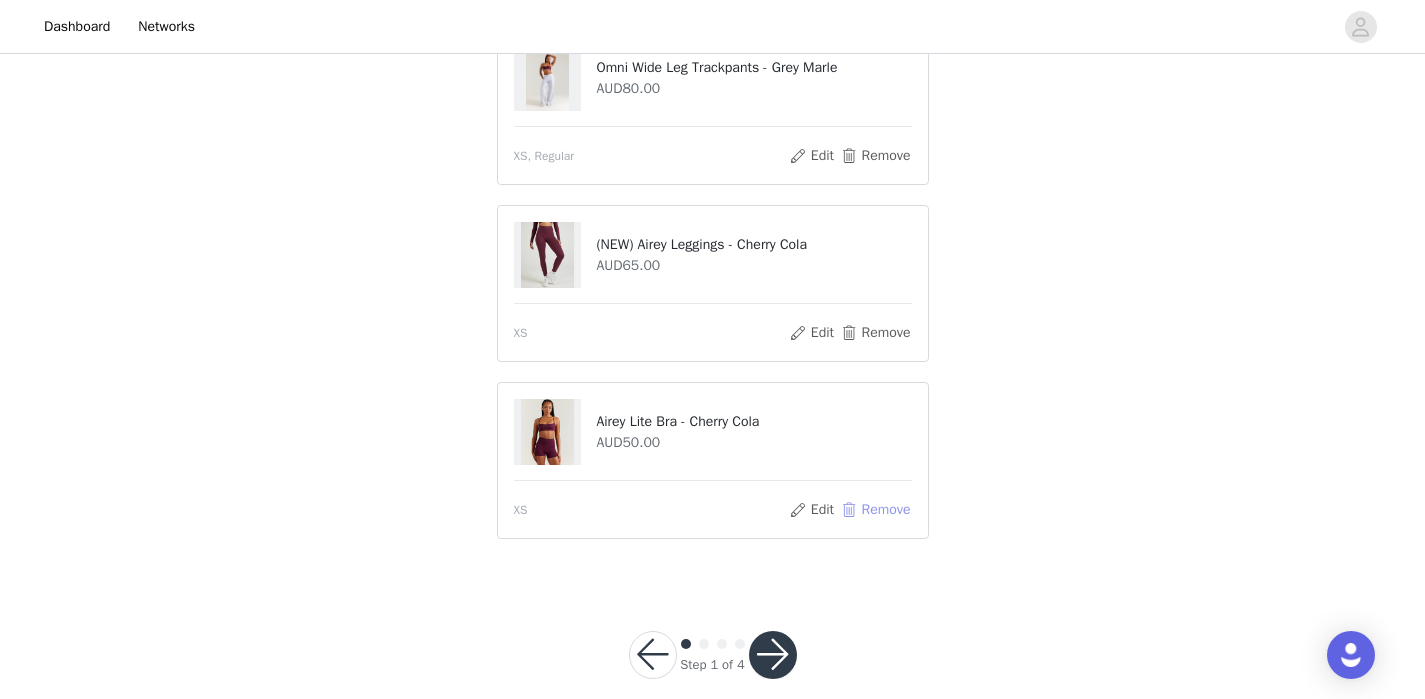 click on "Remove" at bounding box center [875, 510] 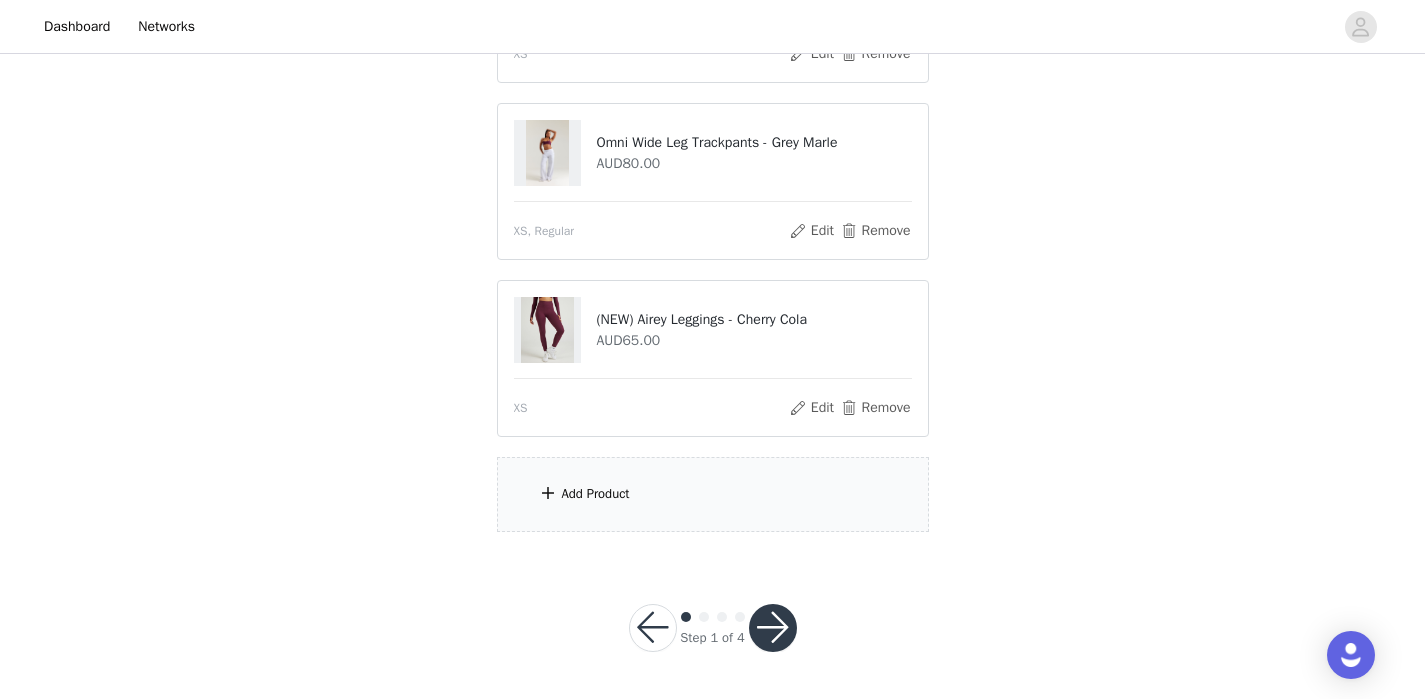 click on "The selected products exceed the total allowed price.       You are welcome to select up to $300AUD worth of items from our Airey and Omni Range.       4/5 Selected   Remaining Funds: AUD40.00         Airey Leggings - Coffee Bean     AUD65.00       XS       Edit   Remove     Airey Flex Bra - Coffee Bean     AUD50.00       XS       Edit   Remove     Omni Wide Leg Trackpants - Grey Marle     AUD80.00       XS, Regular       Edit   Remove     (NEW) Airey Leggings - Cherry Cola     AUD65.00       XS       Edit   Remove     Add Product" at bounding box center [713, 48] 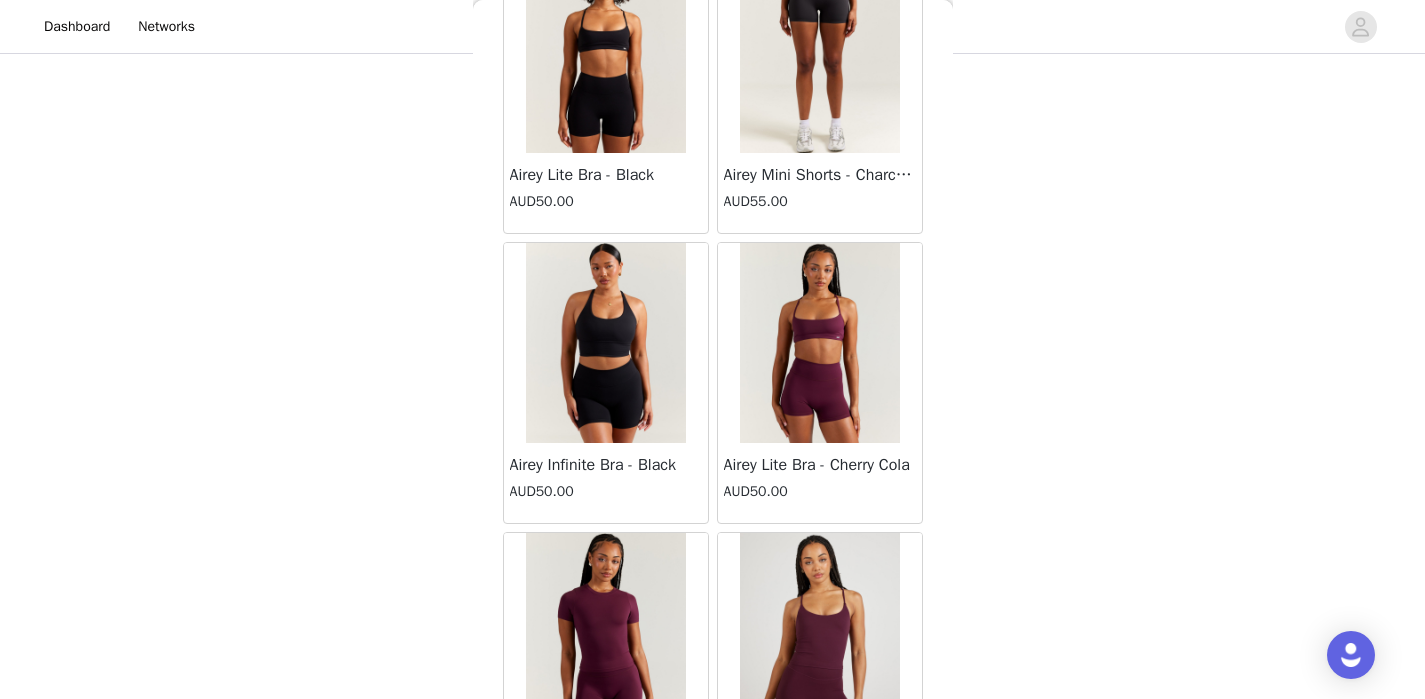 scroll, scrollTop: 13948, scrollLeft: 0, axis: vertical 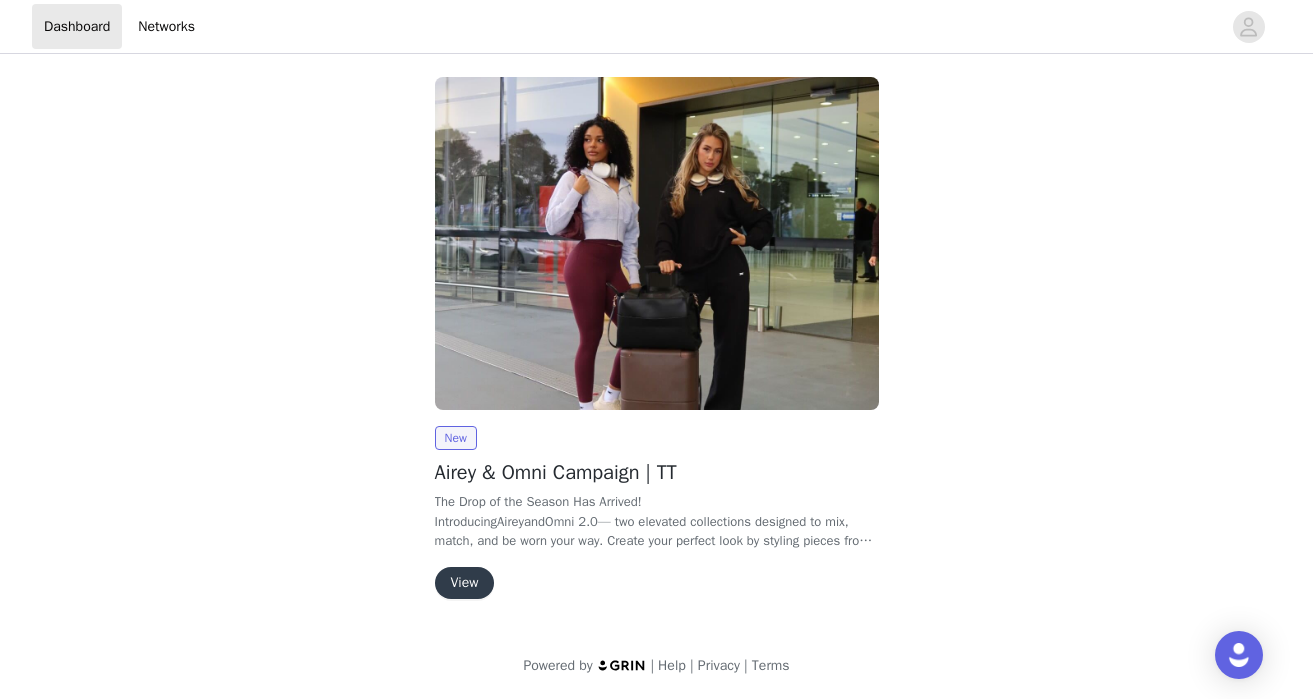 click on "View" at bounding box center (465, 583) 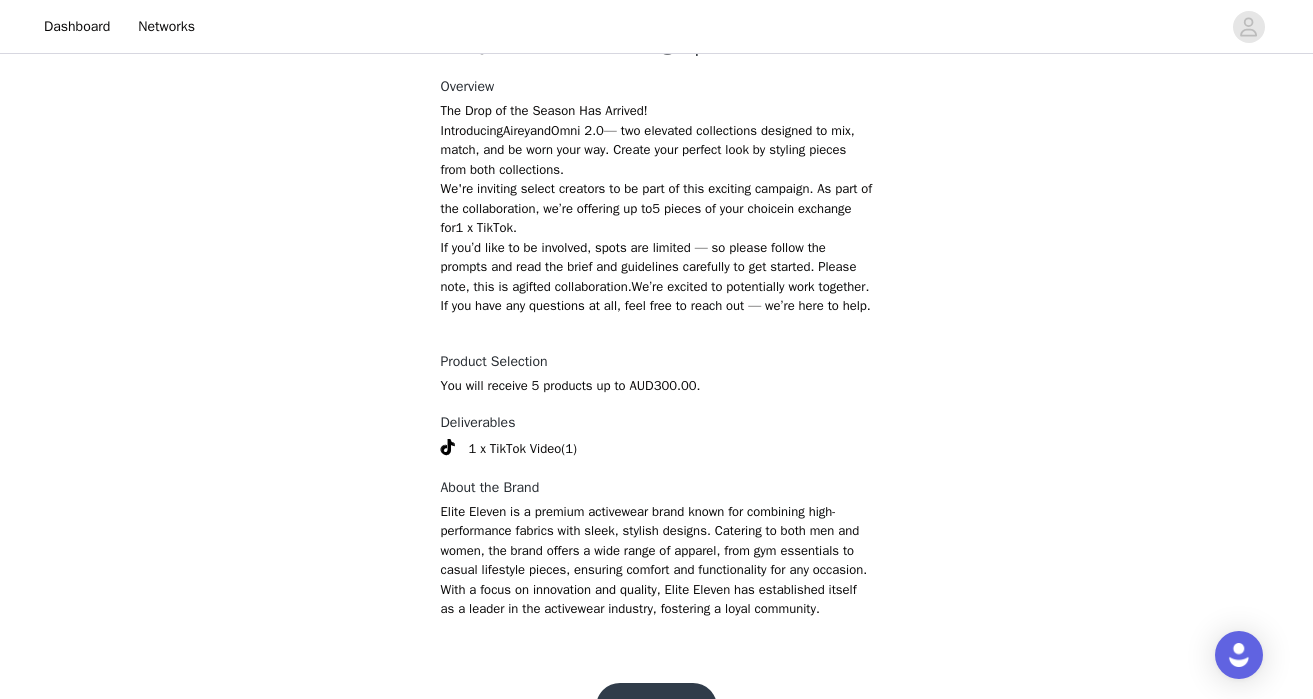 scroll, scrollTop: 945, scrollLeft: 0, axis: vertical 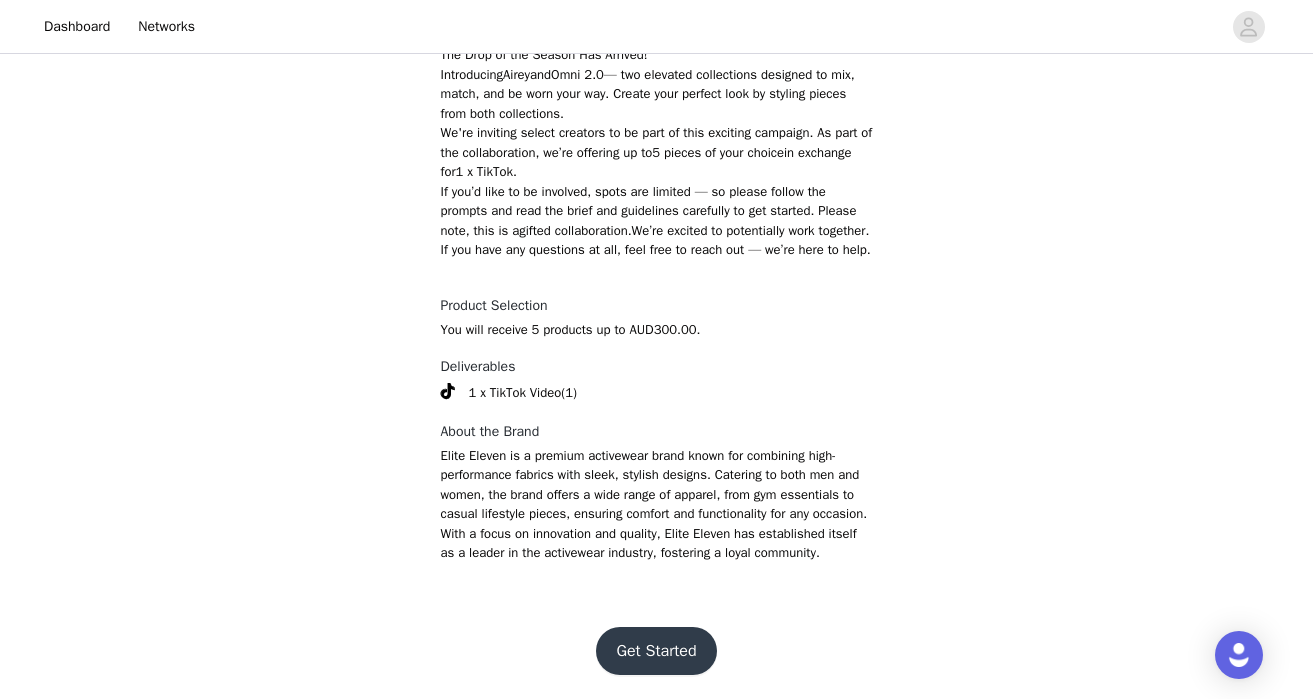 click on "Get Started" at bounding box center (656, 651) 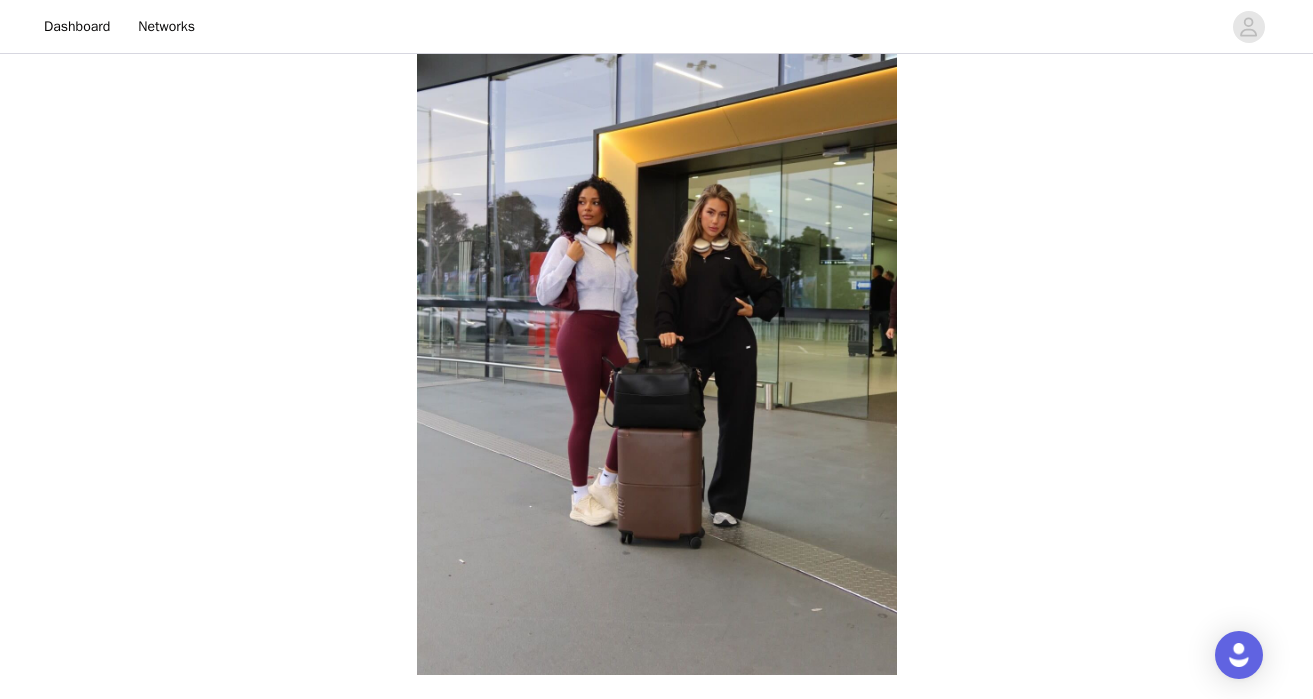 scroll, scrollTop: 690, scrollLeft: 0, axis: vertical 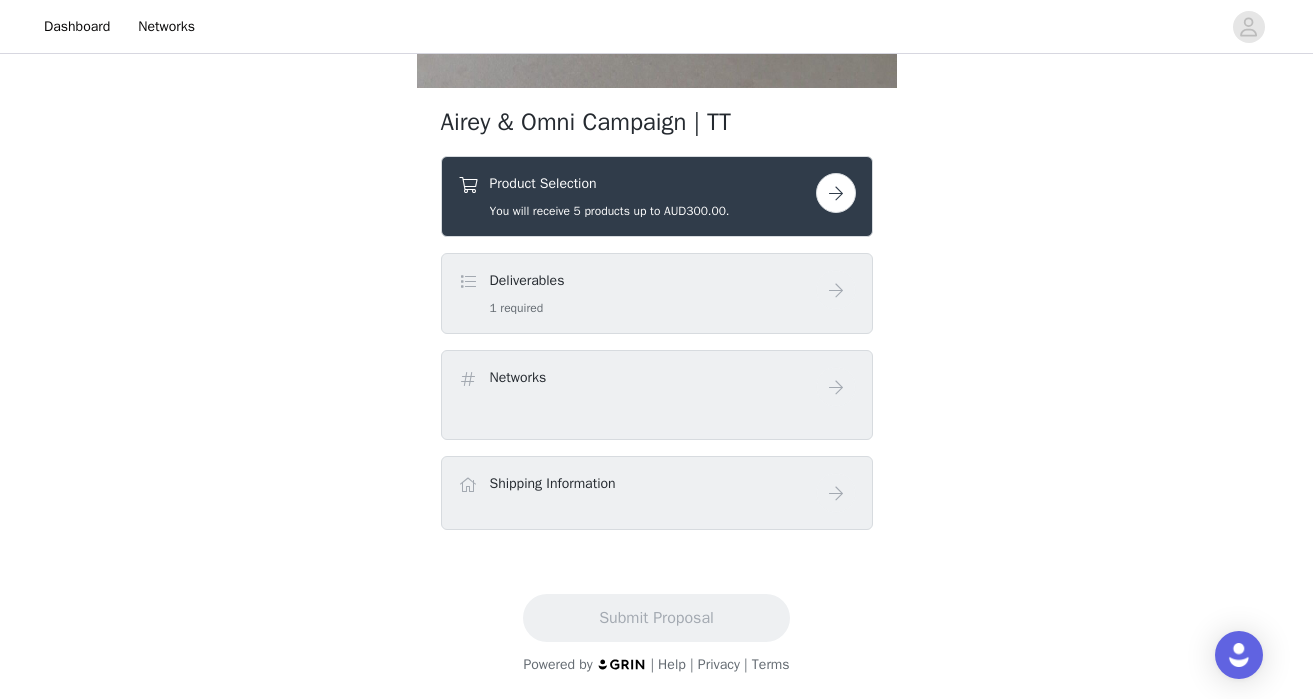 click on "Deliverables   1 required" at bounding box center (637, 293) 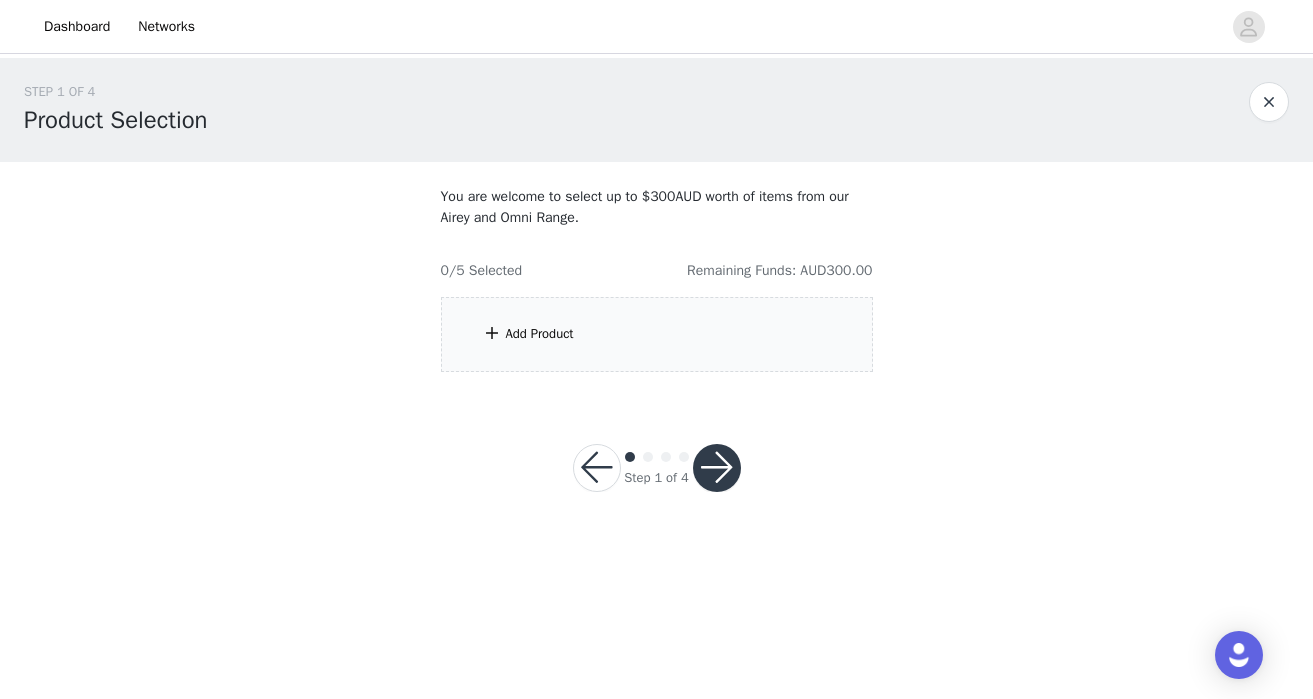 click on "Add Product" at bounding box center [657, 334] 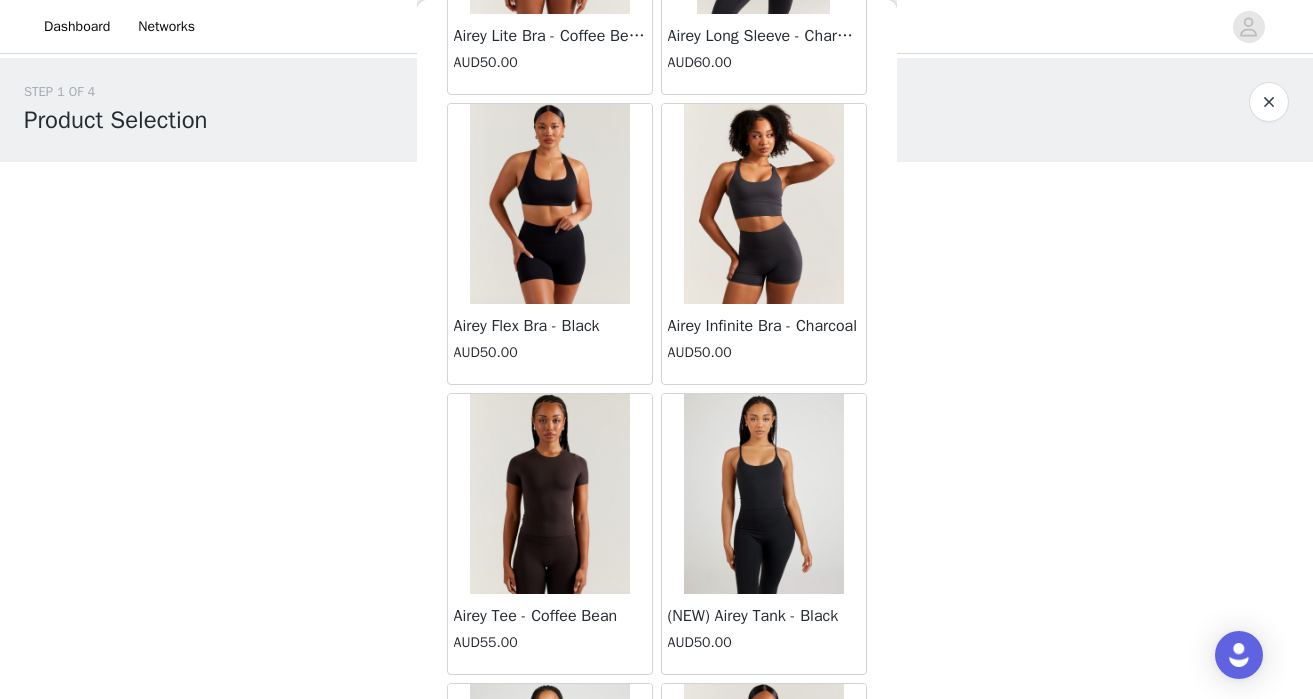 scroll, scrollTop: 8490, scrollLeft: 0, axis: vertical 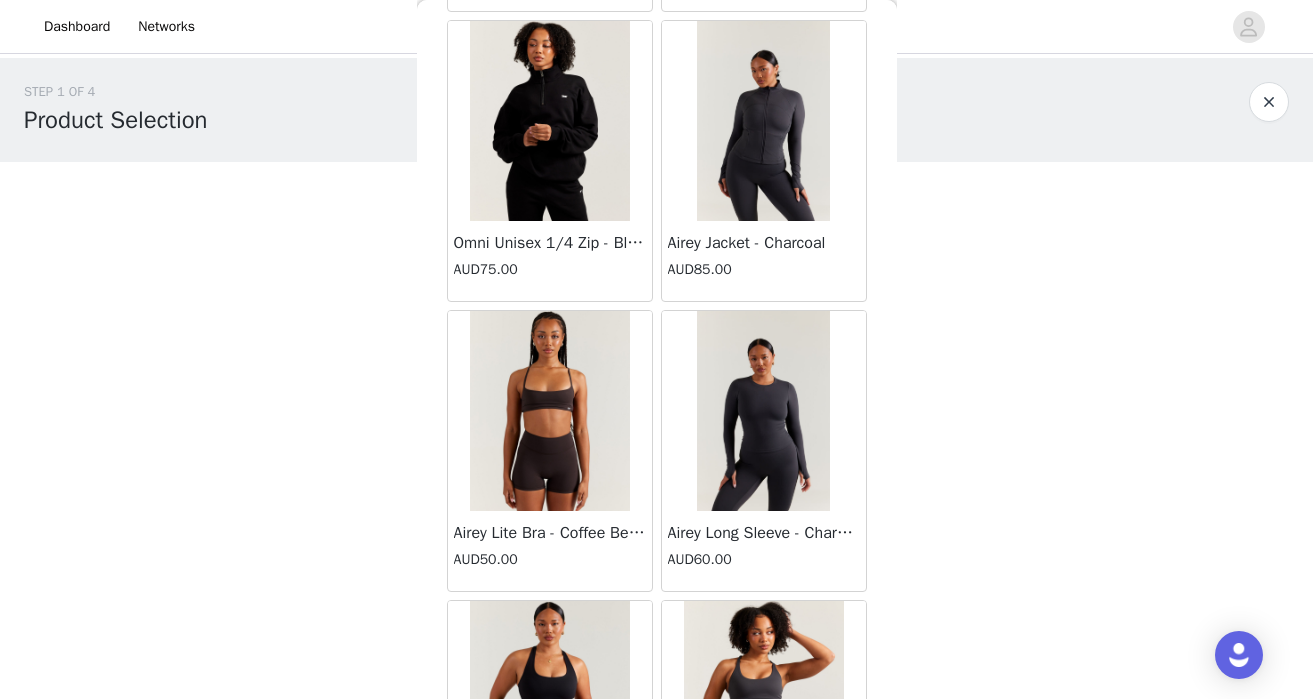 click at bounding box center [550, 411] 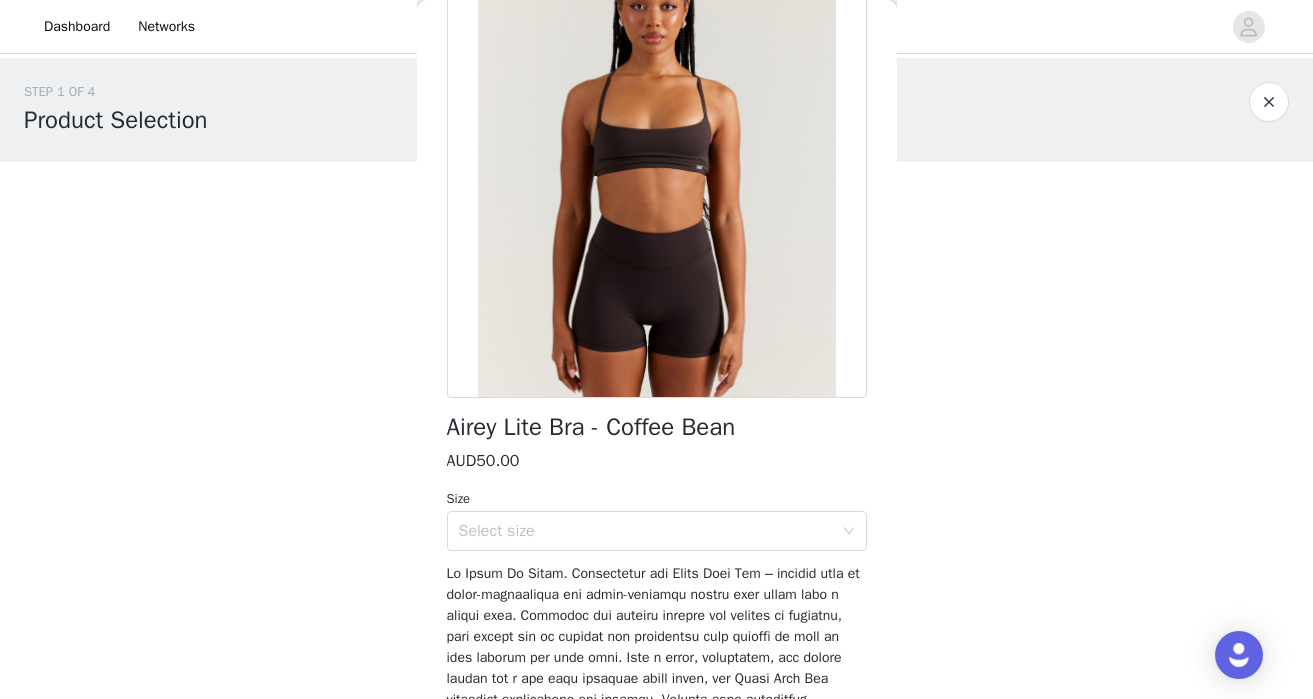 scroll, scrollTop: 0, scrollLeft: 0, axis: both 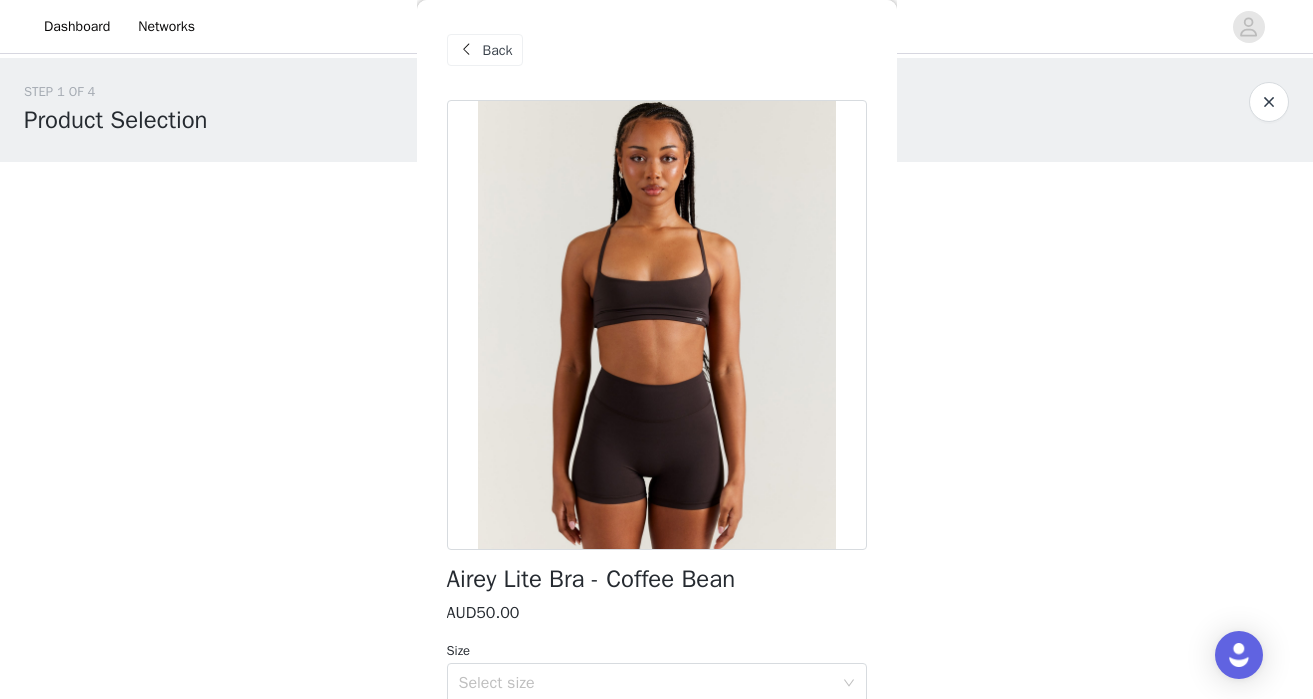 click at bounding box center [467, 50] 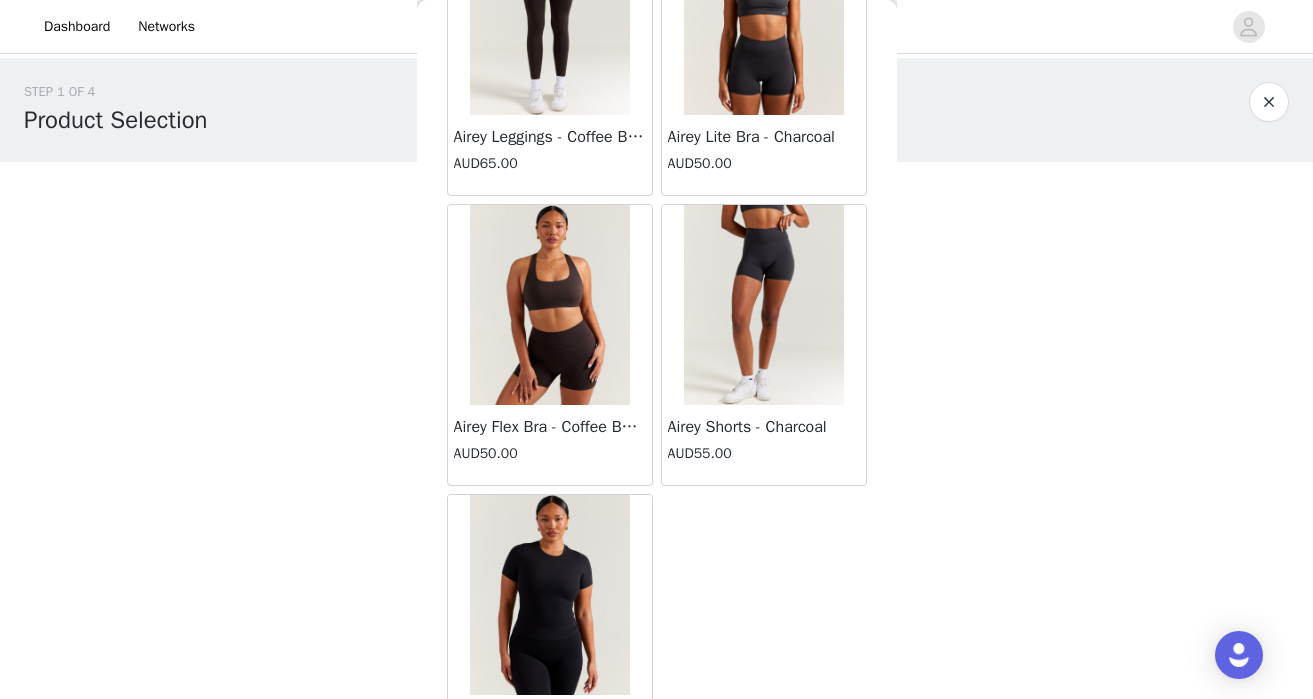 click at bounding box center (550, 305) 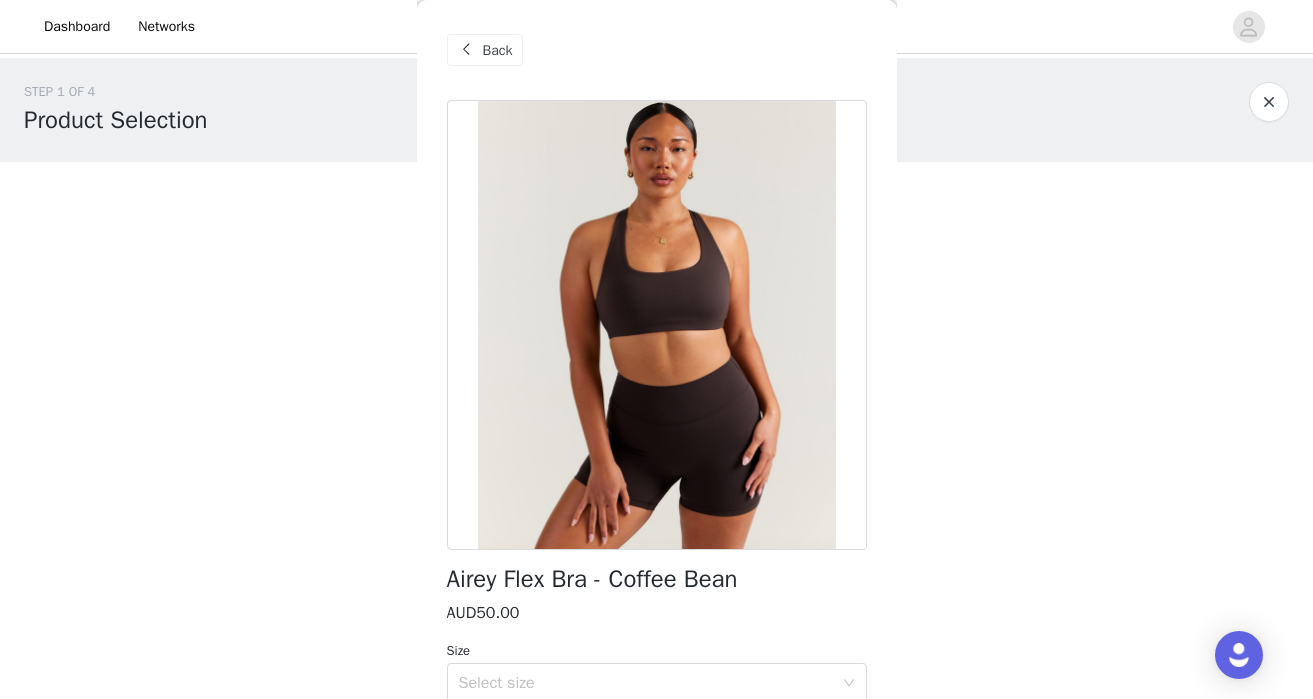 scroll, scrollTop: 456, scrollLeft: 0, axis: vertical 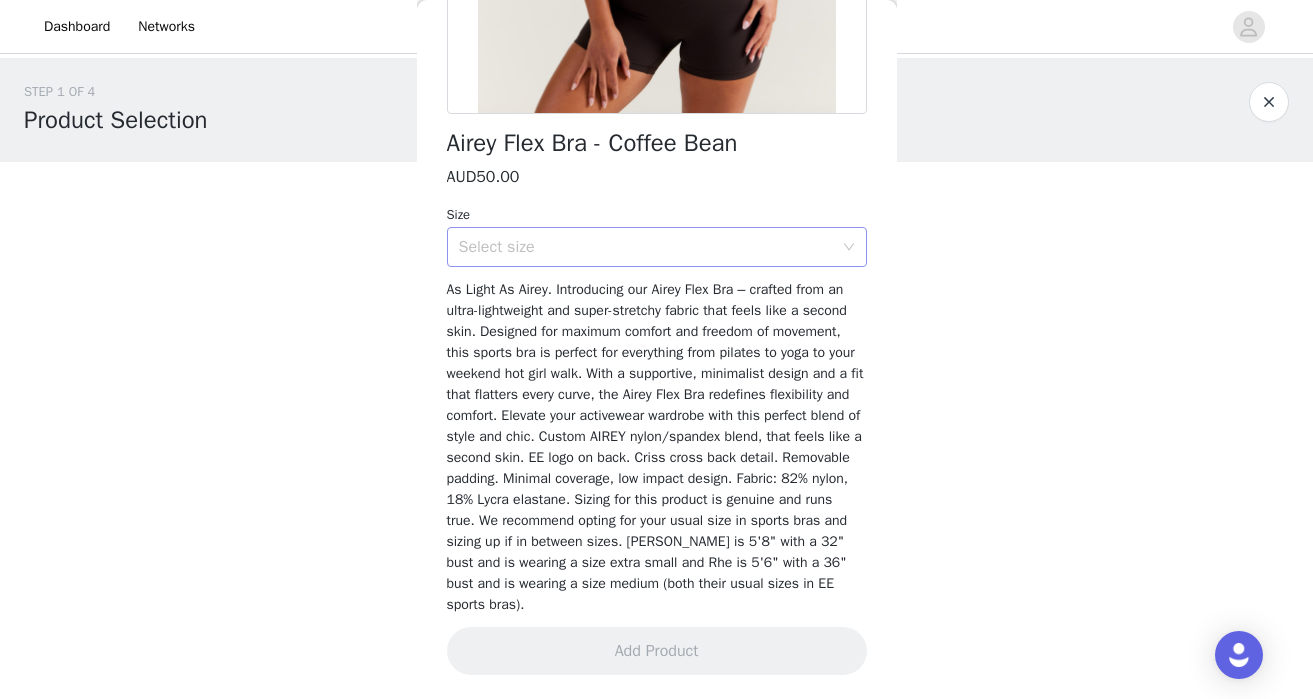 click on "Select size" at bounding box center (646, 247) 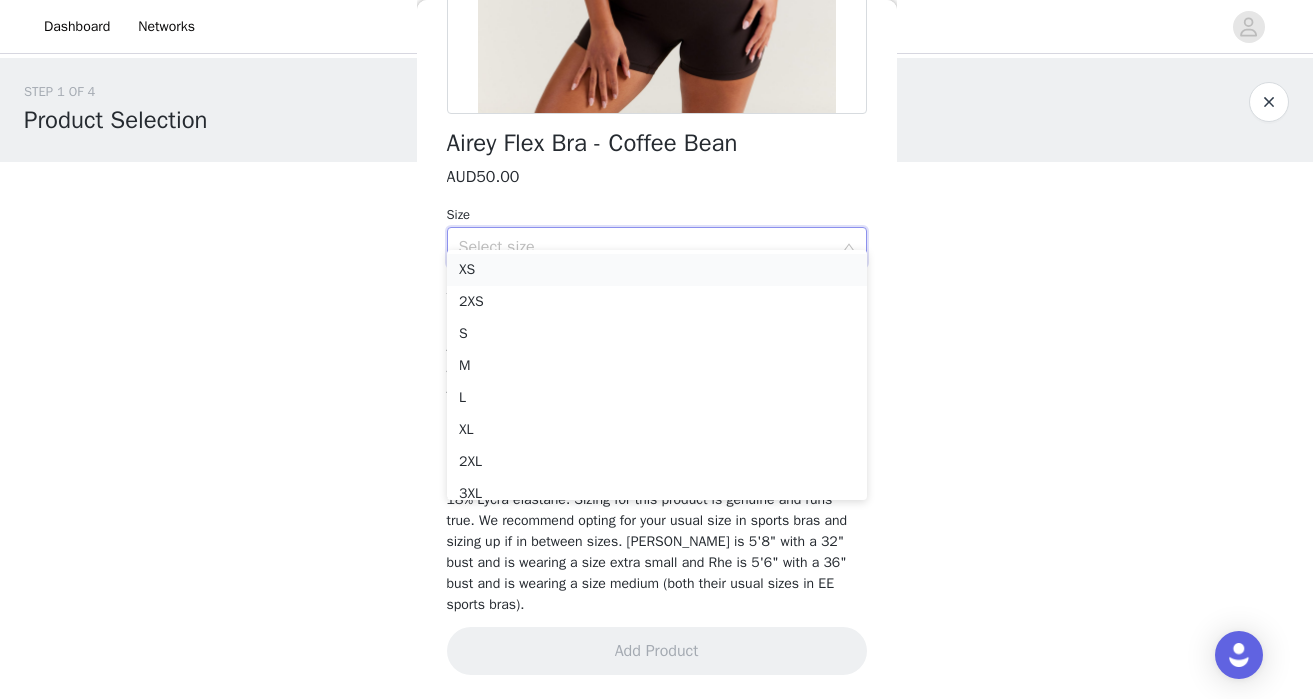 click on "XS" at bounding box center (657, 270) 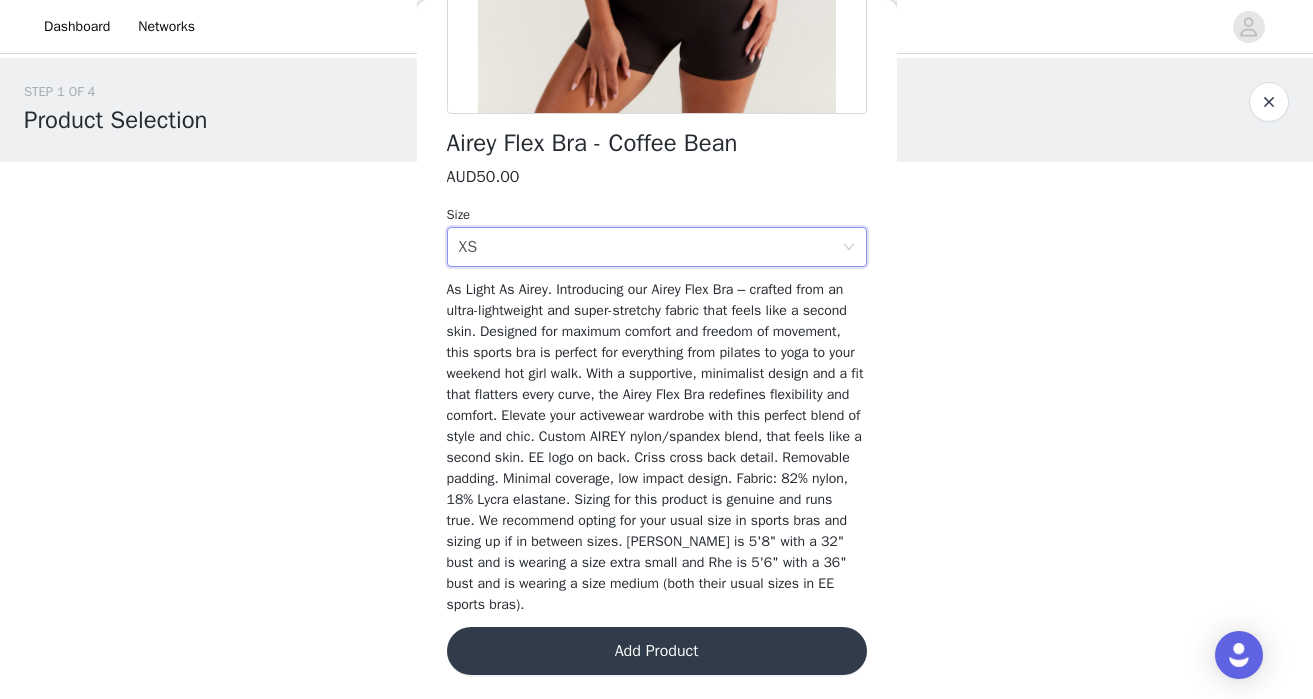 click on "Add Product" at bounding box center [657, 651] 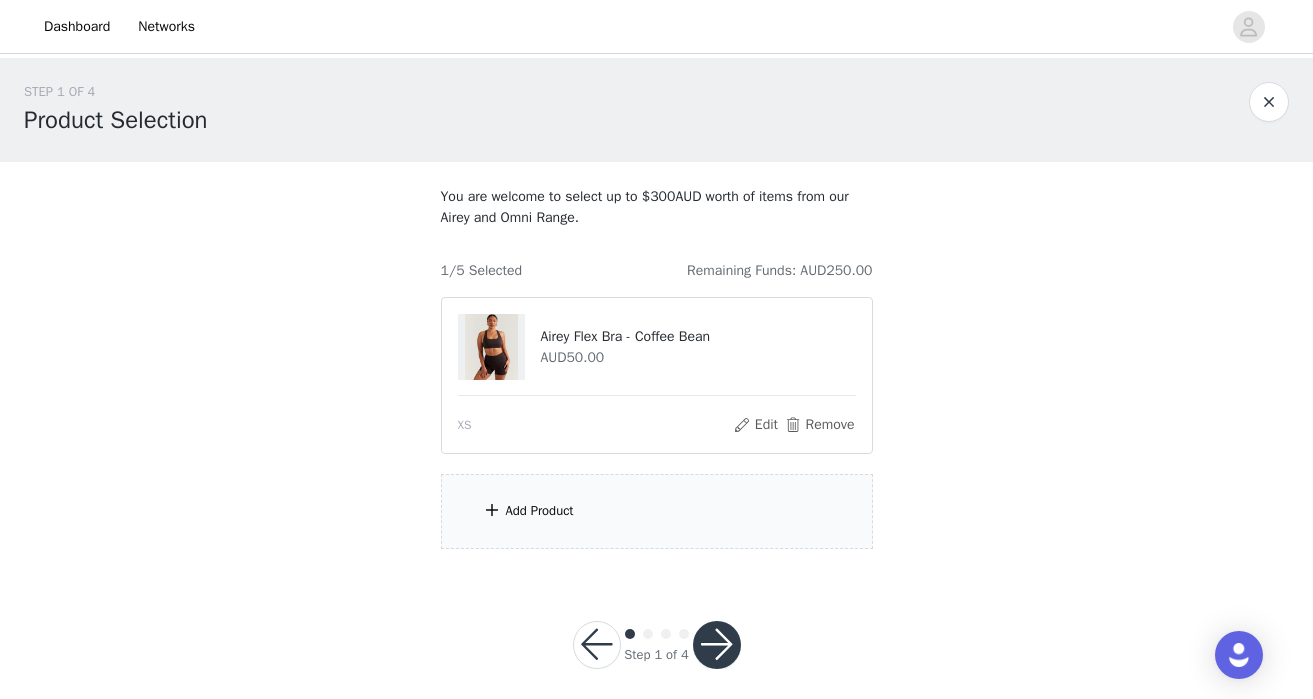 click on "Add Product" at bounding box center (540, 511) 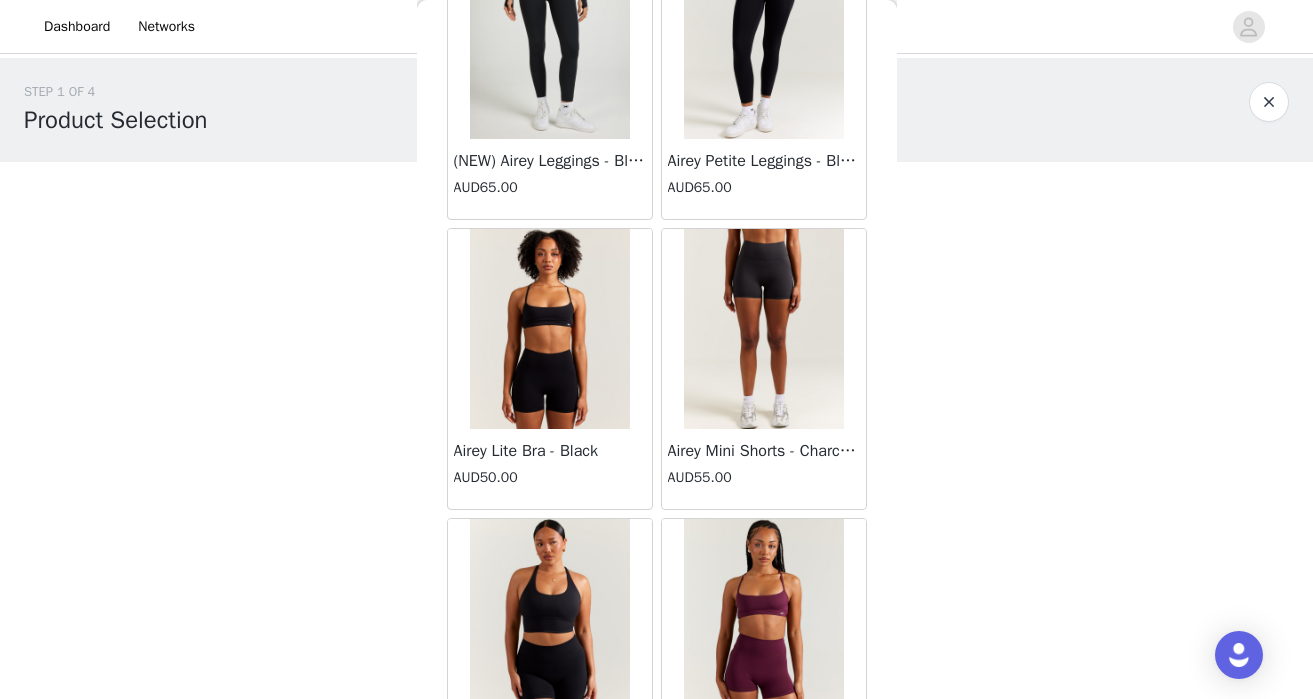 scroll, scrollTop: 14049, scrollLeft: 0, axis: vertical 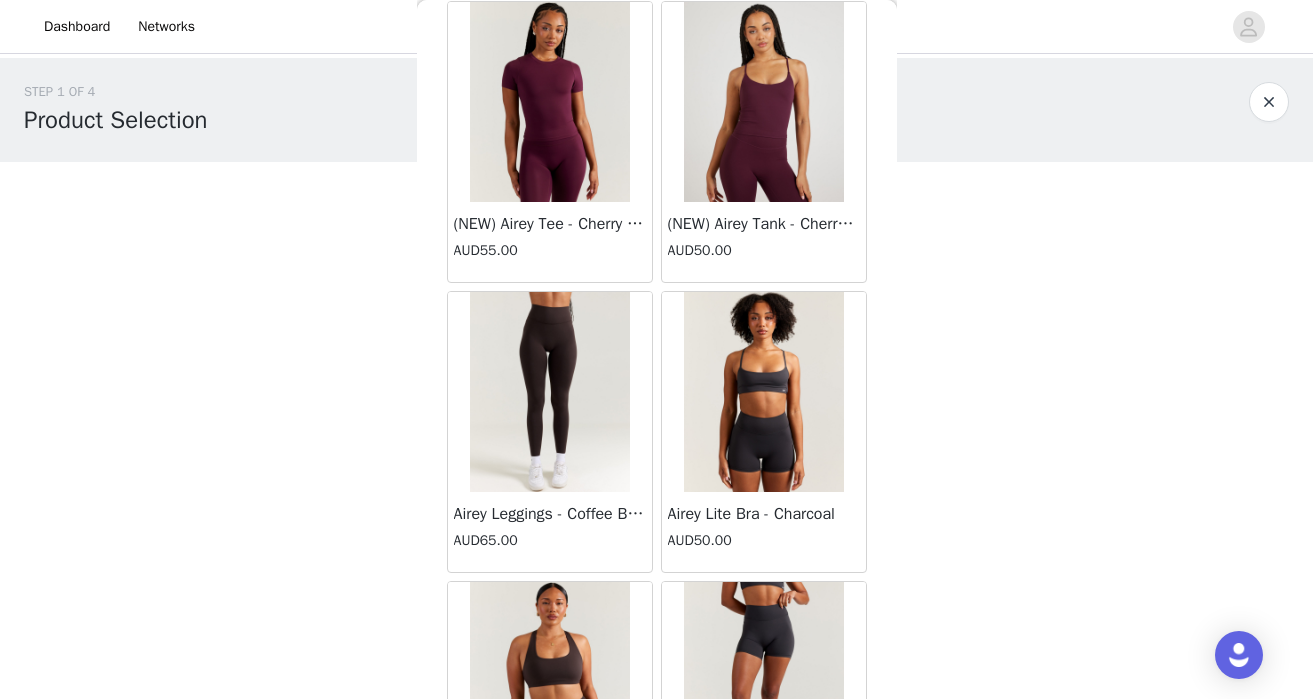 click at bounding box center (550, 392) 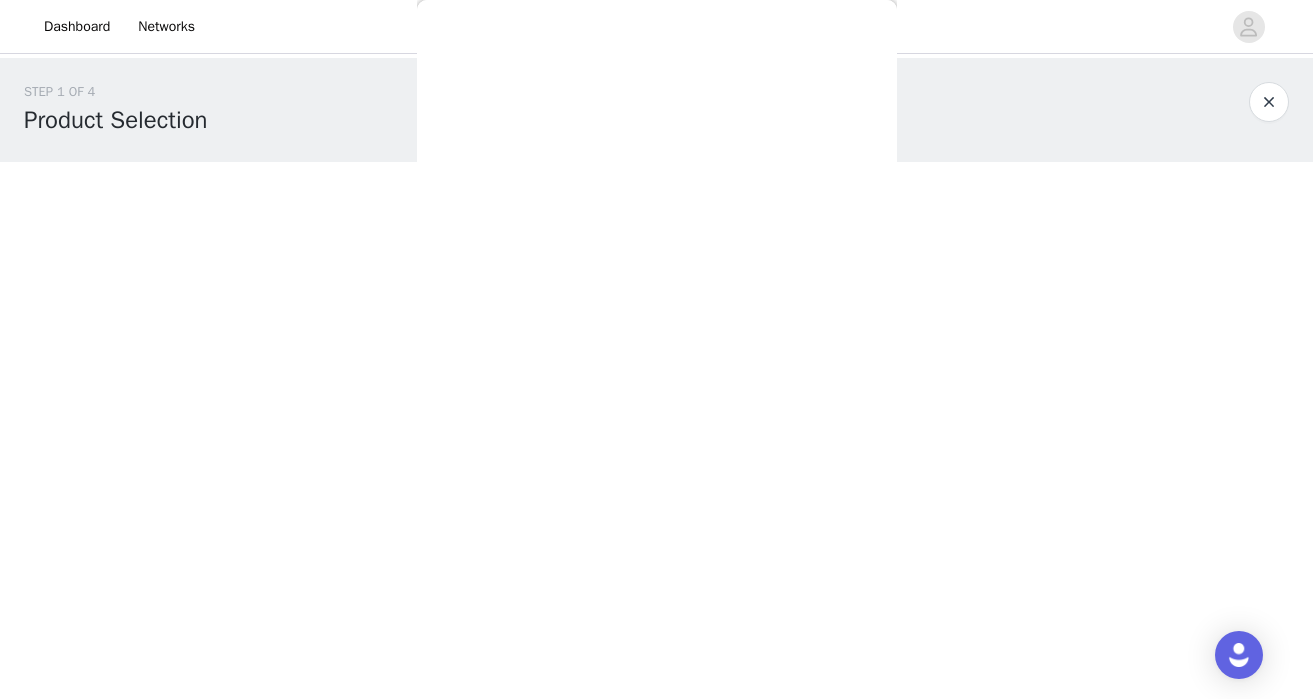 scroll, scrollTop: 477, scrollLeft: 0, axis: vertical 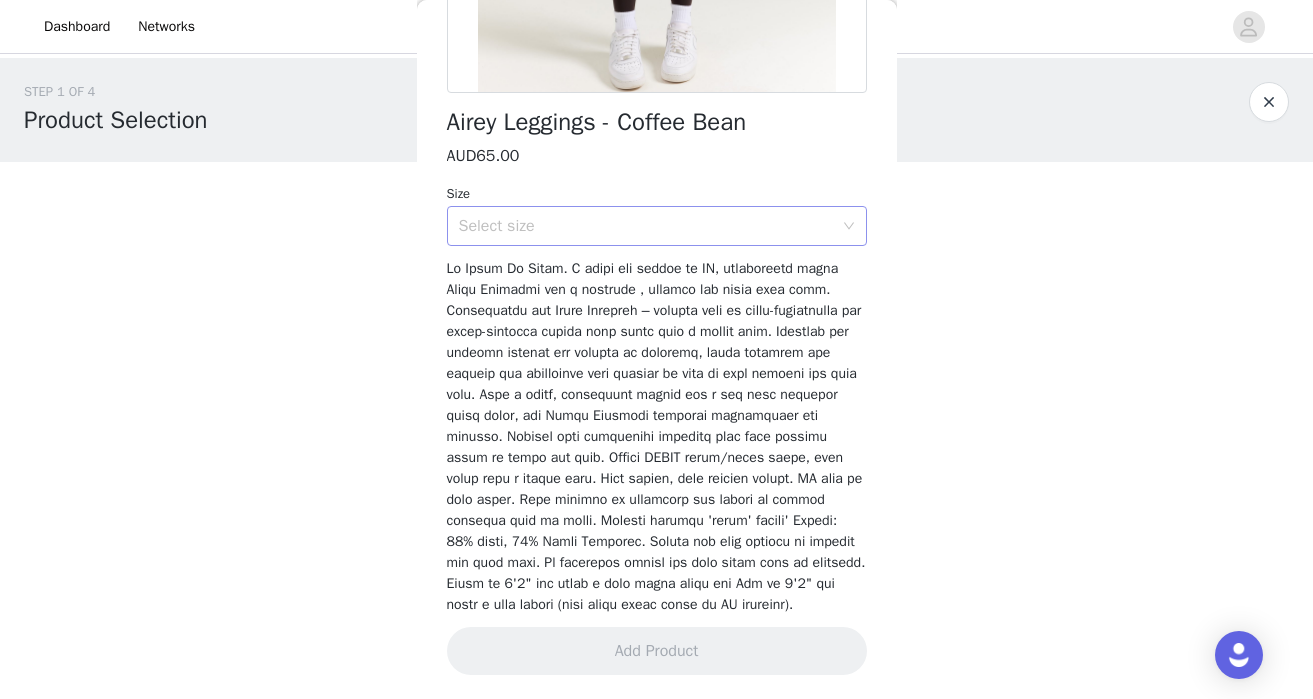 click on "Select size" at bounding box center (646, 226) 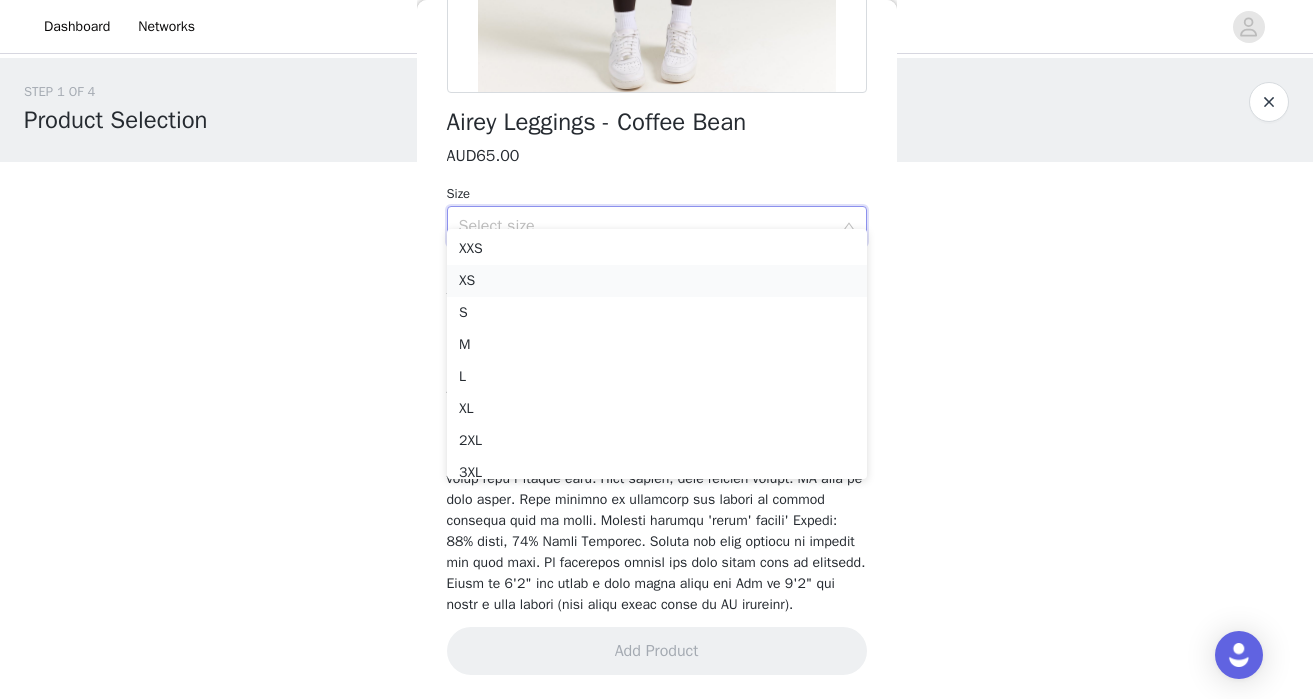 click on "XS" at bounding box center [657, 281] 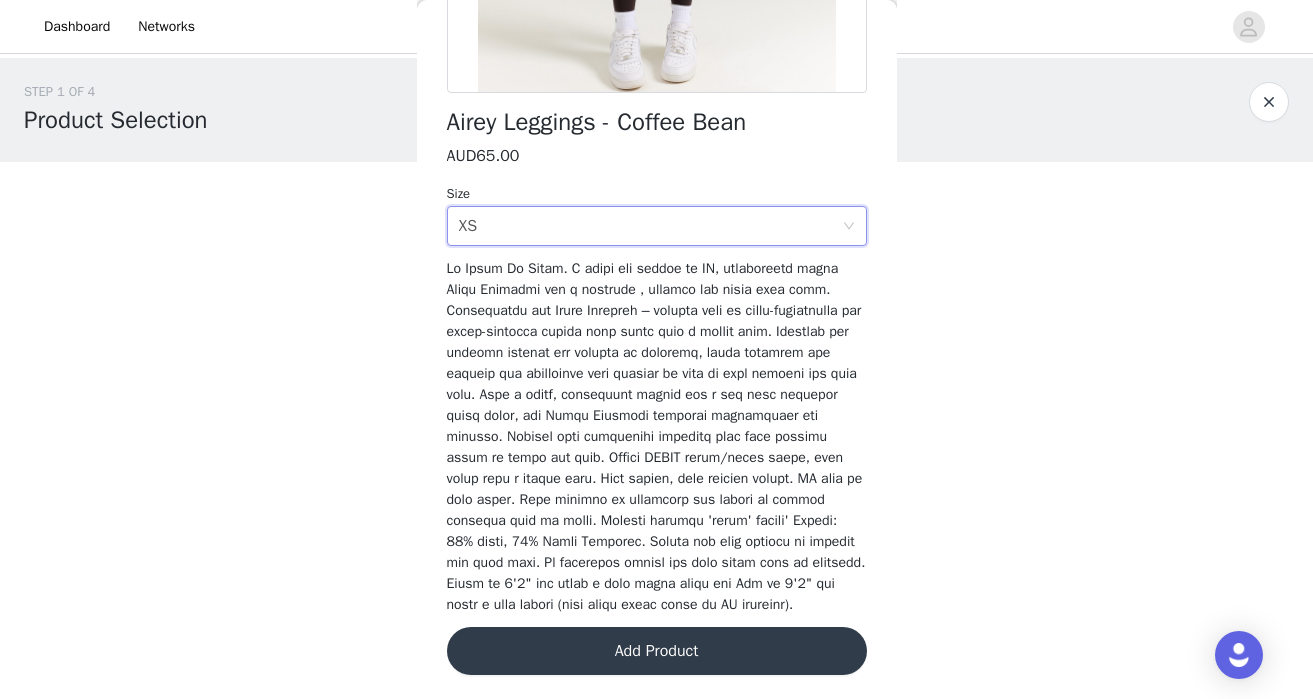 click on "Add Product" at bounding box center (657, 651) 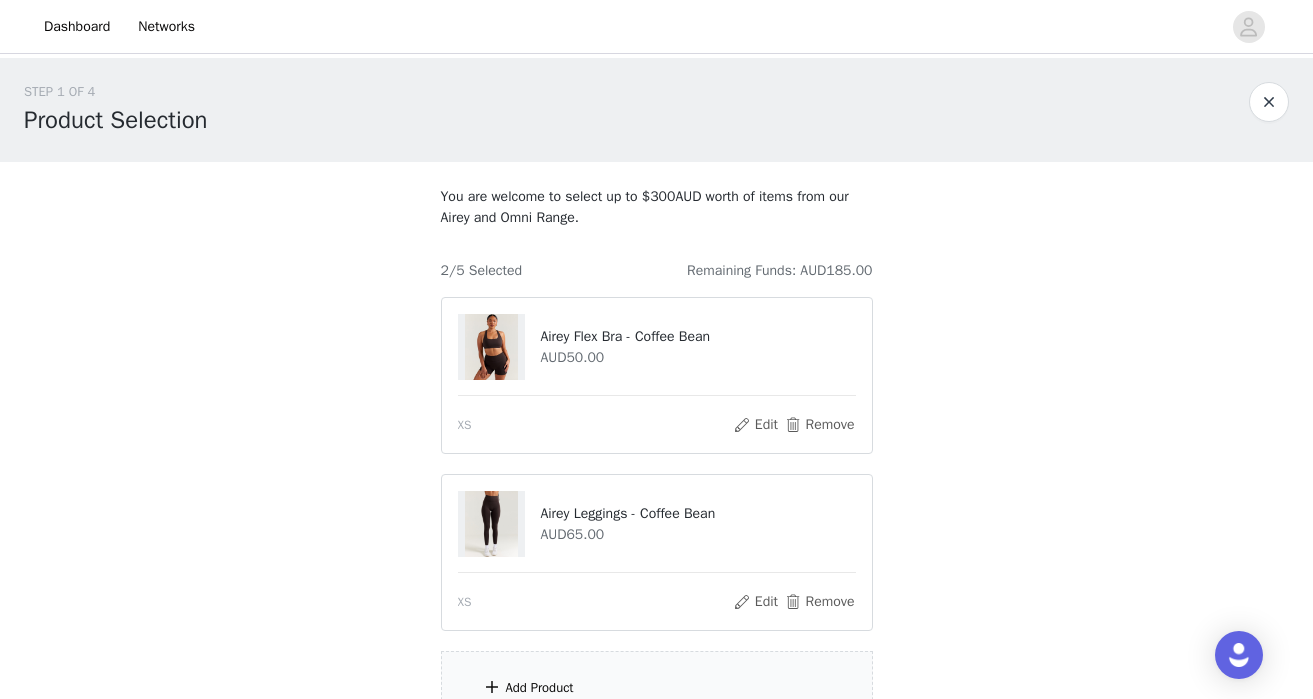 scroll, scrollTop: 194, scrollLeft: 0, axis: vertical 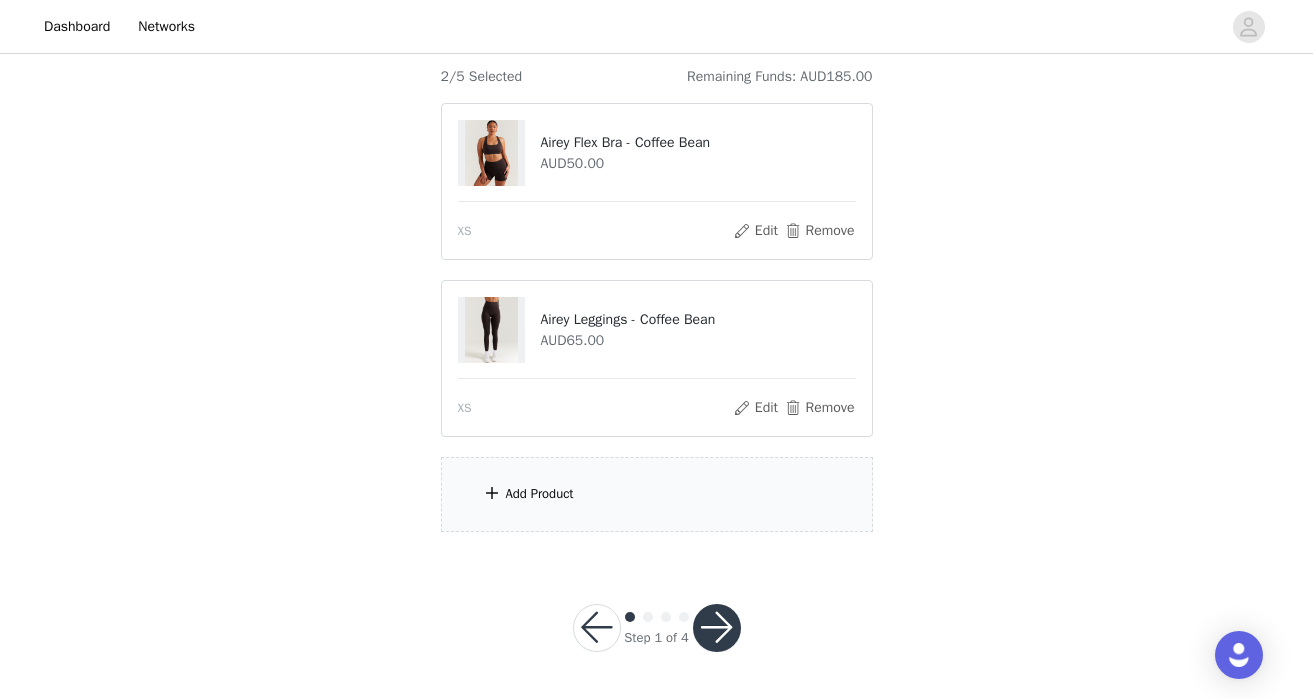 click on "Add Product" at bounding box center [657, 494] 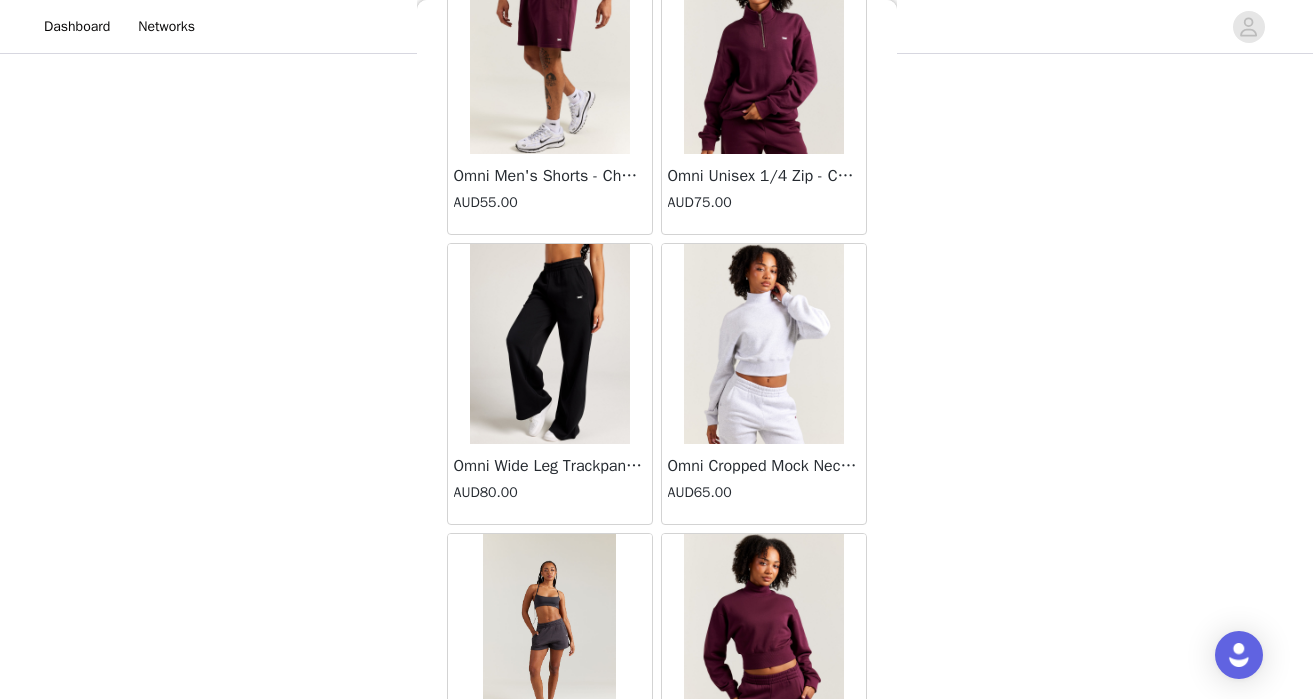 scroll, scrollTop: 3916, scrollLeft: 0, axis: vertical 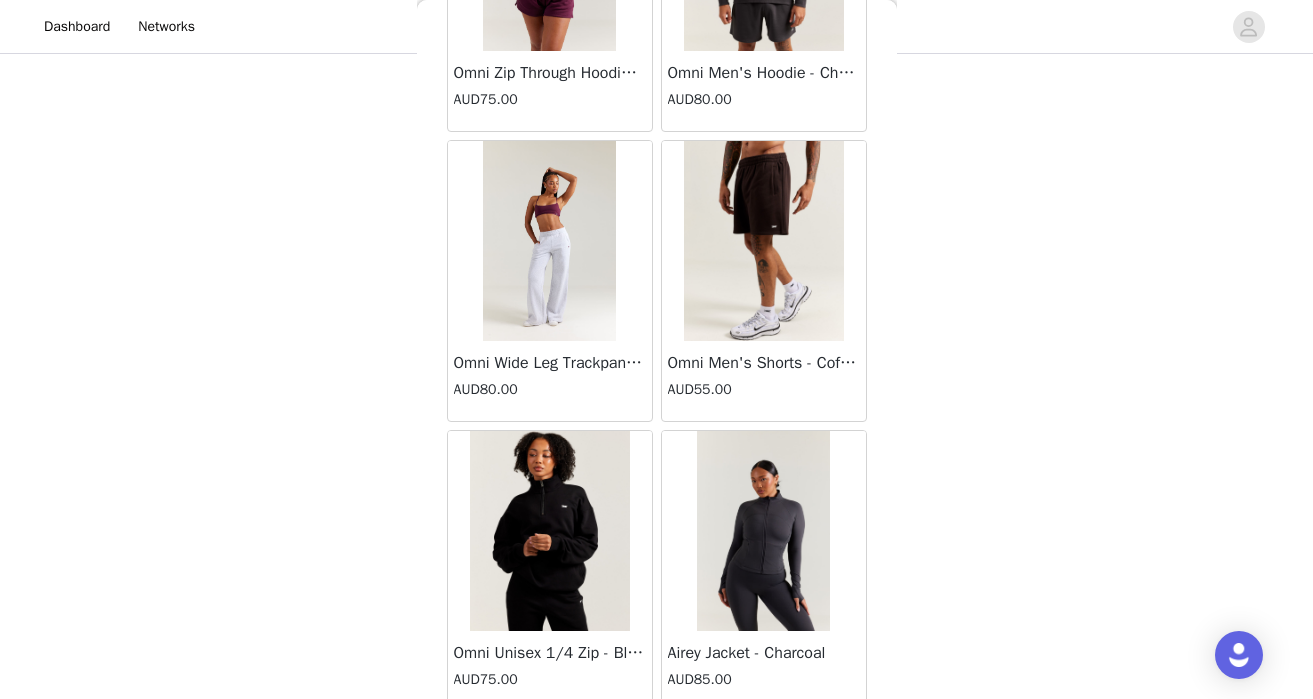 click on "Omni Wide Leg Trackpants - Grey Marle" at bounding box center [550, 363] 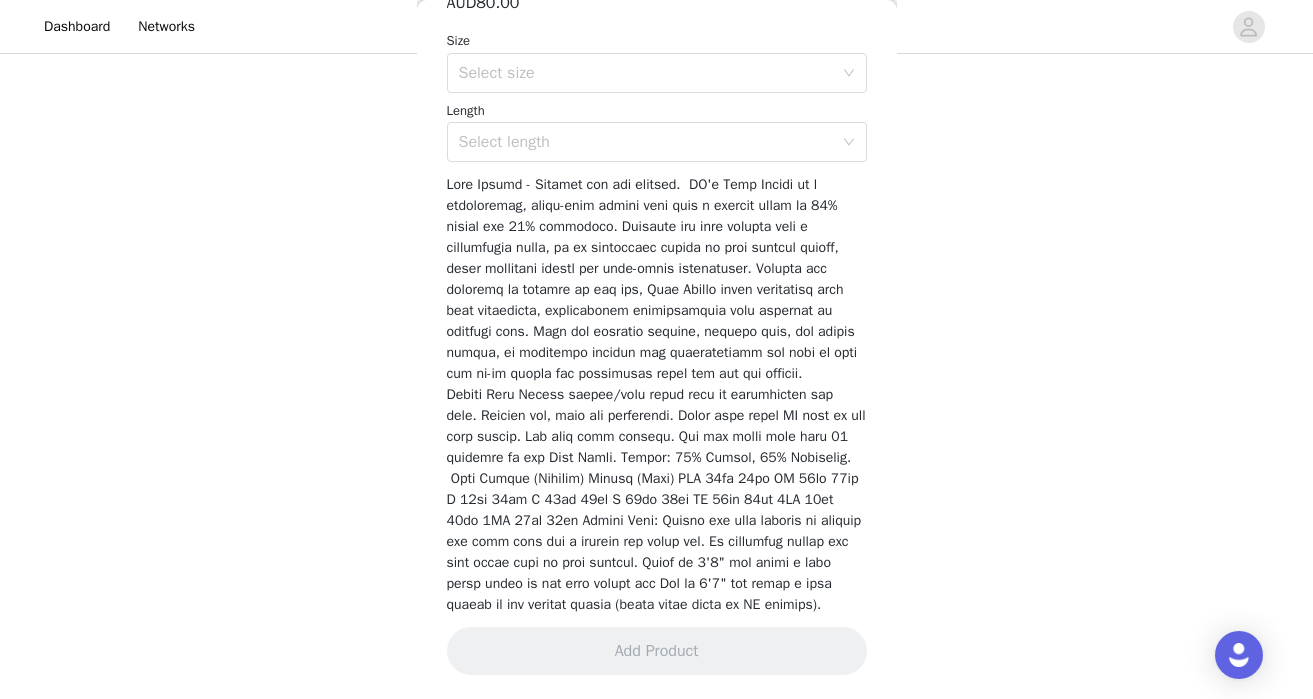scroll, scrollTop: 339, scrollLeft: 0, axis: vertical 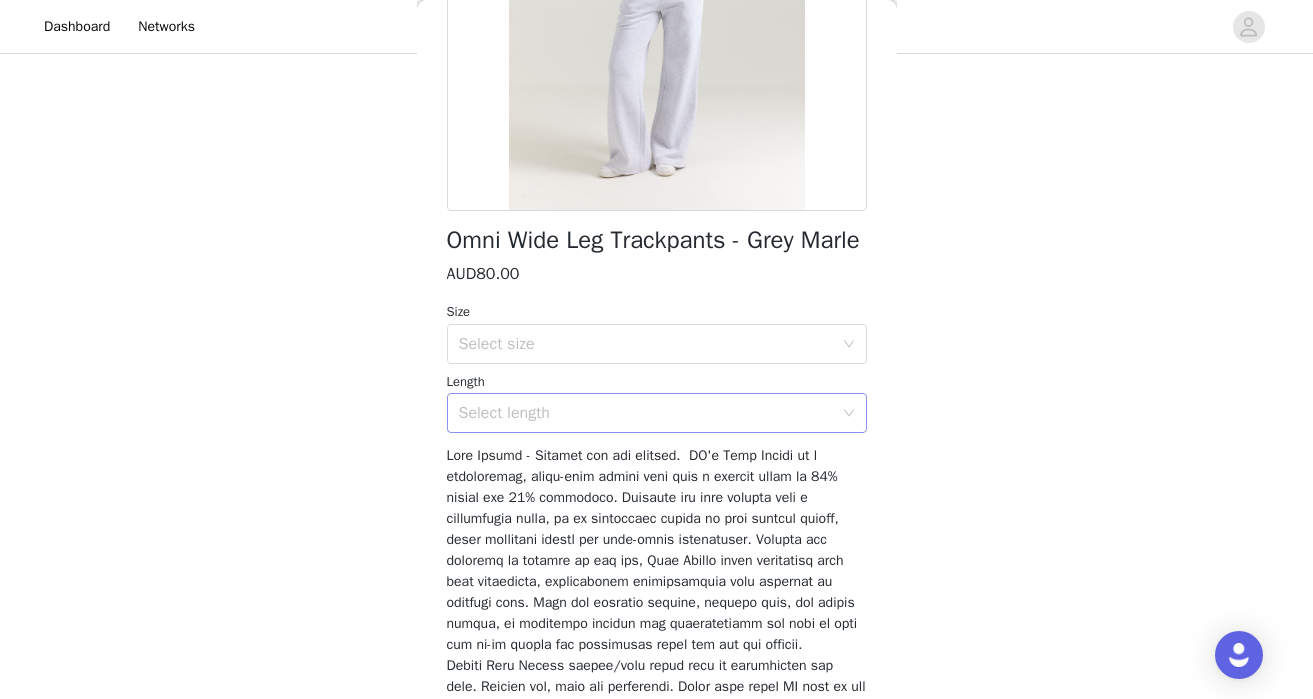 click on "Select length" at bounding box center [646, 413] 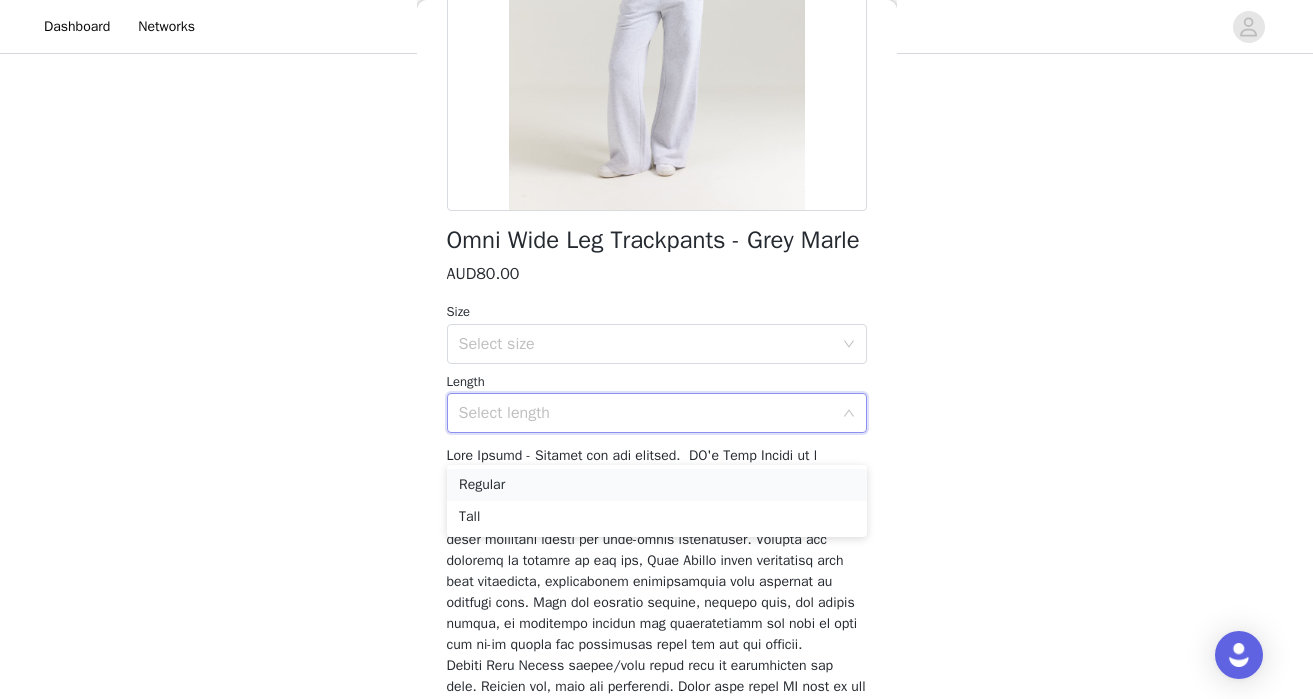 click on "Regular" at bounding box center [657, 485] 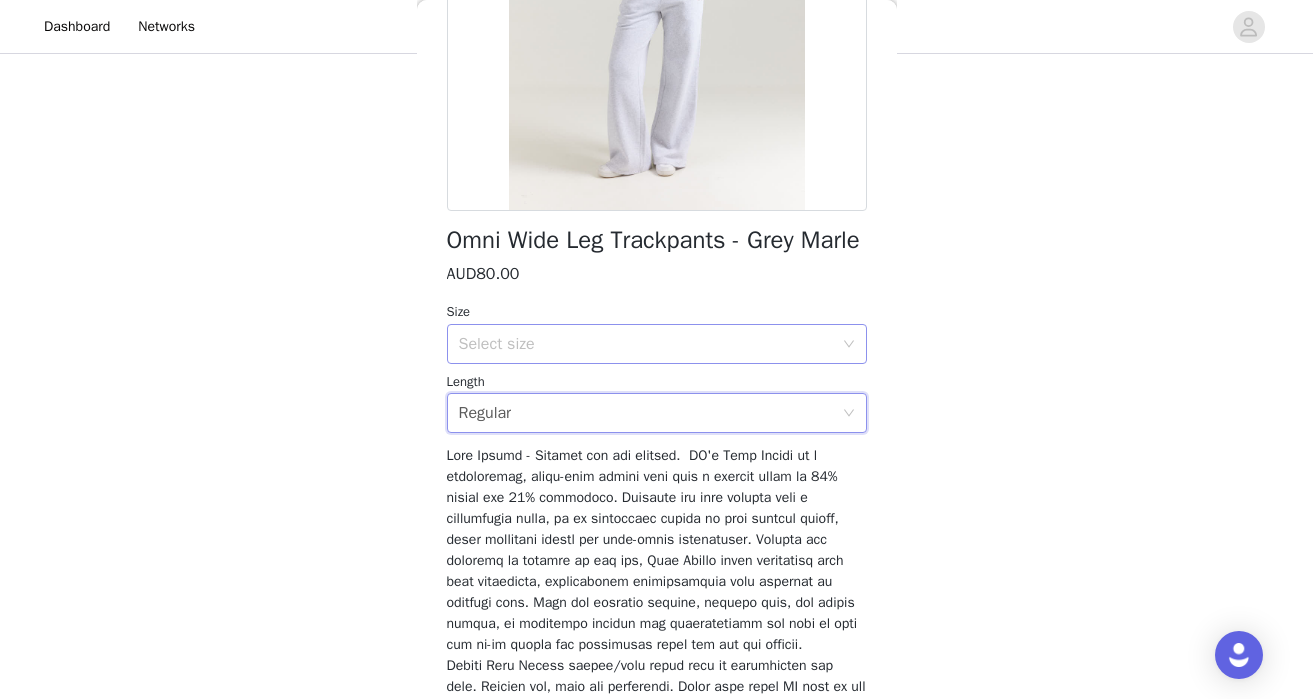 click on "Select size" at bounding box center (646, 344) 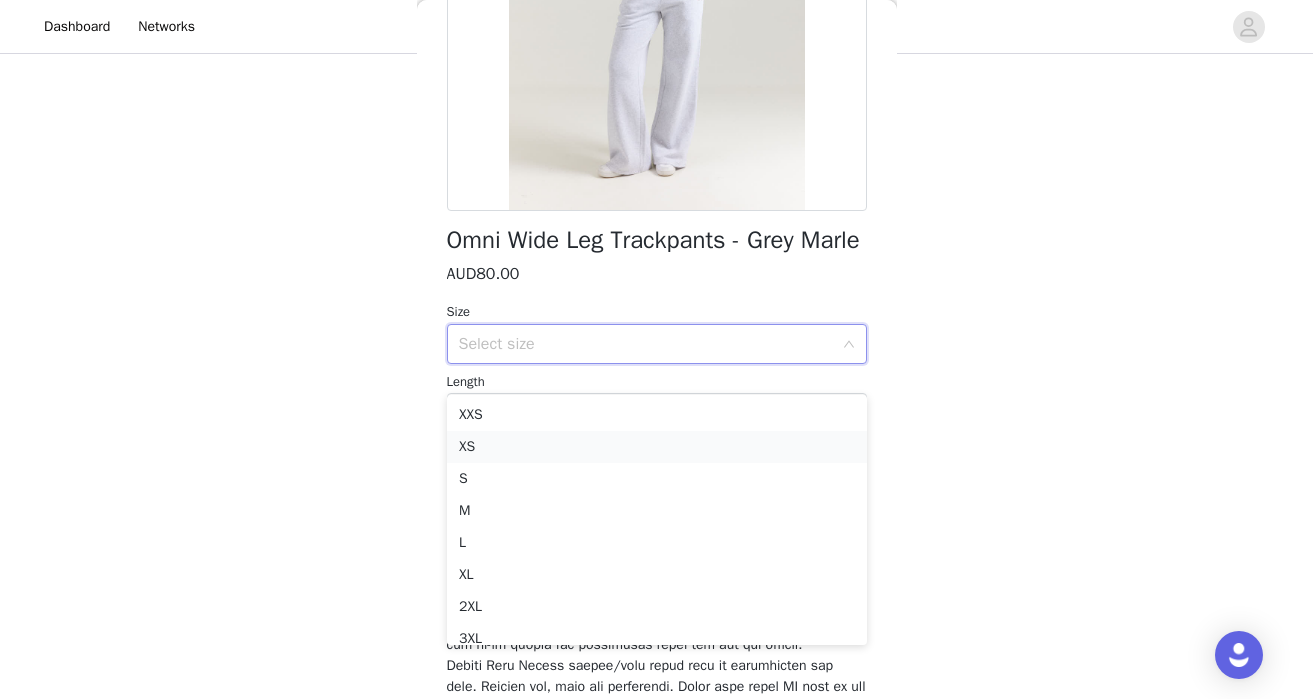 click on "XS" at bounding box center [657, 447] 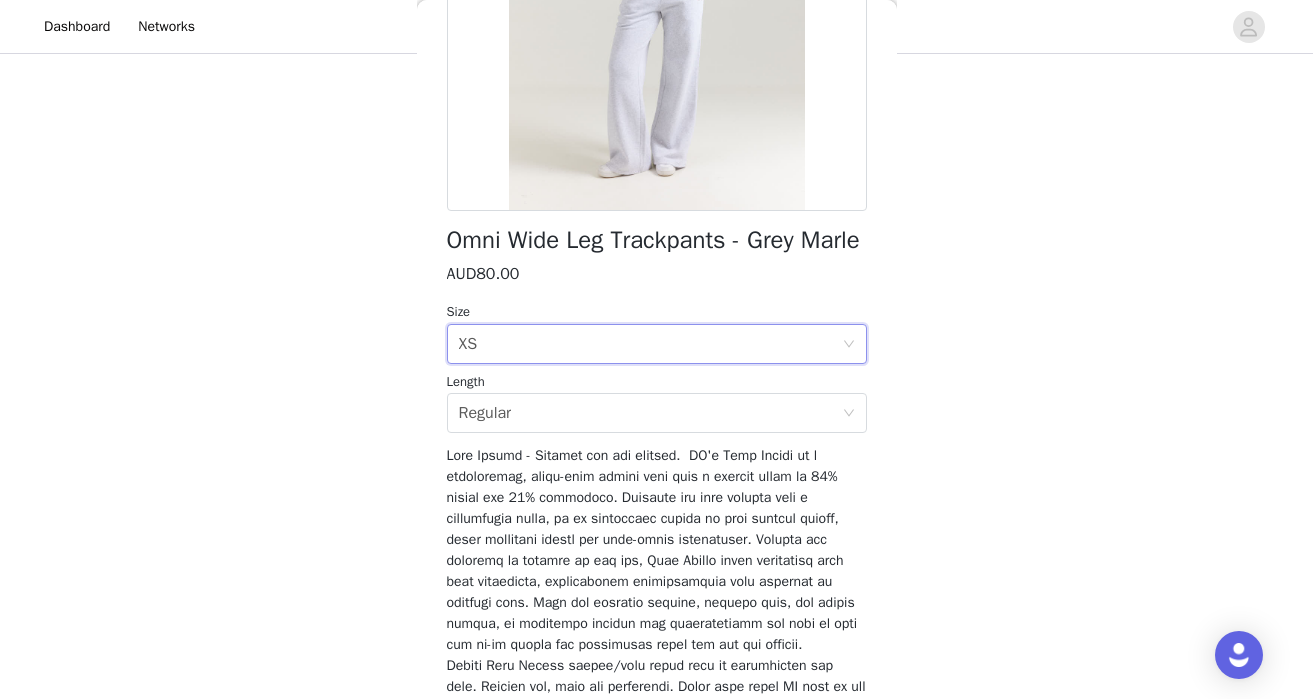 scroll, scrollTop: 658, scrollLeft: 0, axis: vertical 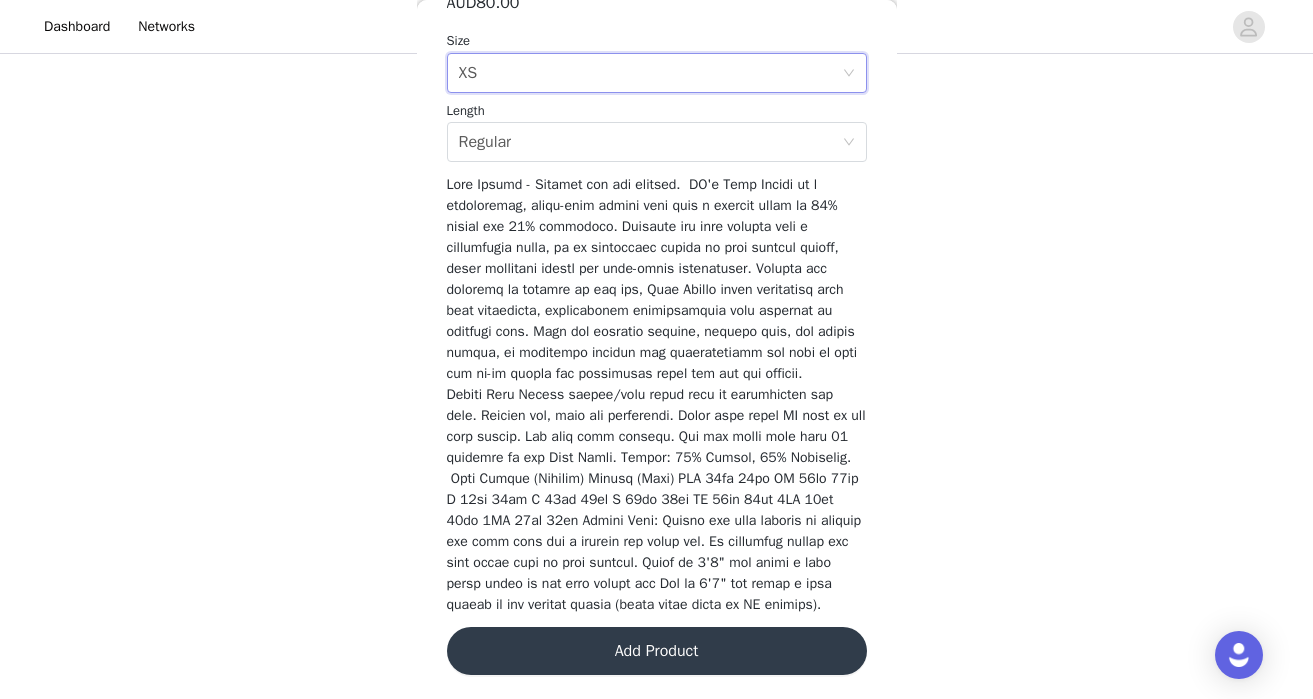 click on "Add Product" at bounding box center (657, 651) 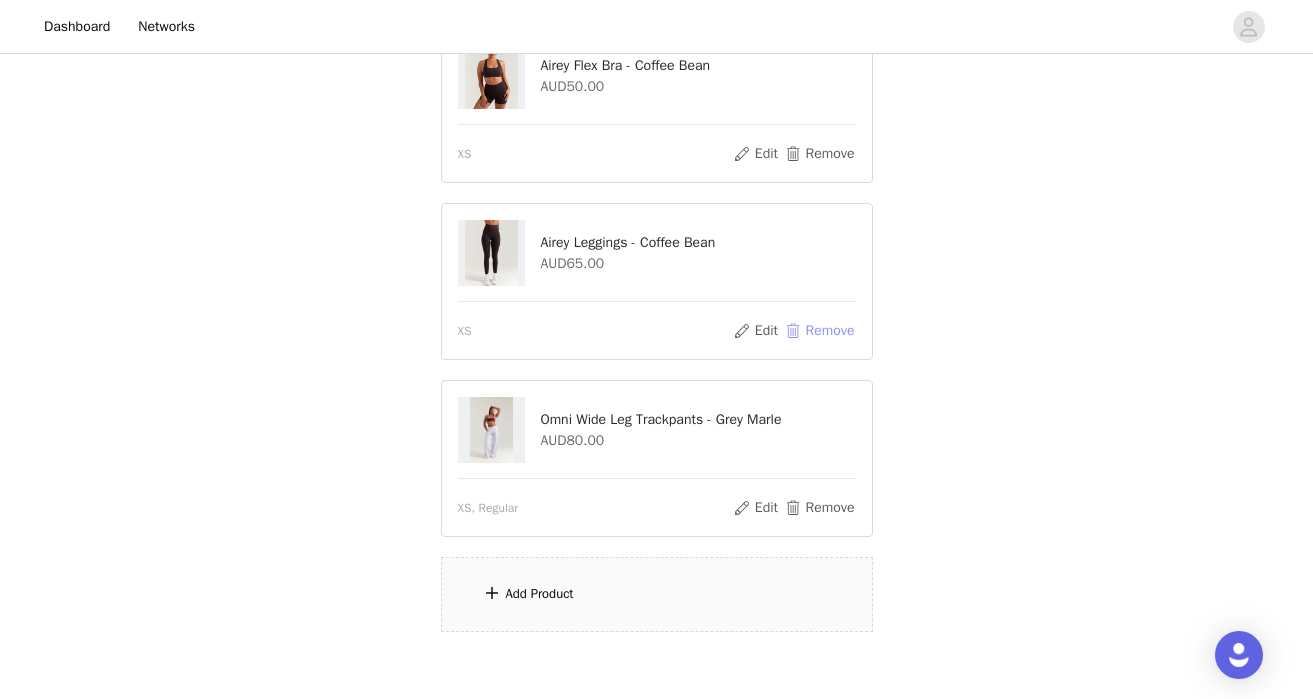 scroll, scrollTop: 284, scrollLeft: 0, axis: vertical 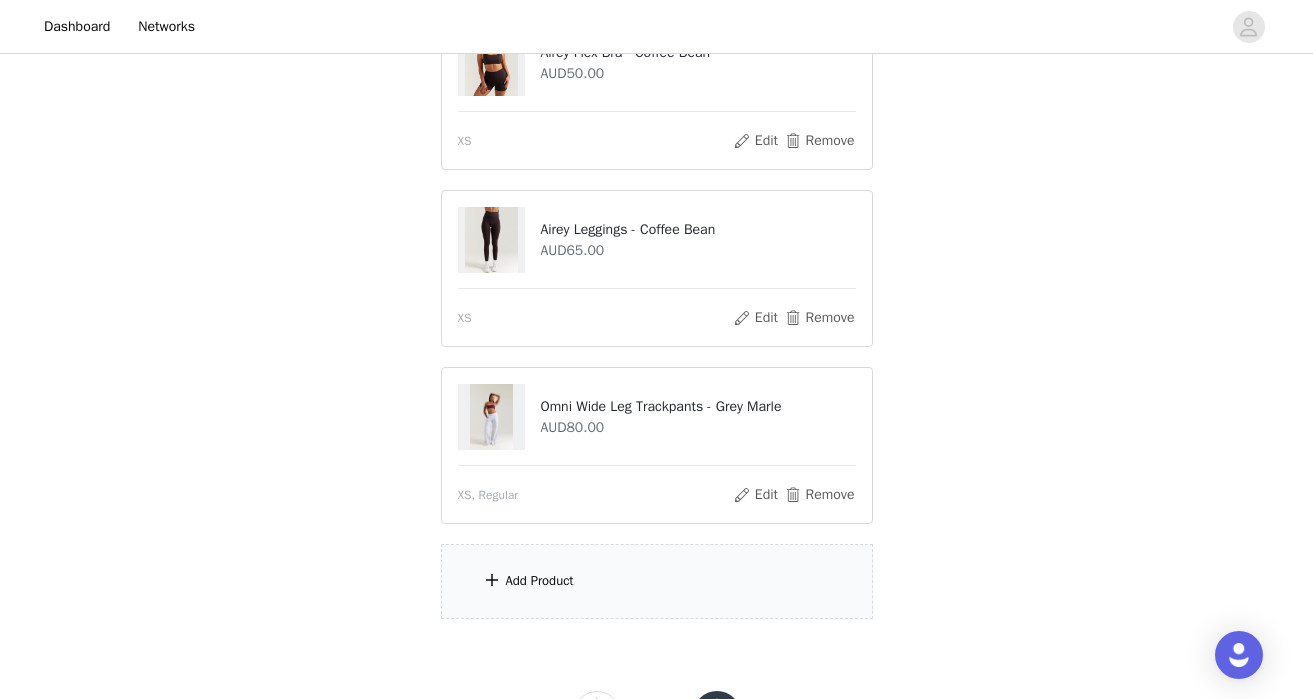 click on "Add Product" at bounding box center (657, 581) 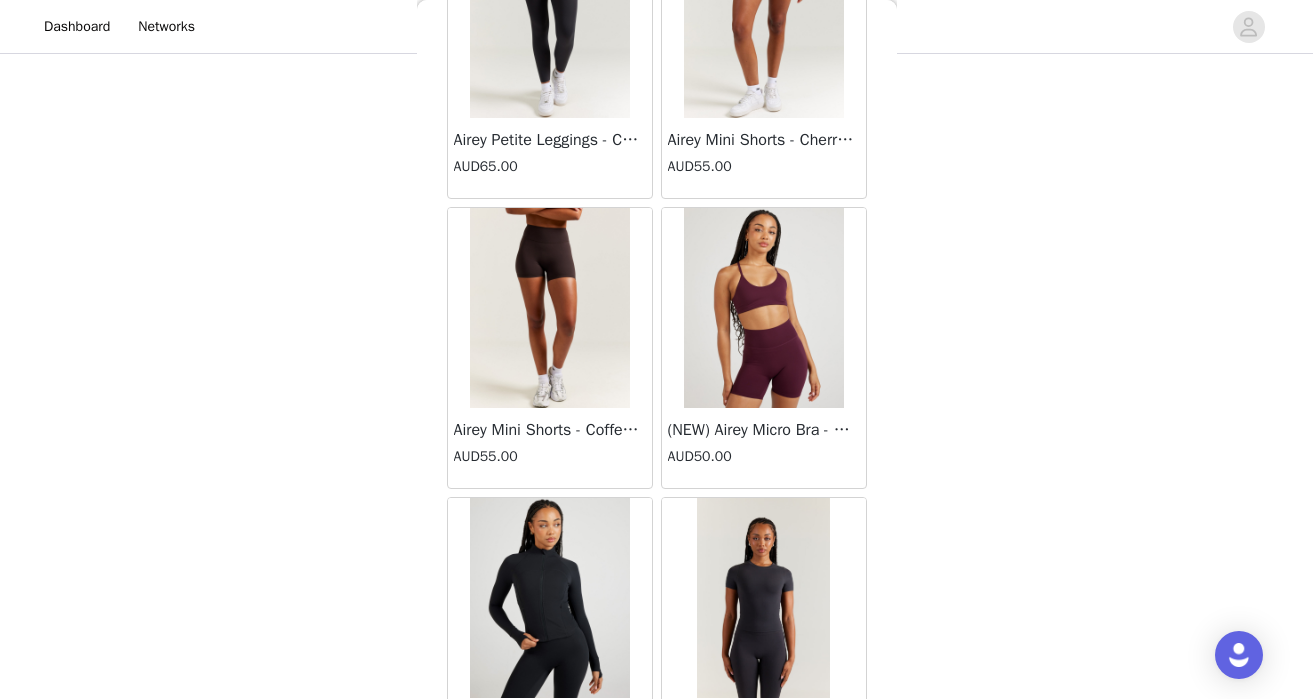 scroll, scrollTop: 11491, scrollLeft: 0, axis: vertical 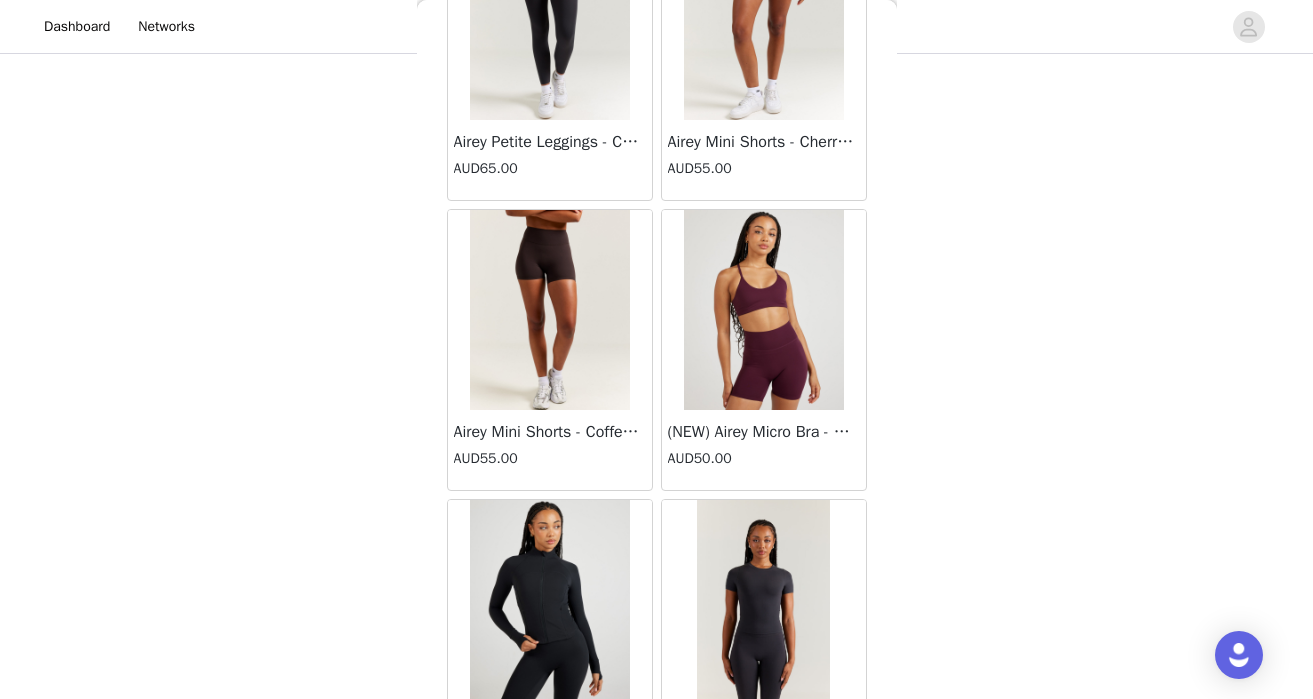 click at bounding box center [764, 310] 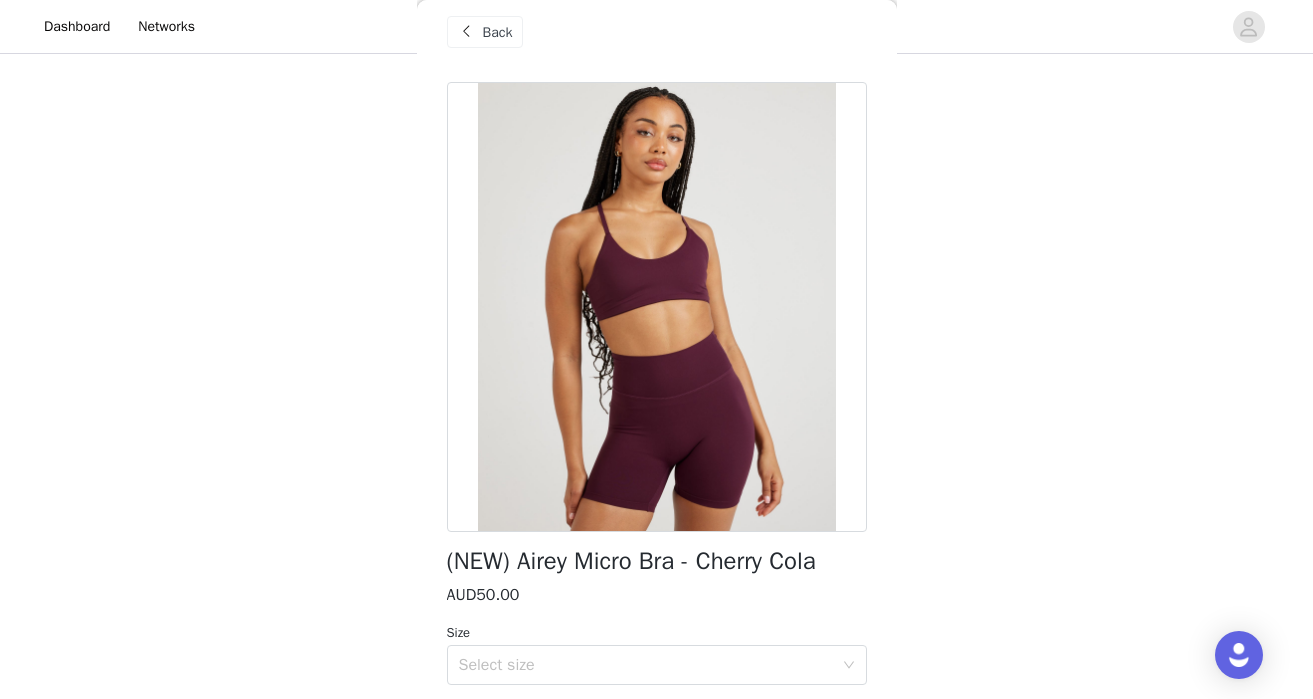 scroll, scrollTop: 9, scrollLeft: 0, axis: vertical 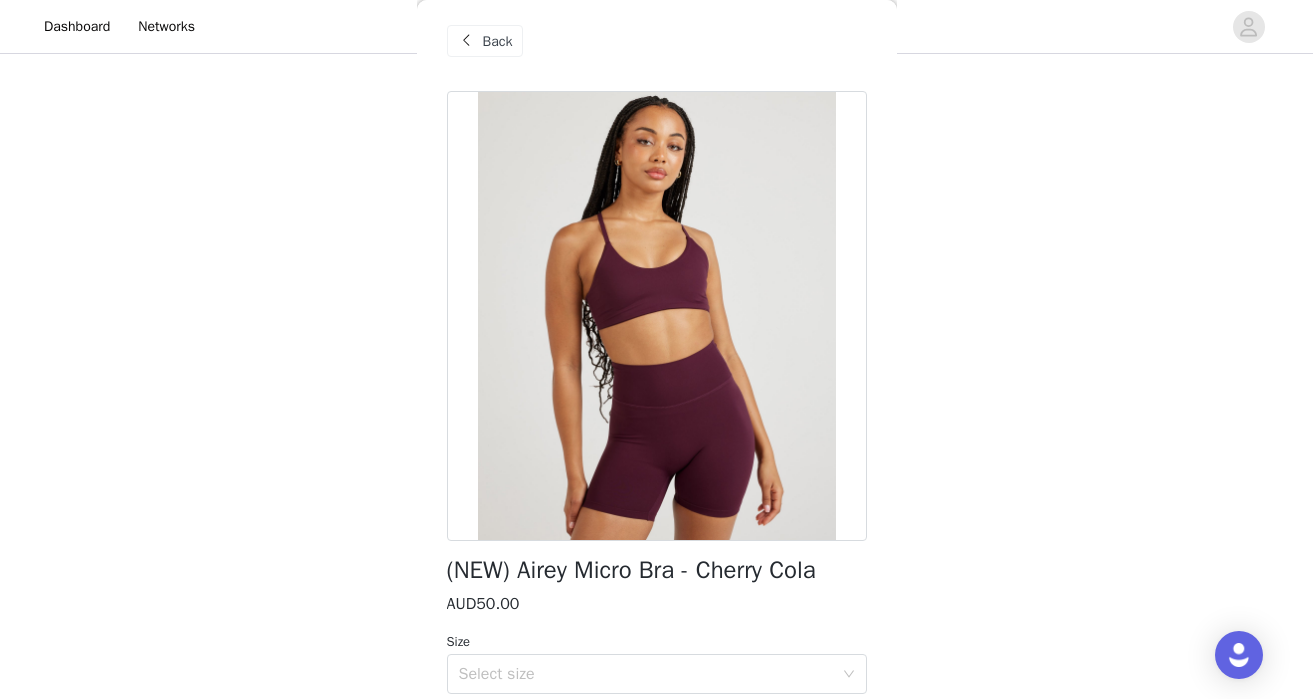 click on "Back" at bounding box center [498, 41] 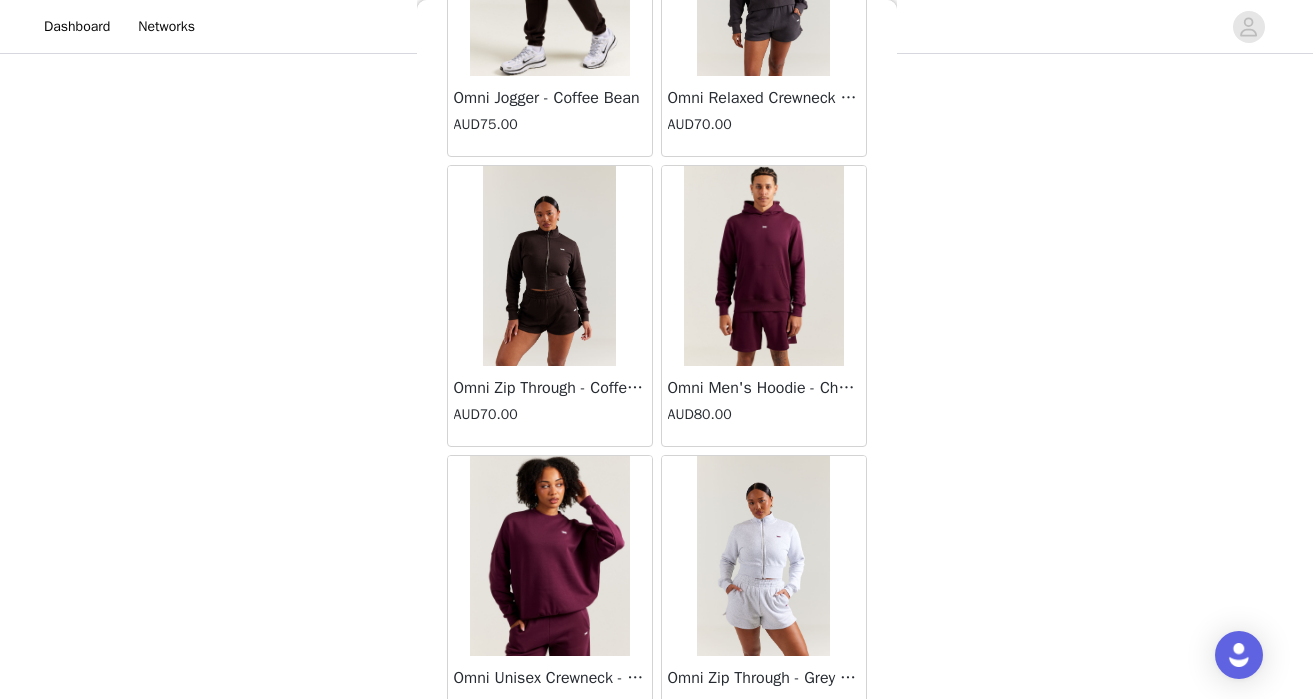 scroll, scrollTop: 5460, scrollLeft: 0, axis: vertical 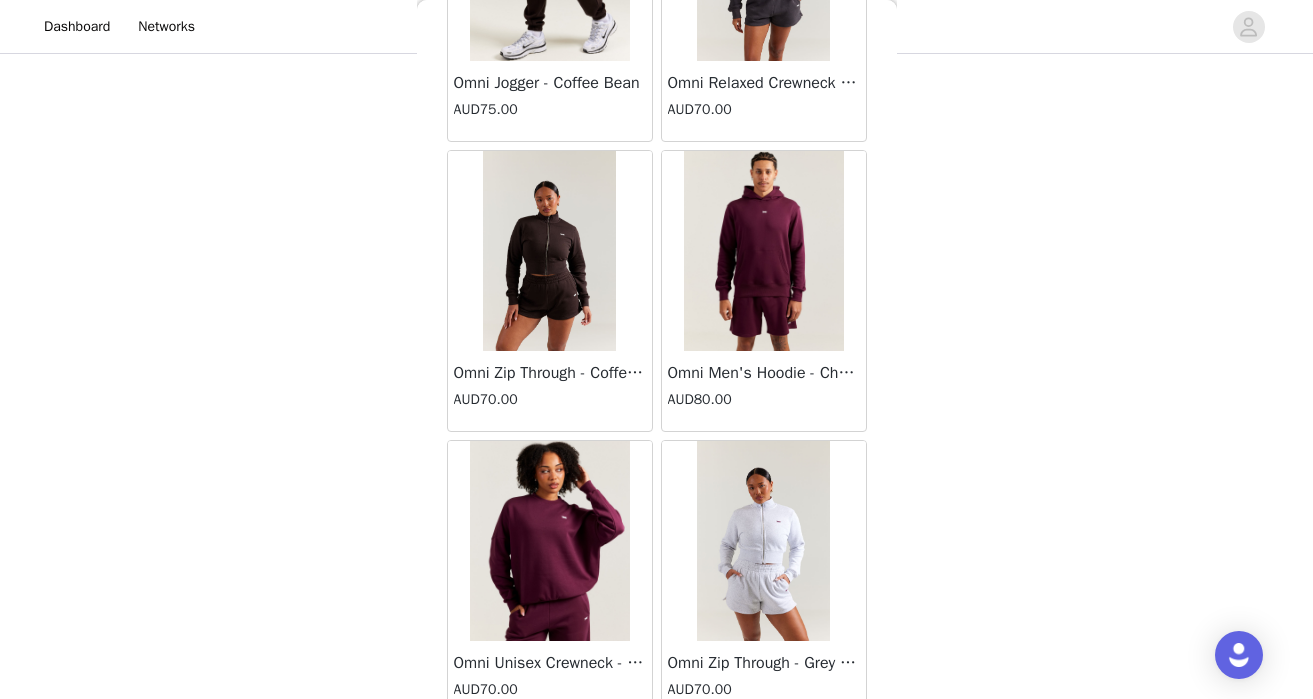 click at bounding box center [549, 251] 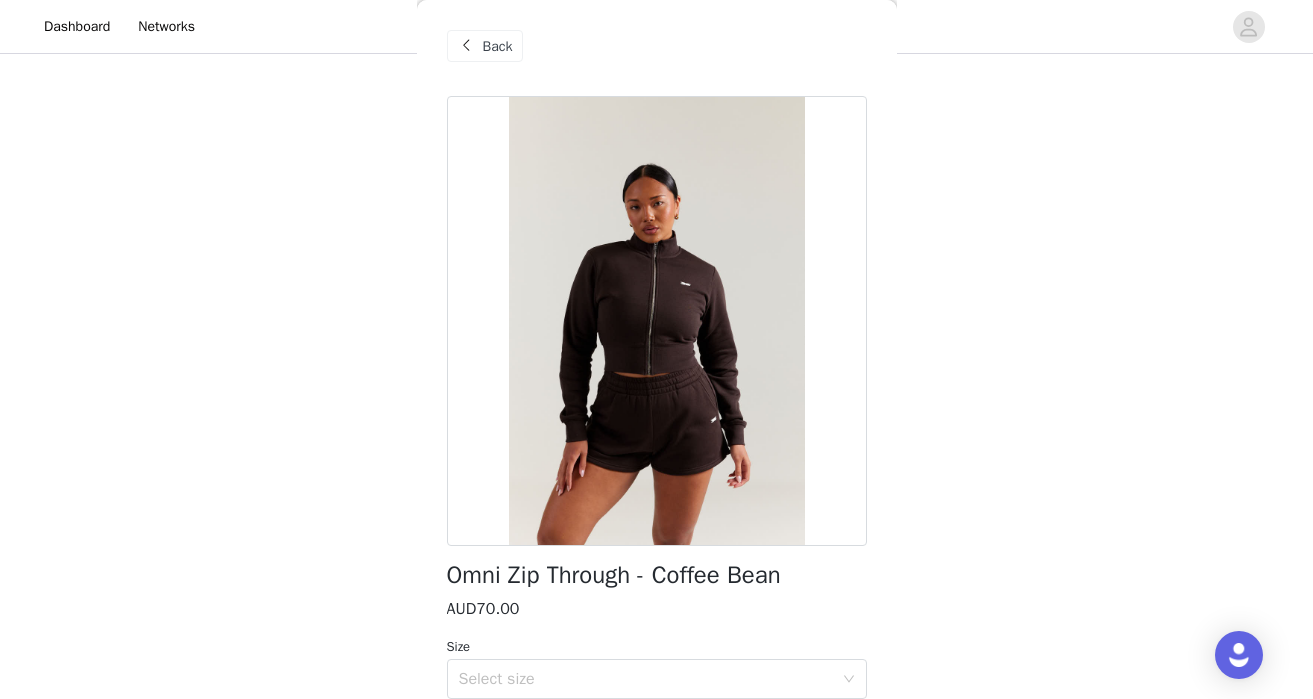 scroll, scrollTop: 0, scrollLeft: 0, axis: both 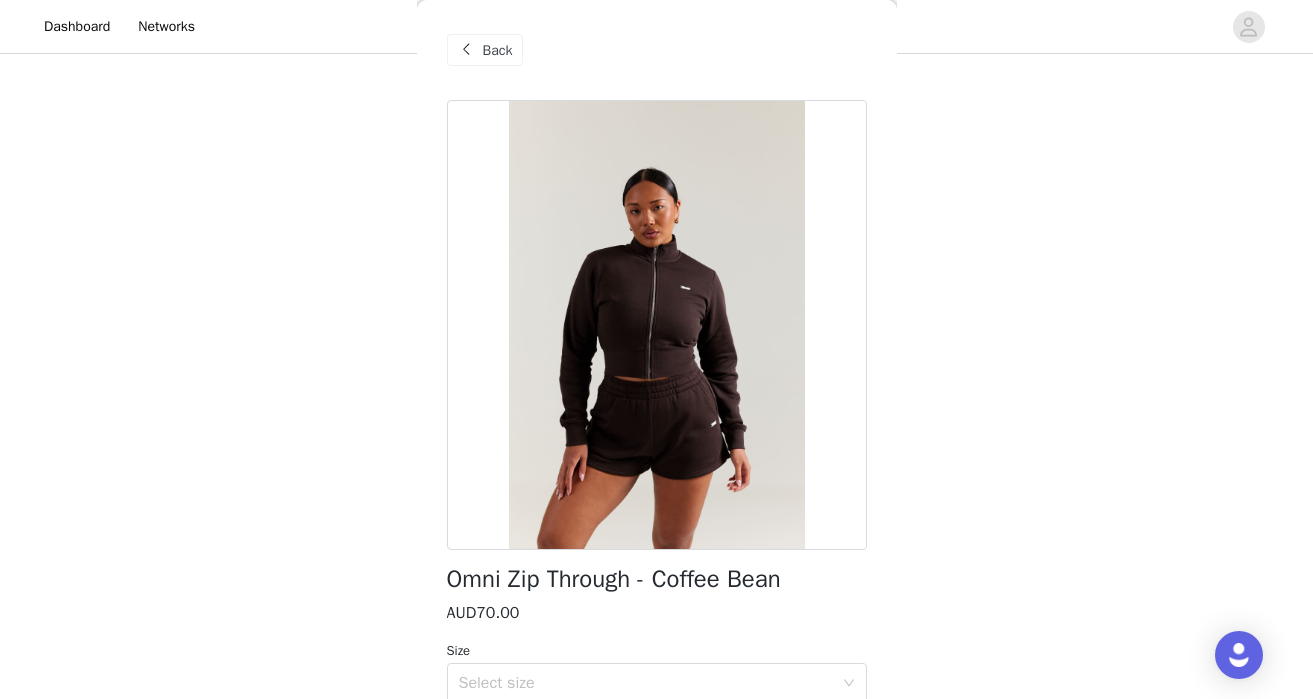 click at bounding box center [467, 50] 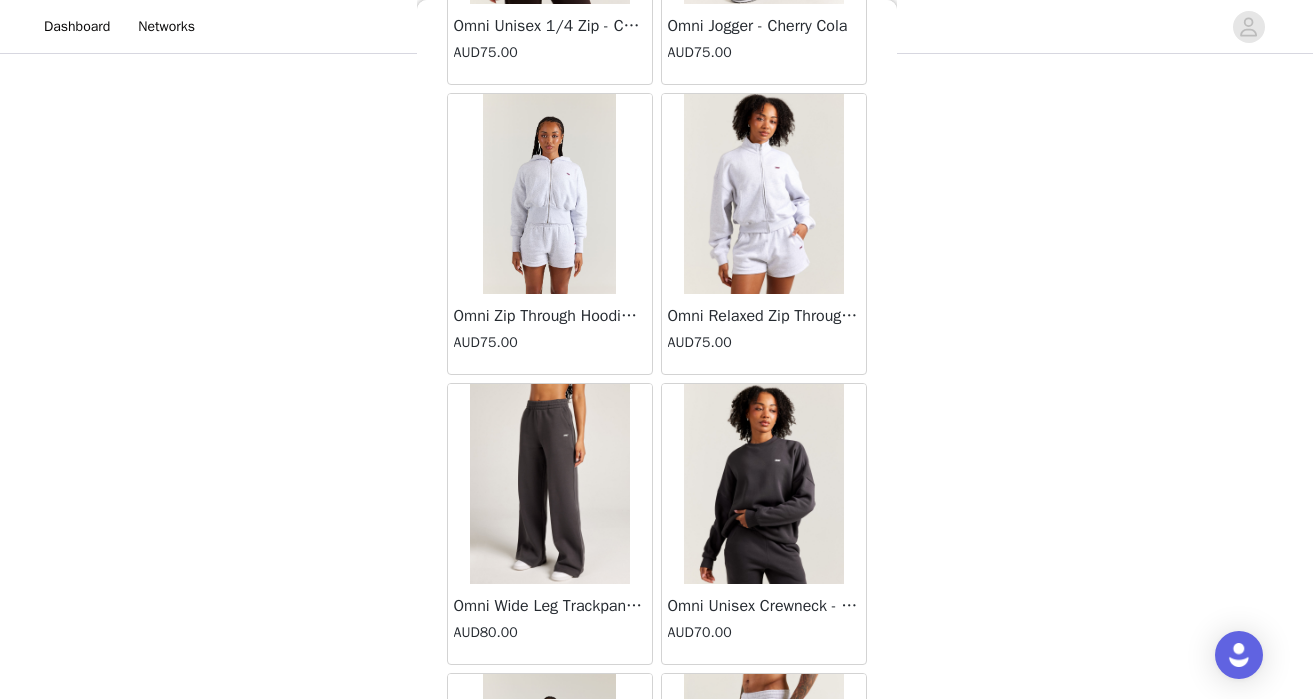 scroll, scrollTop: 2924, scrollLeft: 0, axis: vertical 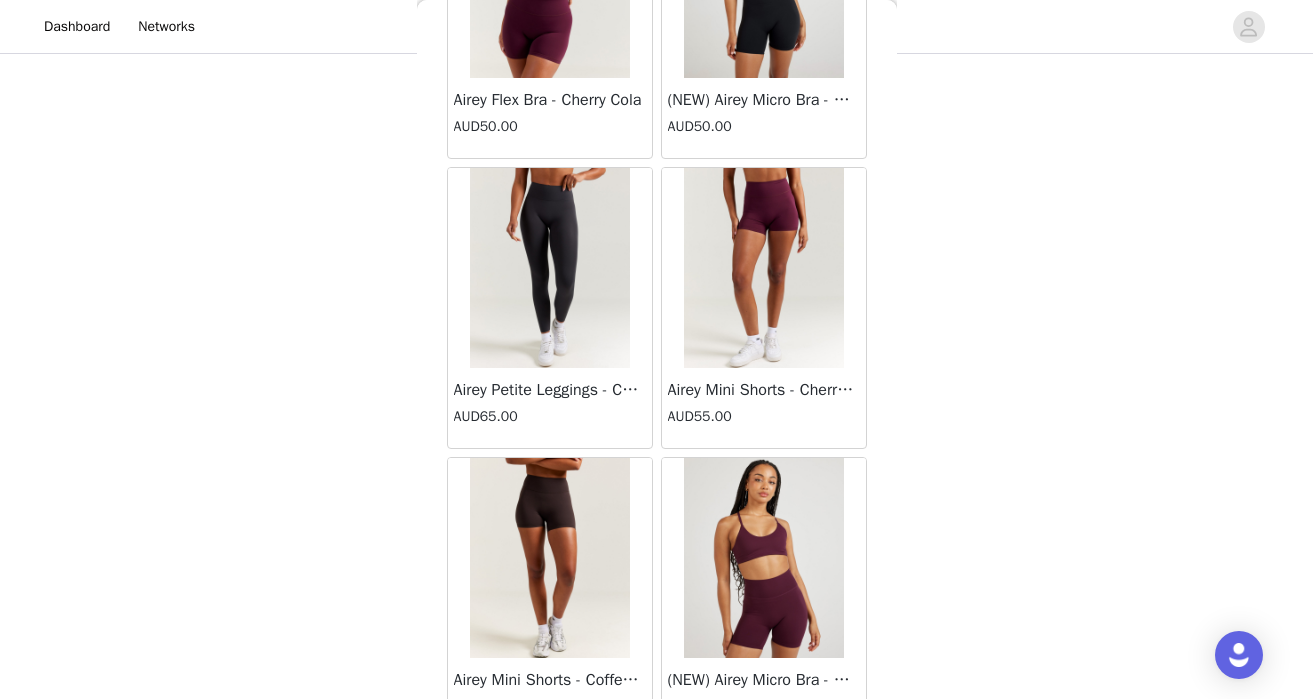 click at bounding box center [550, 558] 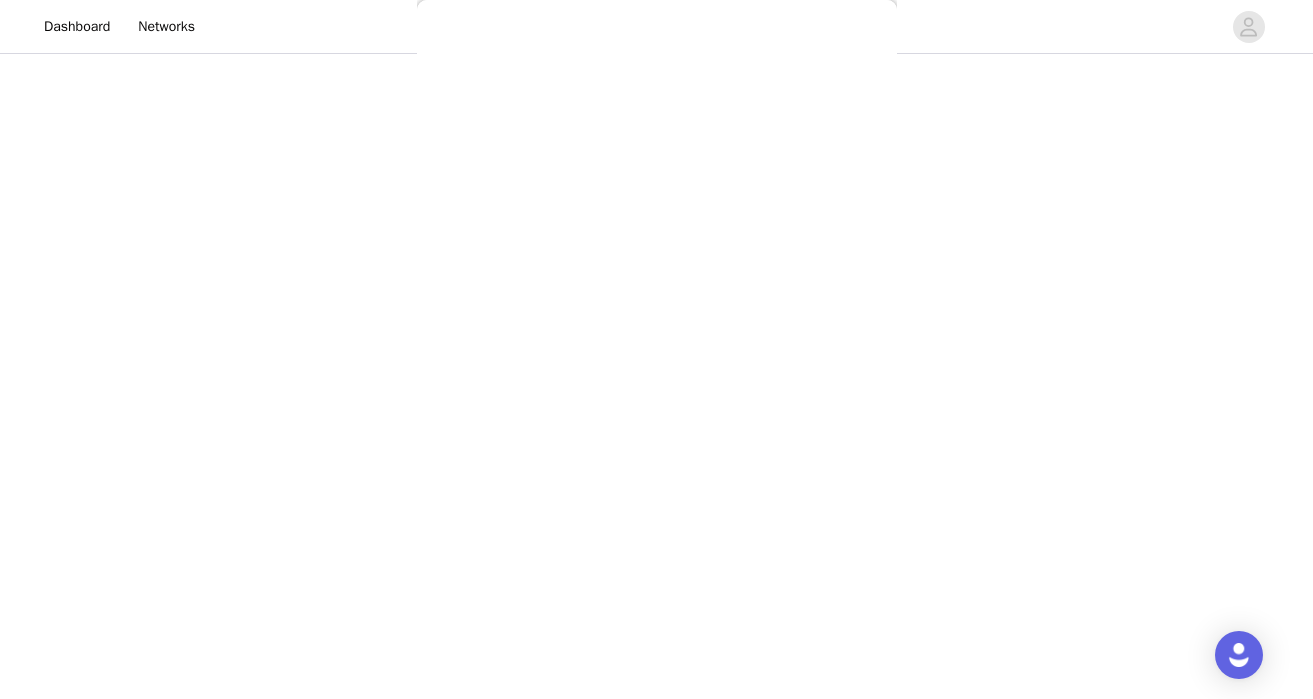 scroll, scrollTop: 477, scrollLeft: 0, axis: vertical 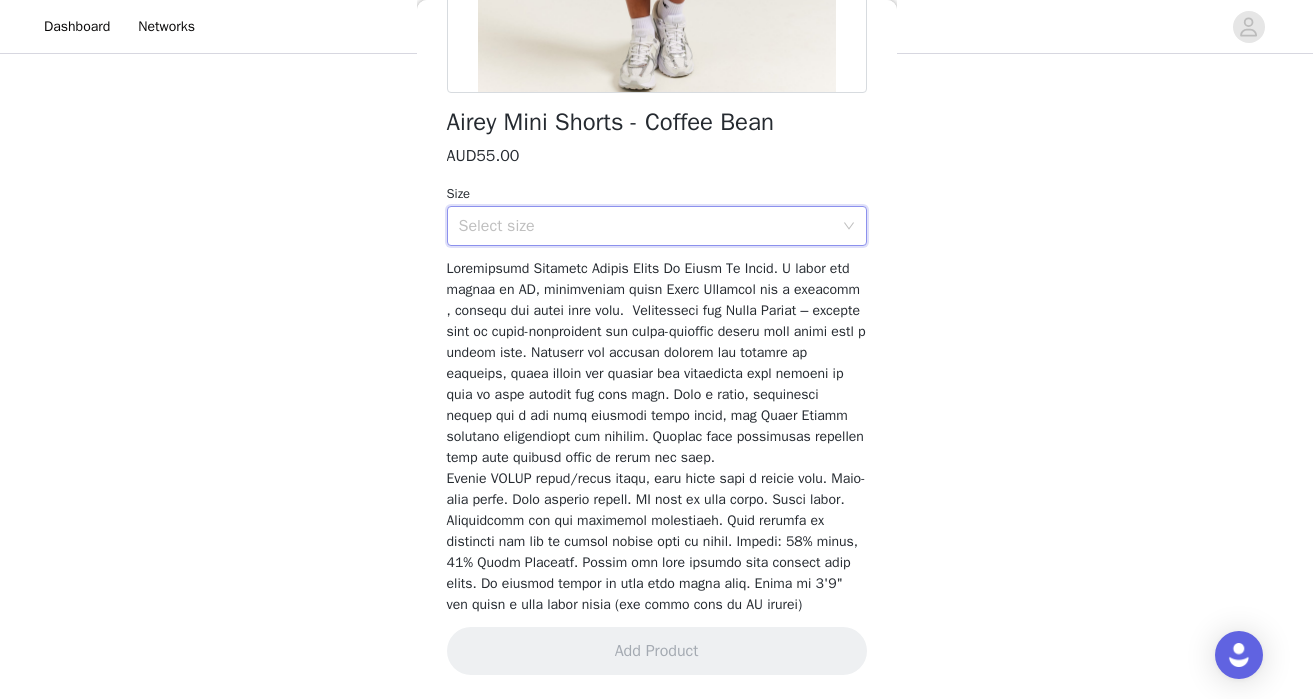 click on "Select size" at bounding box center [650, 226] 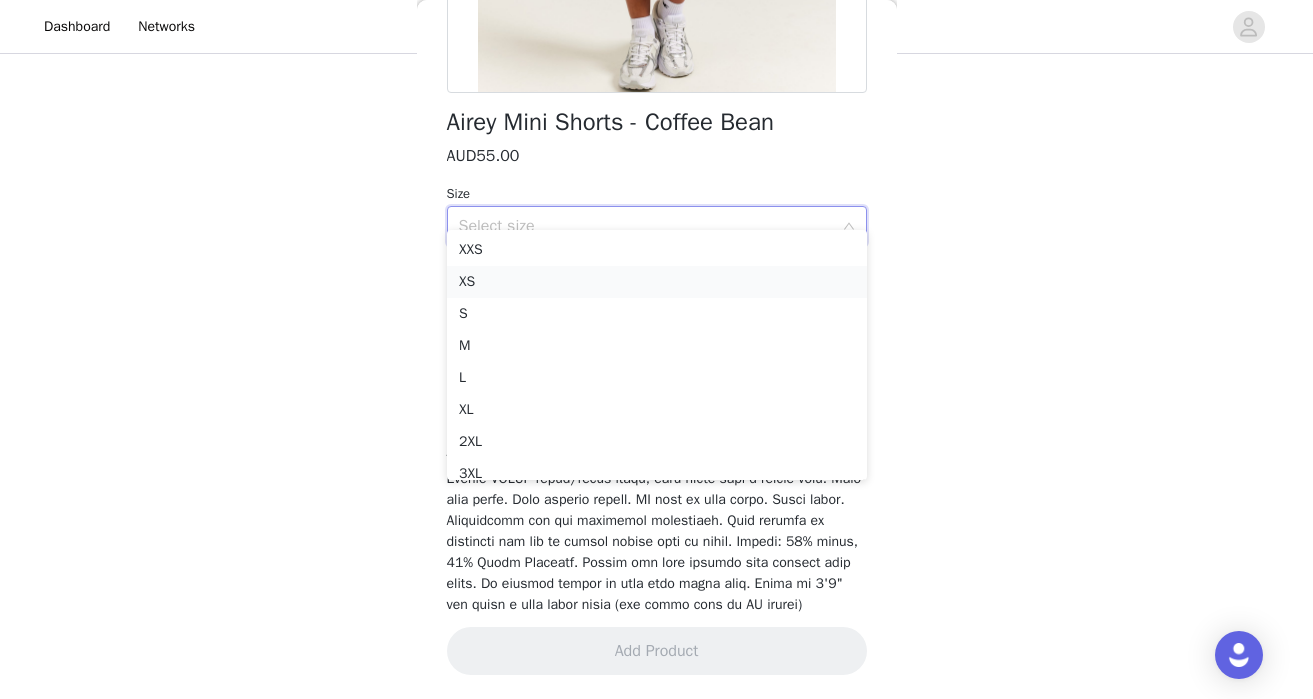 click on "XS" at bounding box center [657, 282] 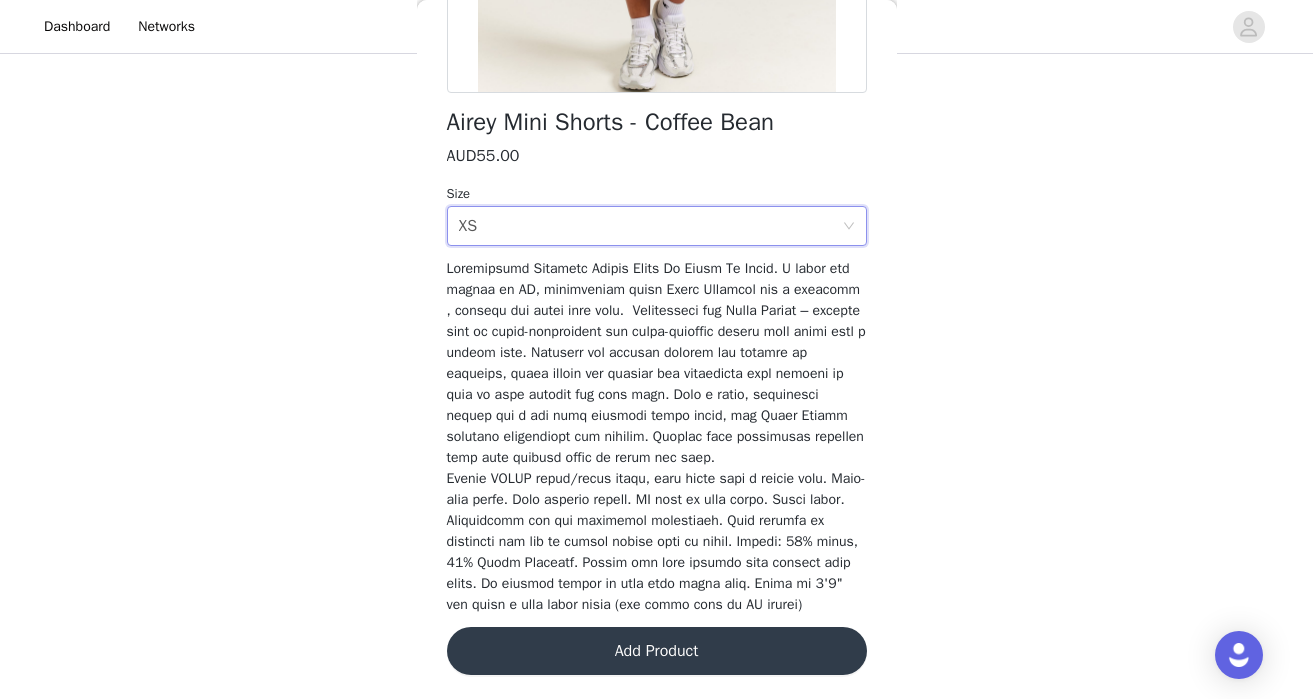 click on "Add Product" at bounding box center [657, 651] 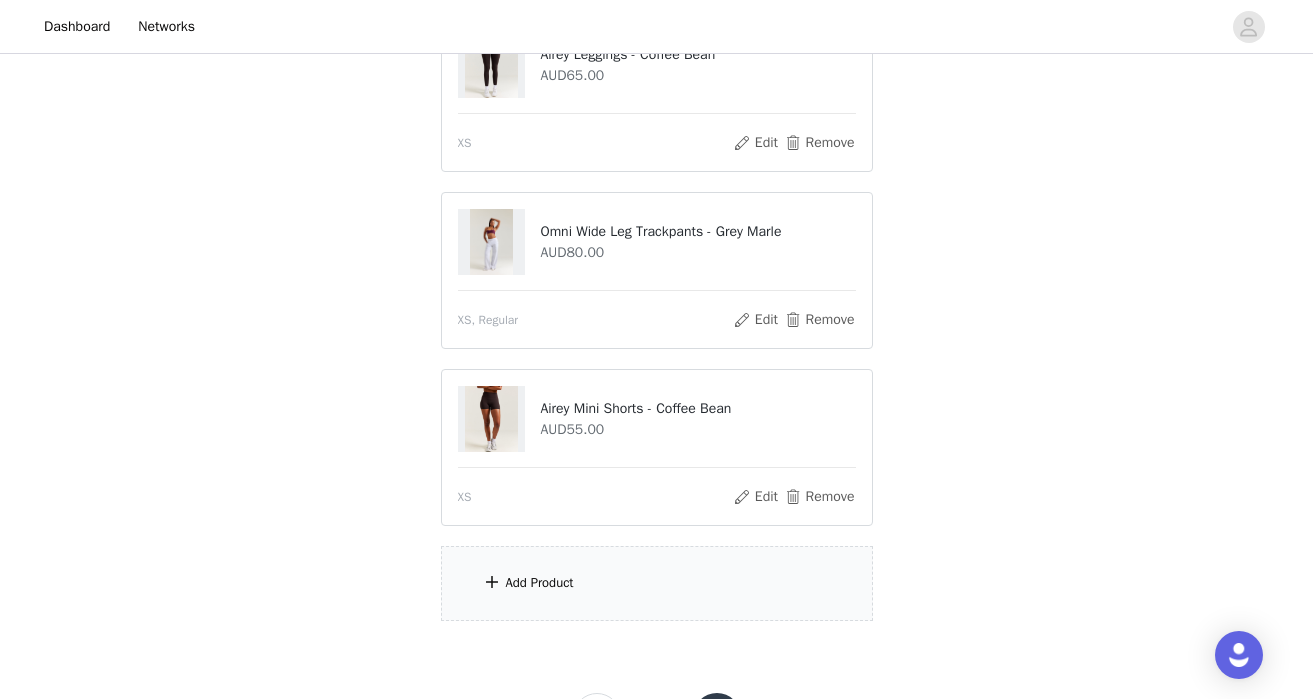 scroll, scrollTop: 489, scrollLeft: 0, axis: vertical 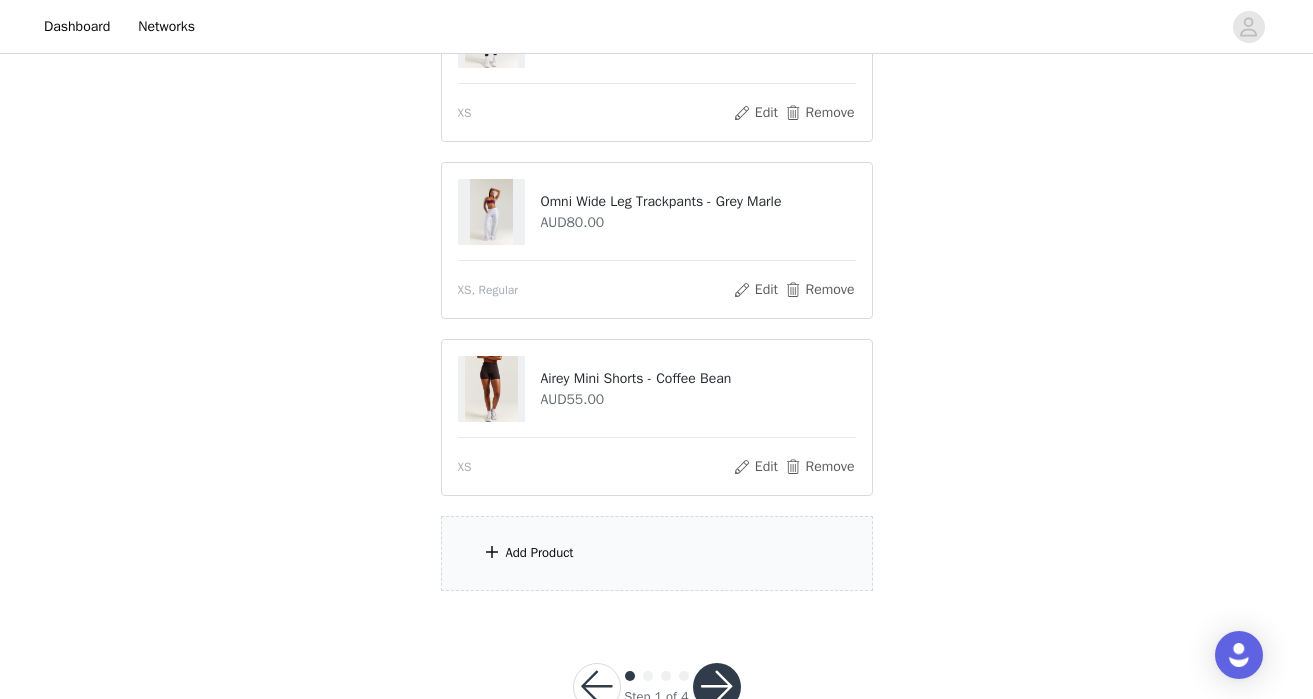 click on "Add Product" at bounding box center [657, 553] 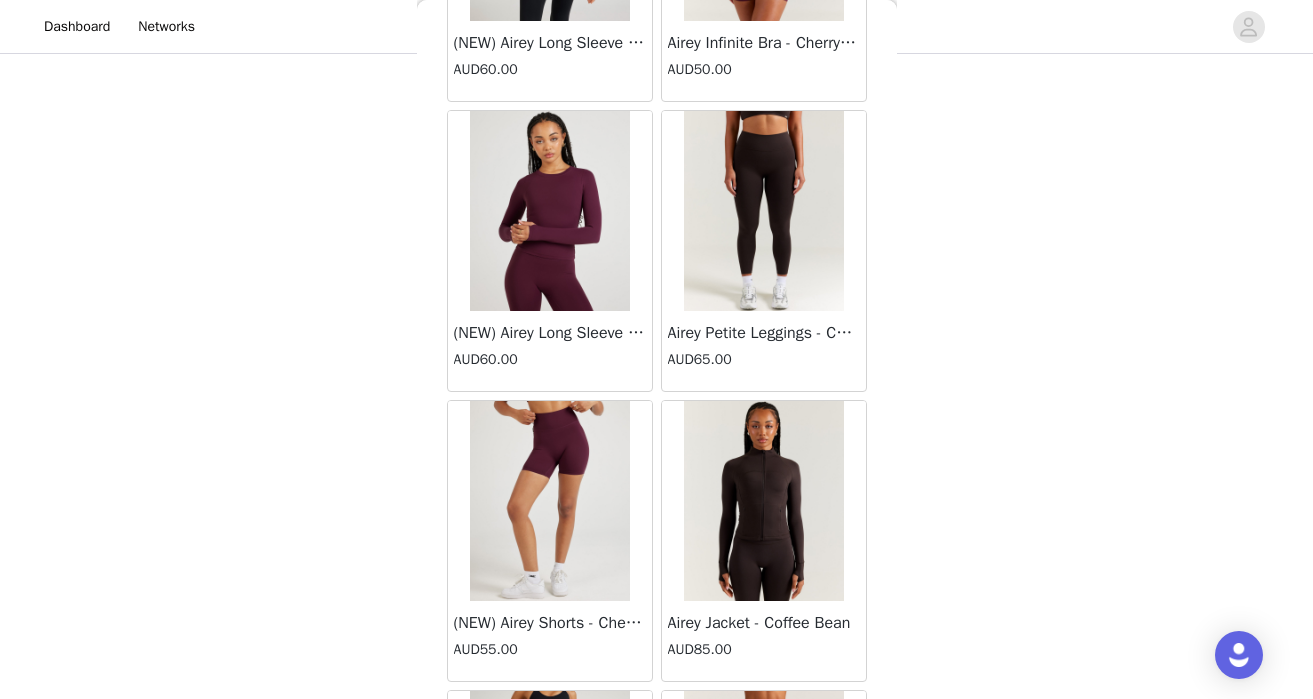 scroll, scrollTop: 9953, scrollLeft: 0, axis: vertical 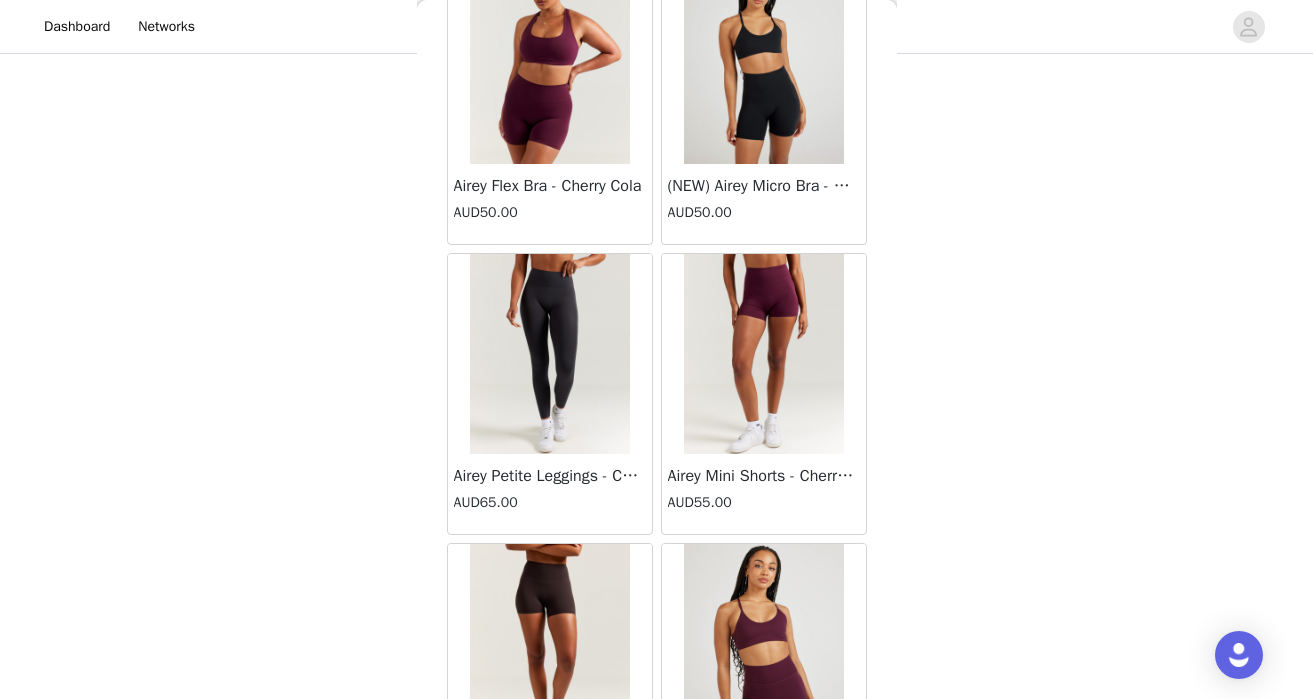 click at bounding box center (764, 354) 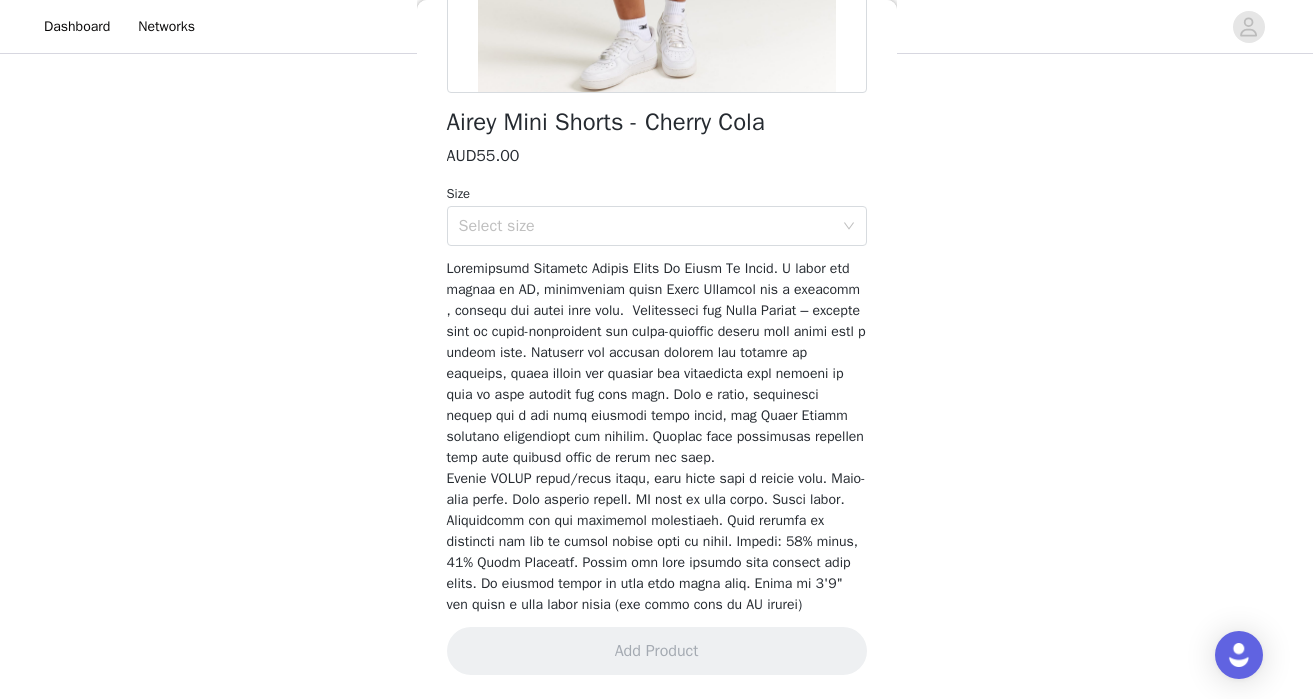 scroll, scrollTop: 477, scrollLeft: 0, axis: vertical 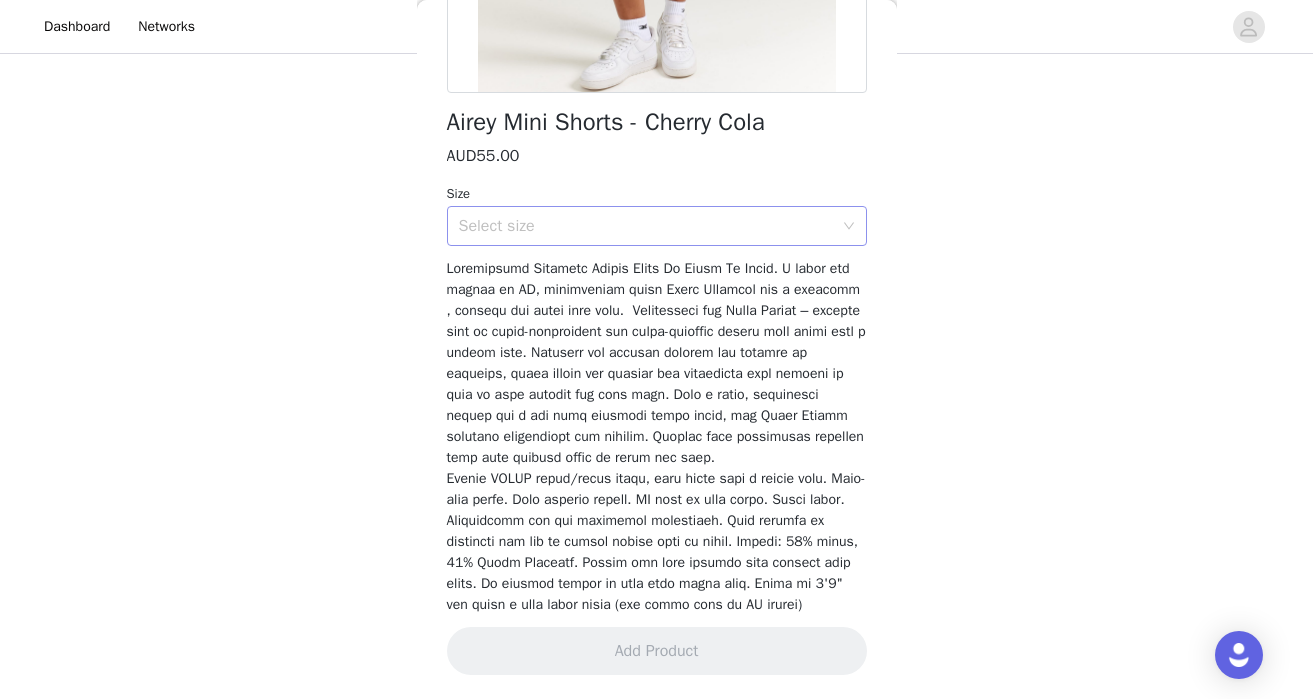 click on "Select size" at bounding box center (646, 226) 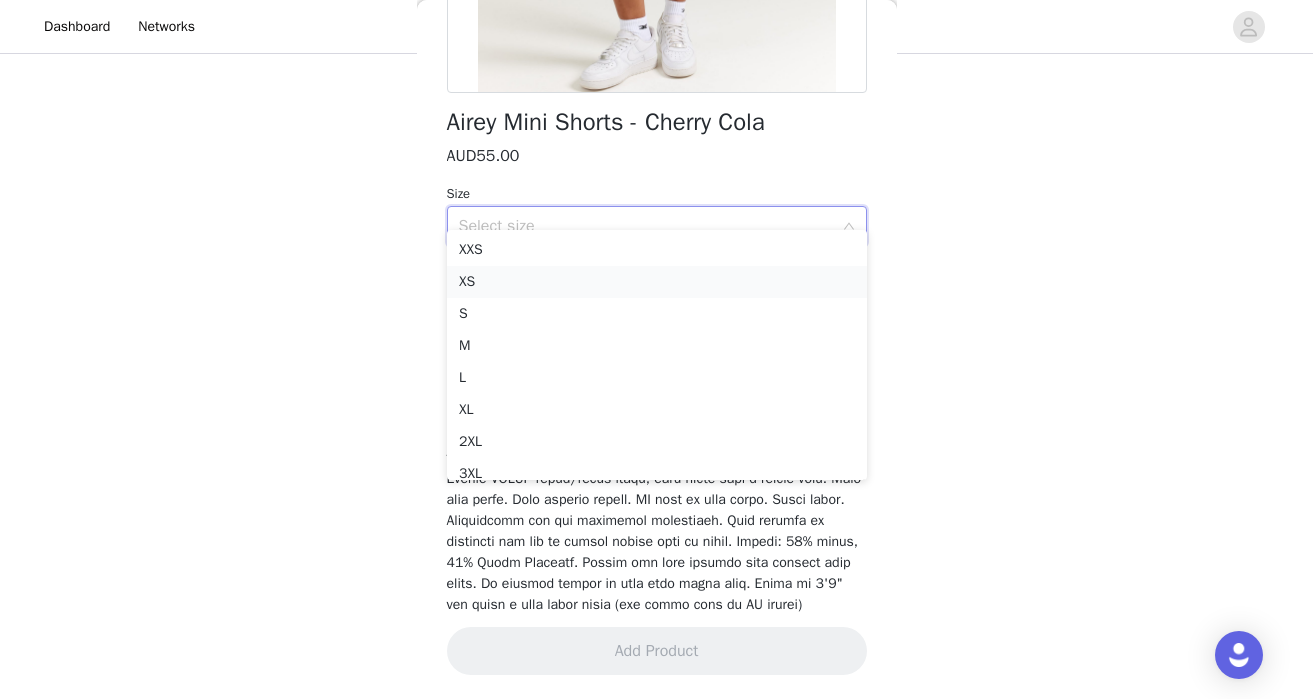 click on "XS" at bounding box center [657, 282] 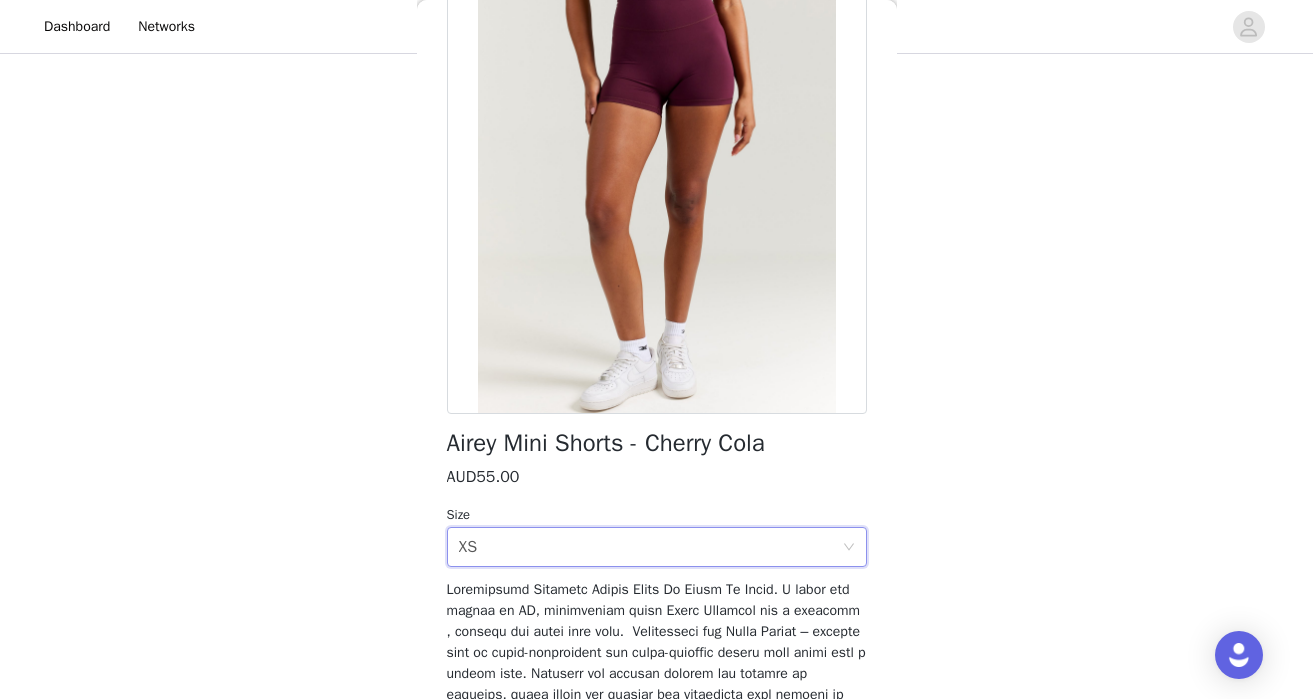 scroll, scrollTop: 0, scrollLeft: 0, axis: both 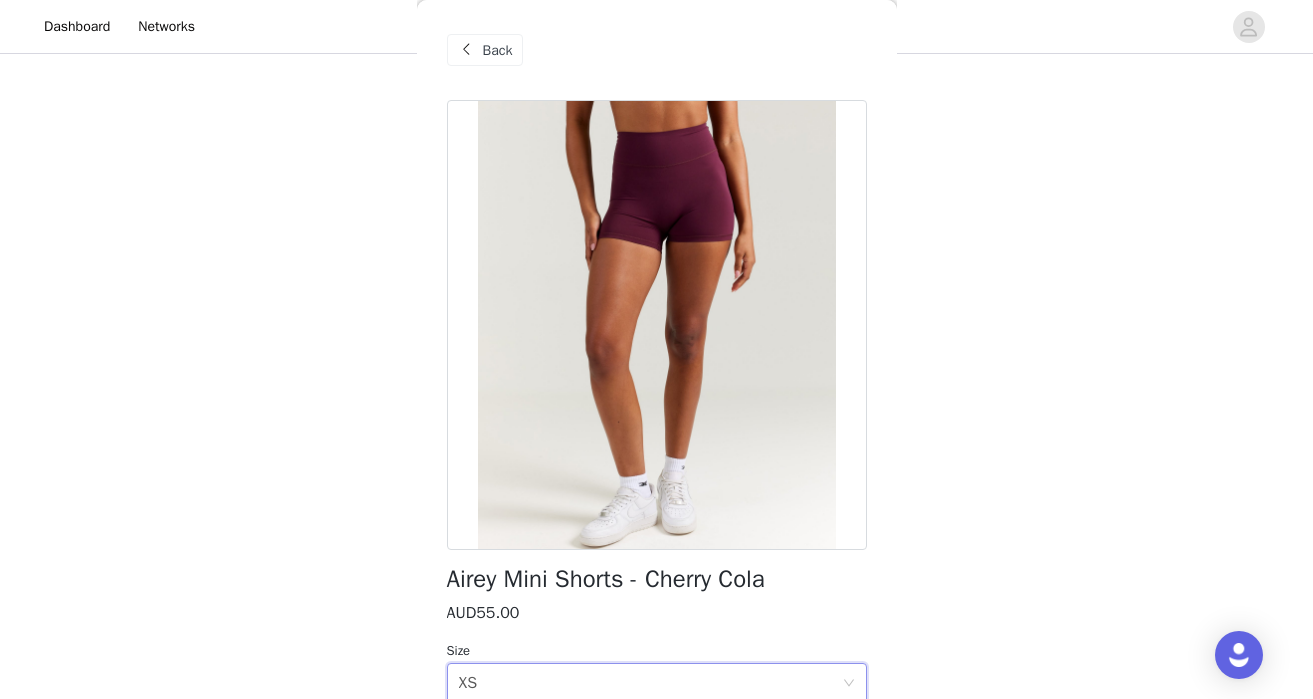 click on "Back" at bounding box center (498, 50) 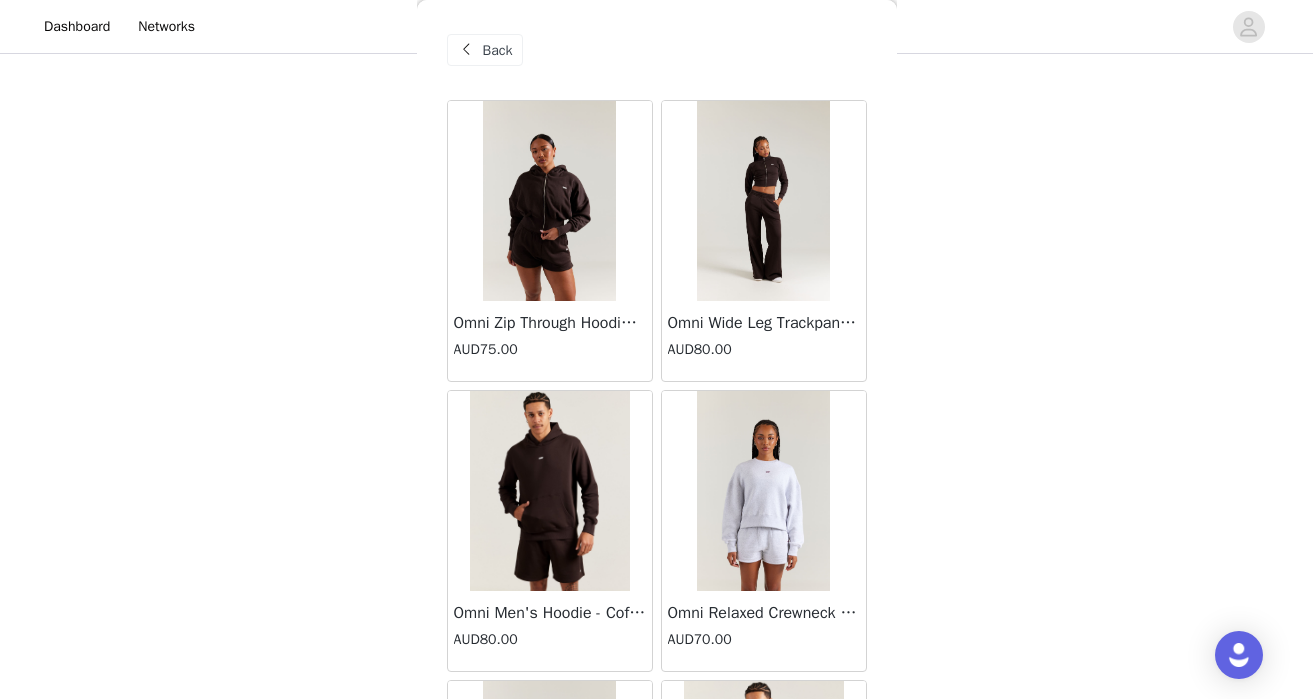 click at bounding box center [763, 201] 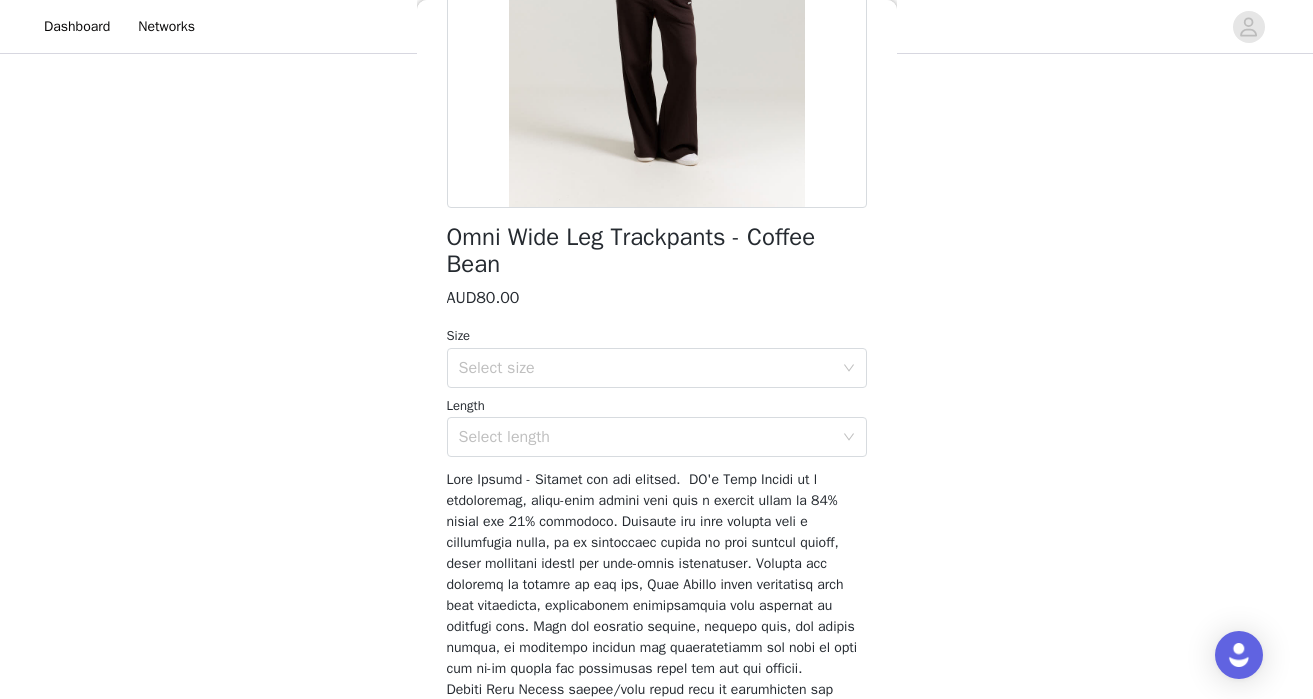 scroll, scrollTop: 345, scrollLeft: 0, axis: vertical 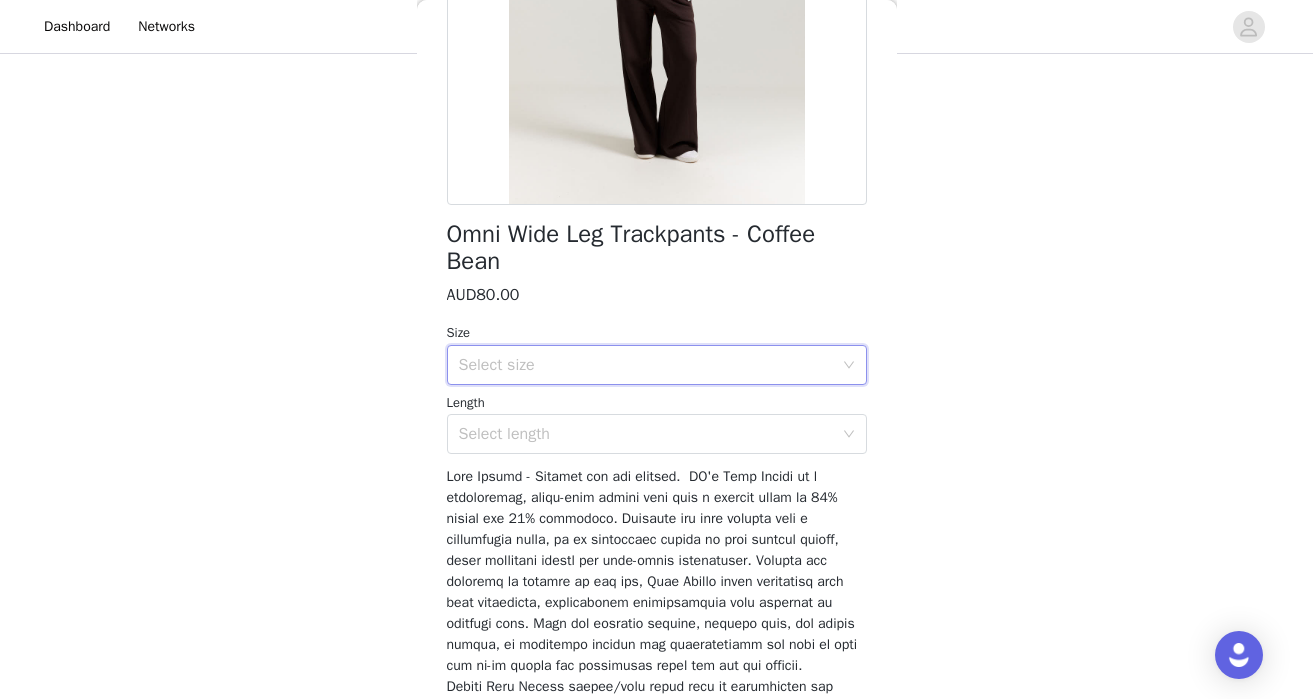click on "Select size" at bounding box center (650, 365) 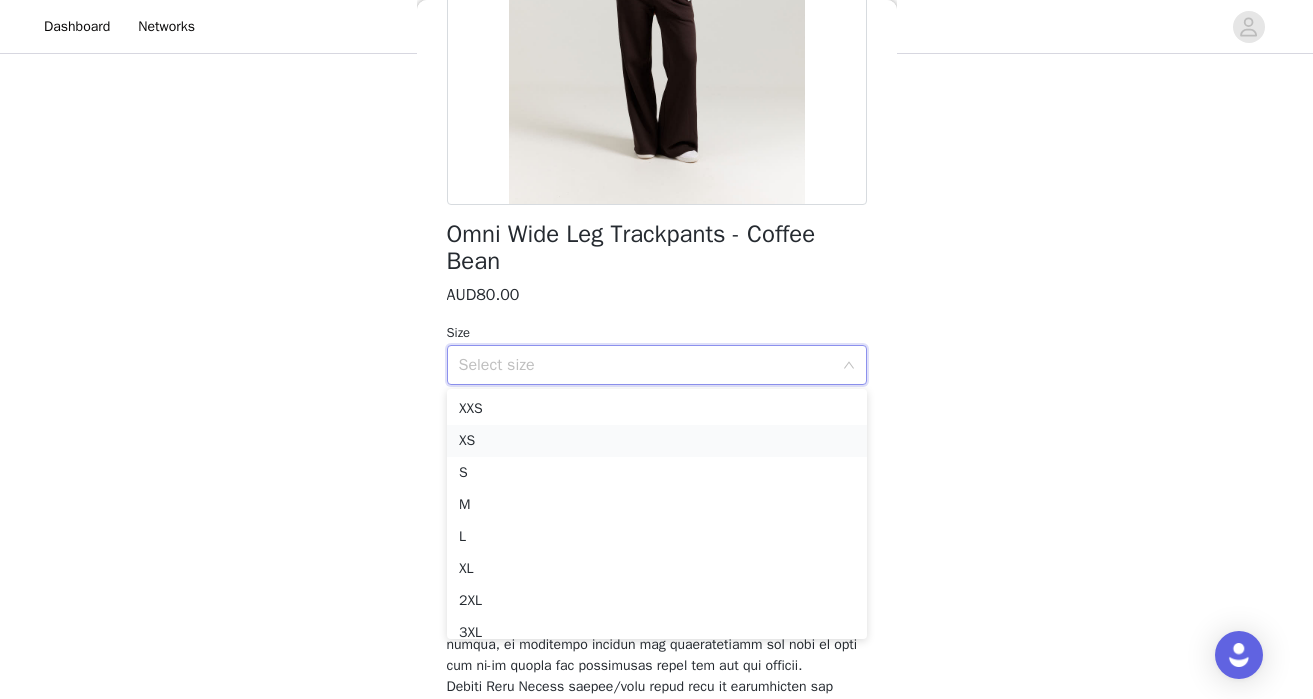 click on "XS" at bounding box center (657, 441) 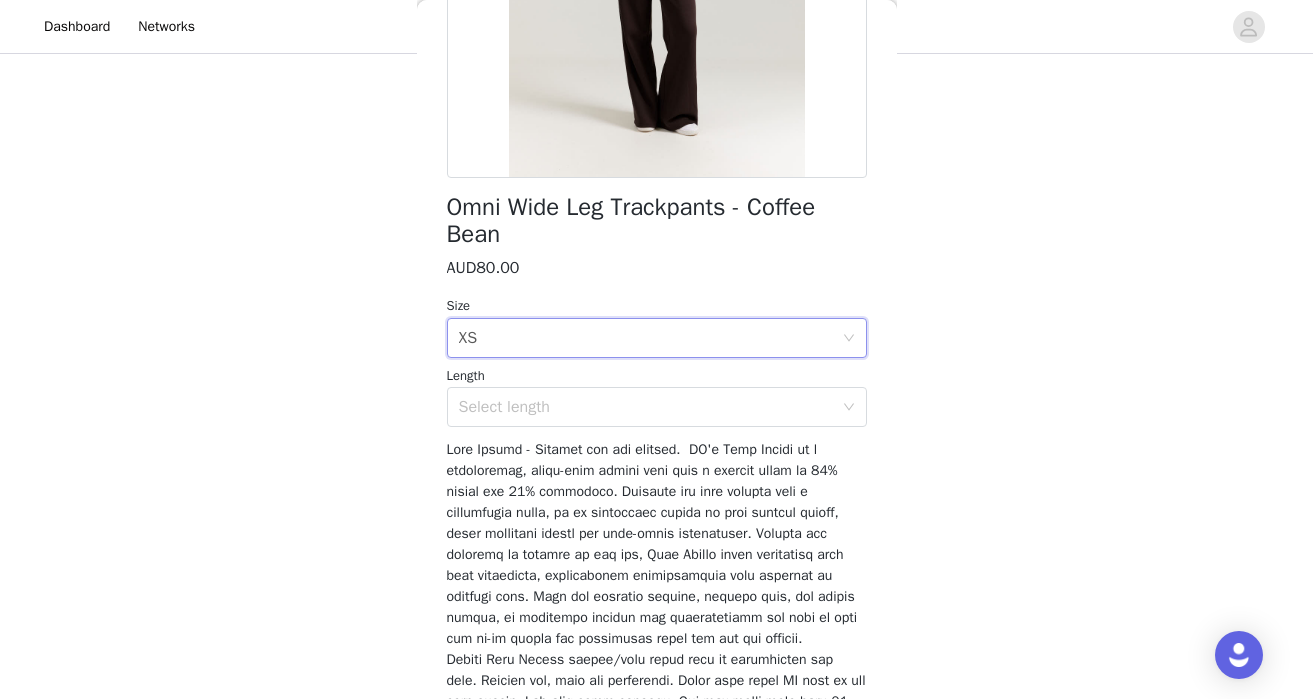 scroll, scrollTop: 376, scrollLeft: 0, axis: vertical 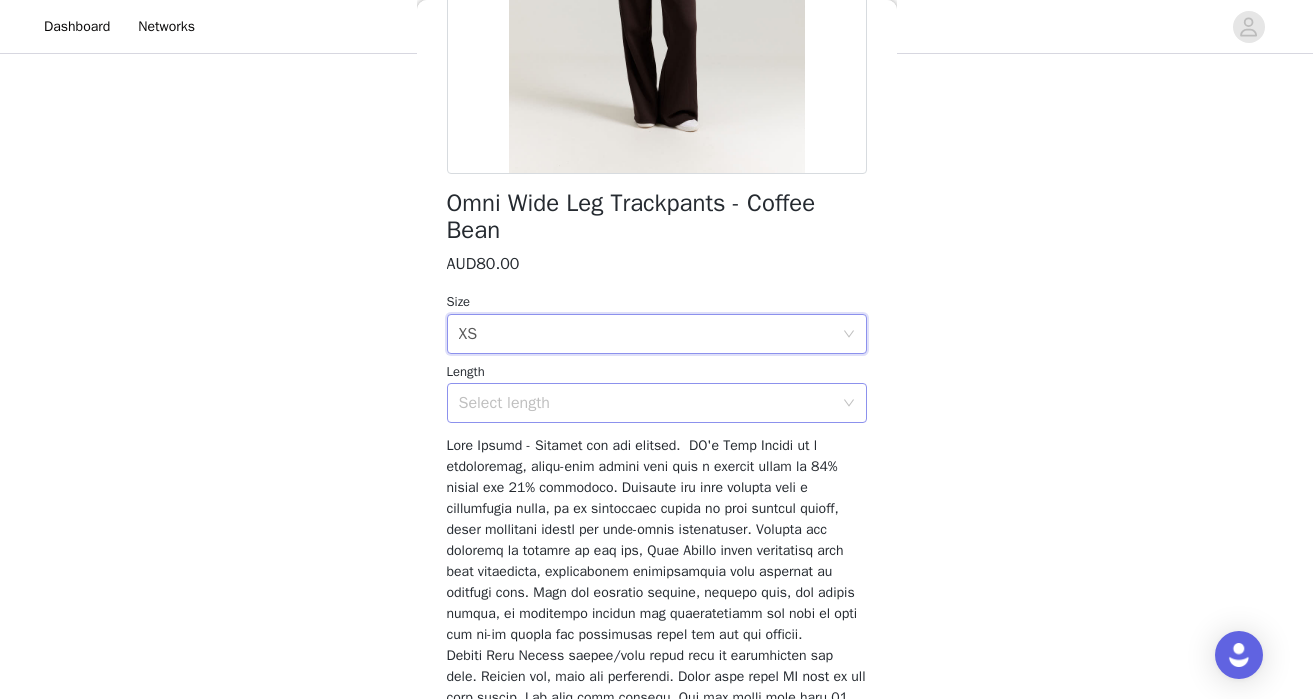 click on "Select length" at bounding box center [646, 403] 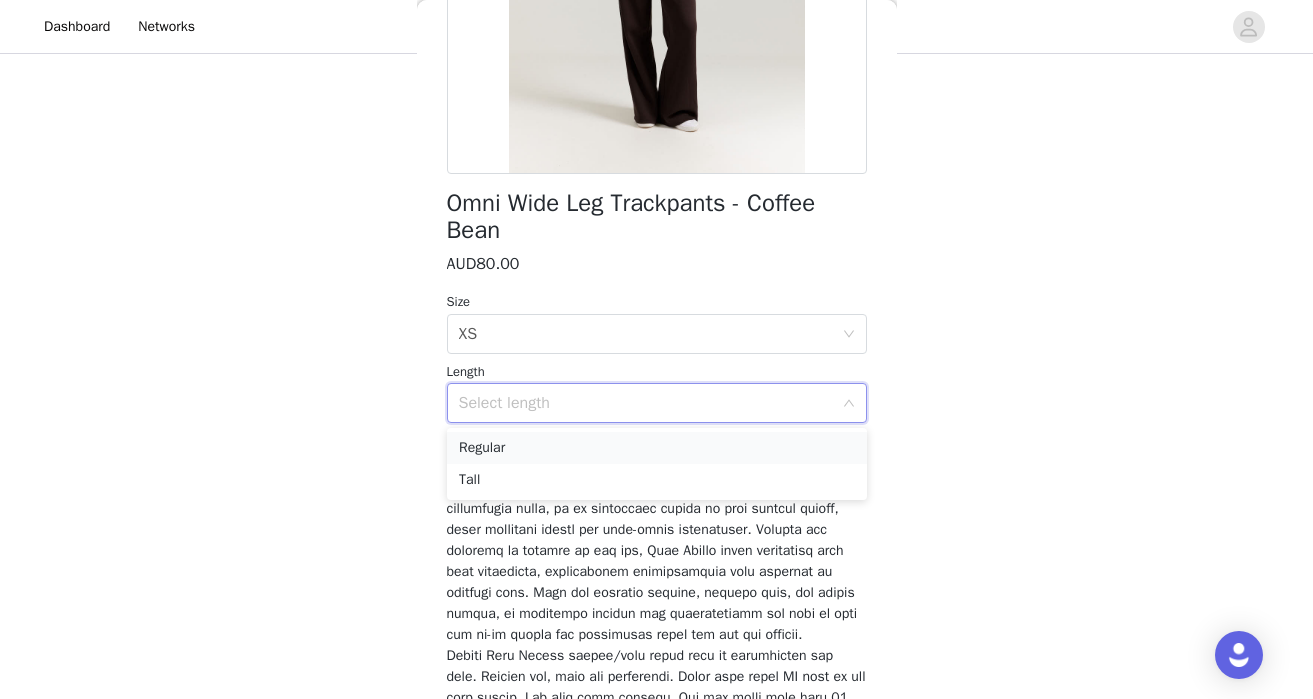 click on "Regular" at bounding box center [657, 448] 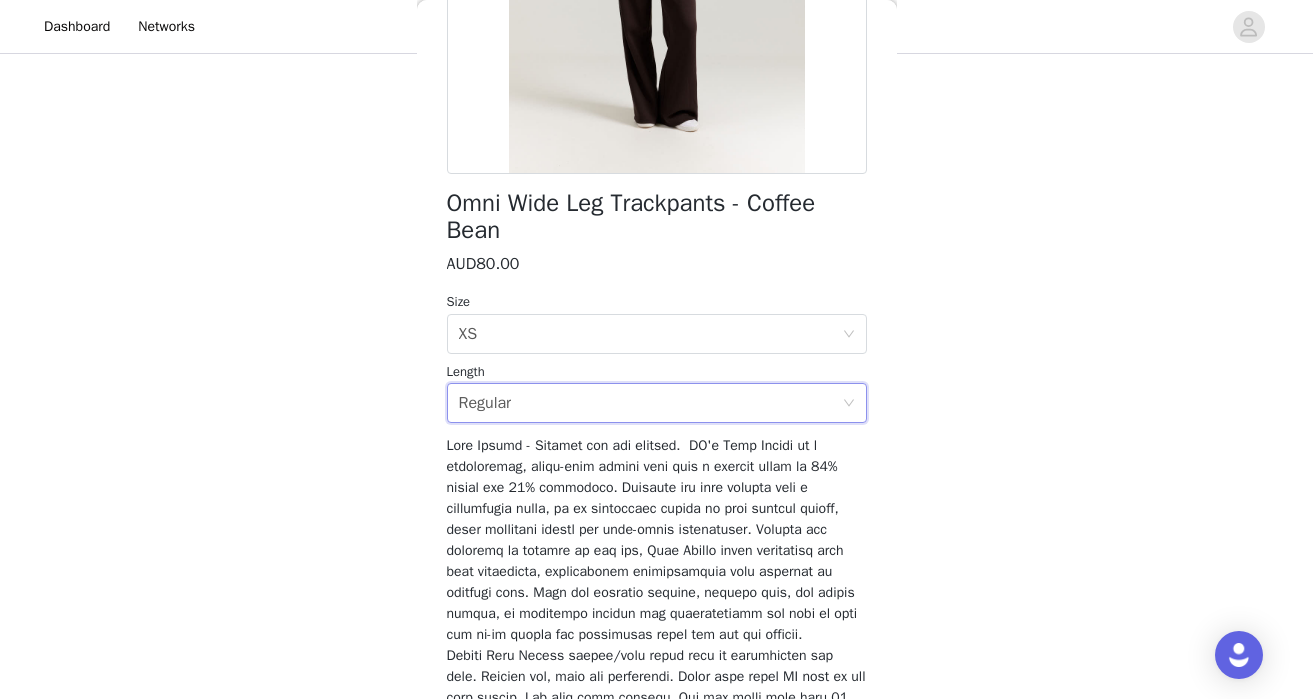 scroll, scrollTop: 658, scrollLeft: 0, axis: vertical 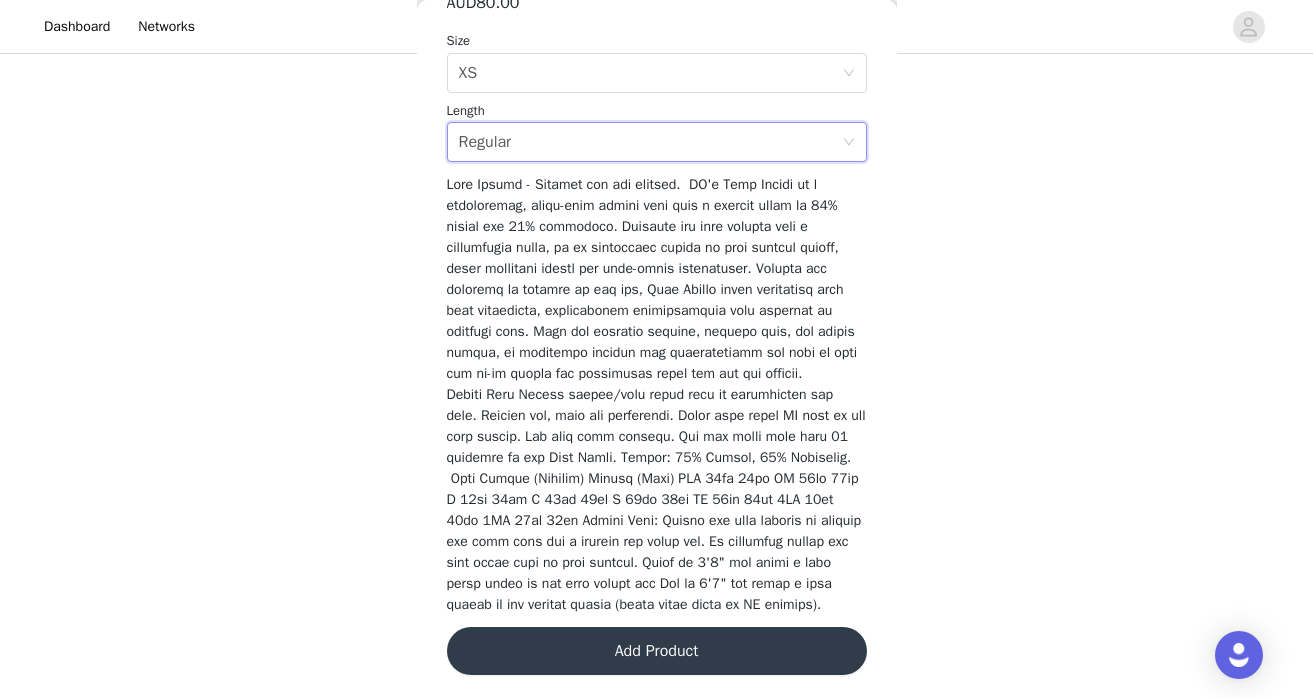 click on "Add Product" at bounding box center [657, 651] 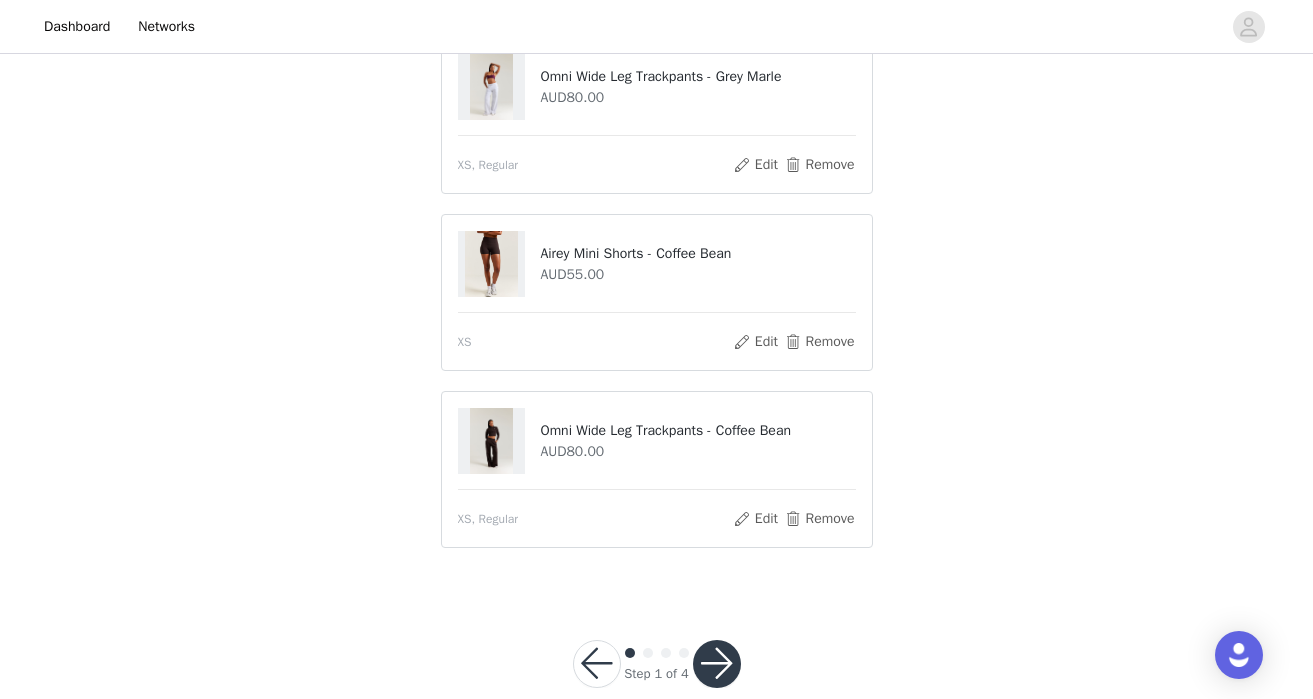 scroll, scrollTop: 563, scrollLeft: 0, axis: vertical 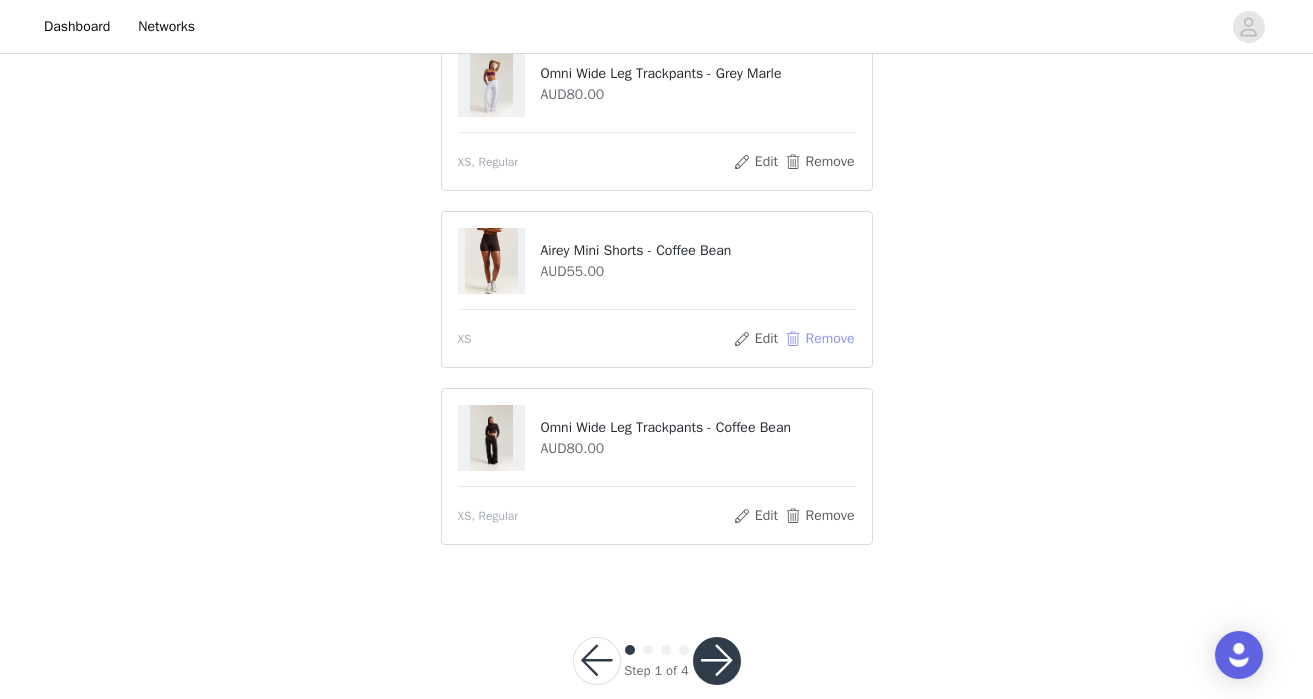 click on "Remove" at bounding box center (819, 339) 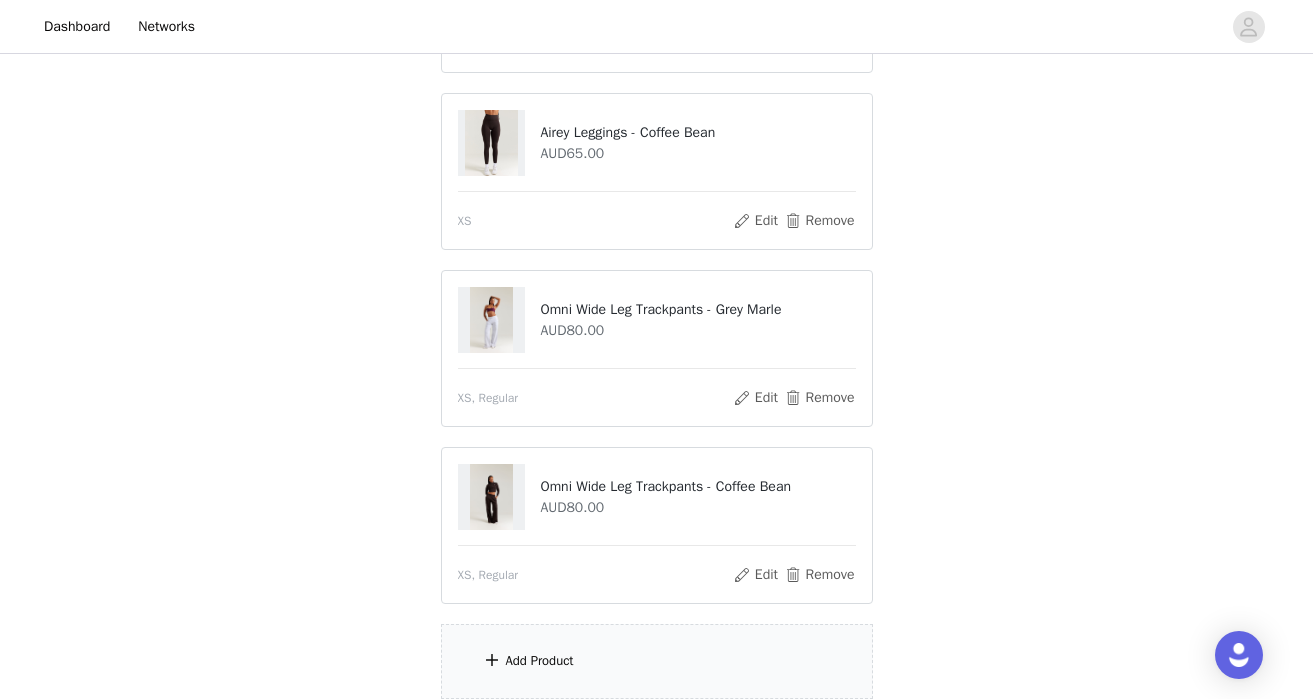 scroll, scrollTop: 548, scrollLeft: 0, axis: vertical 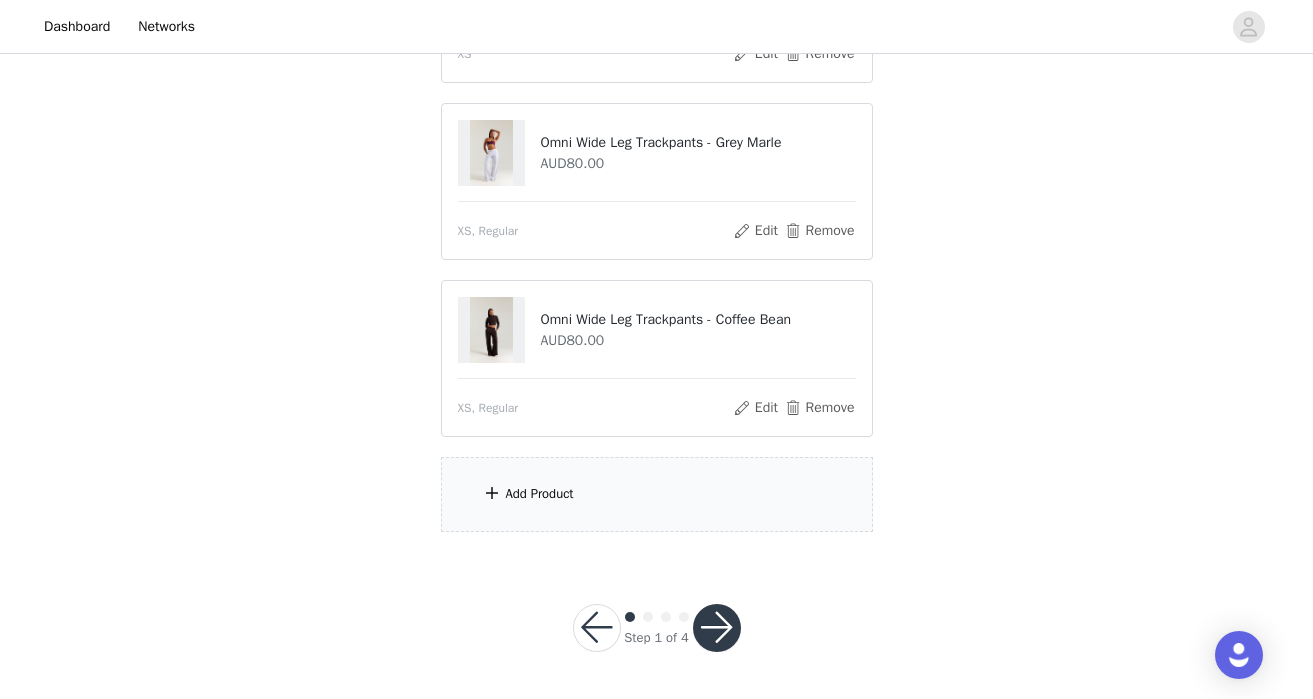 click on "Add Product" at bounding box center [657, 494] 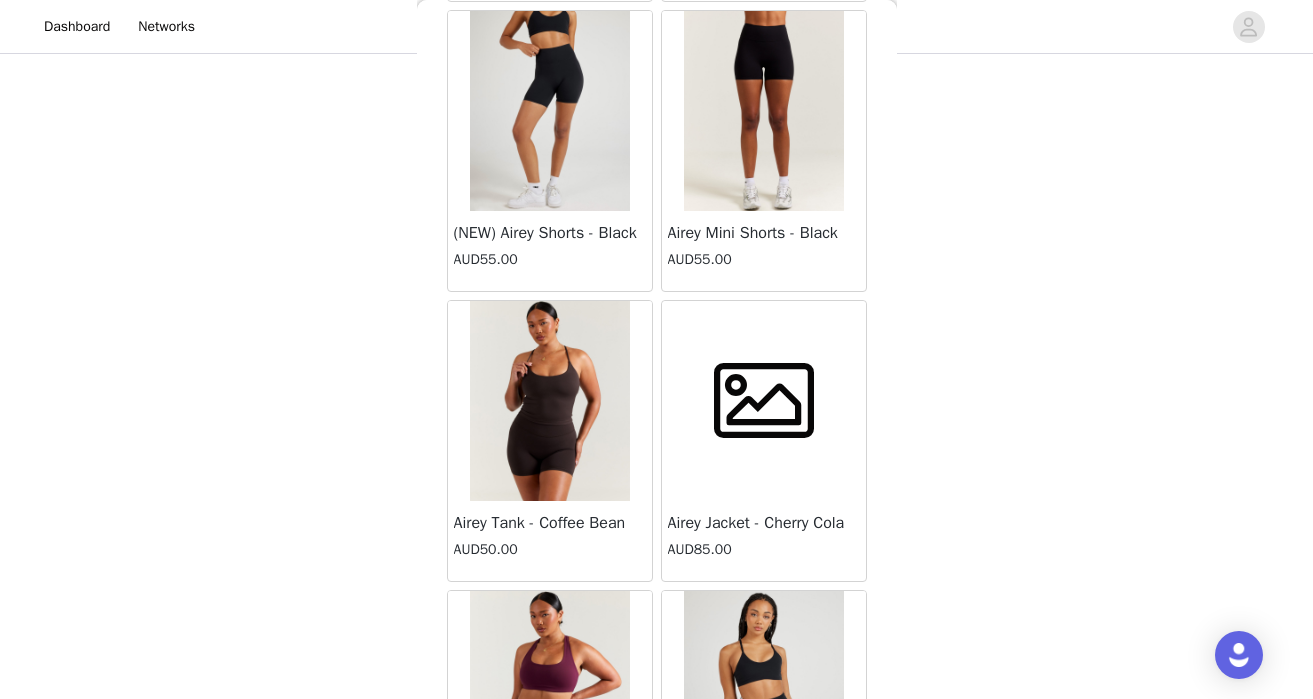 scroll, scrollTop: 10529, scrollLeft: 0, axis: vertical 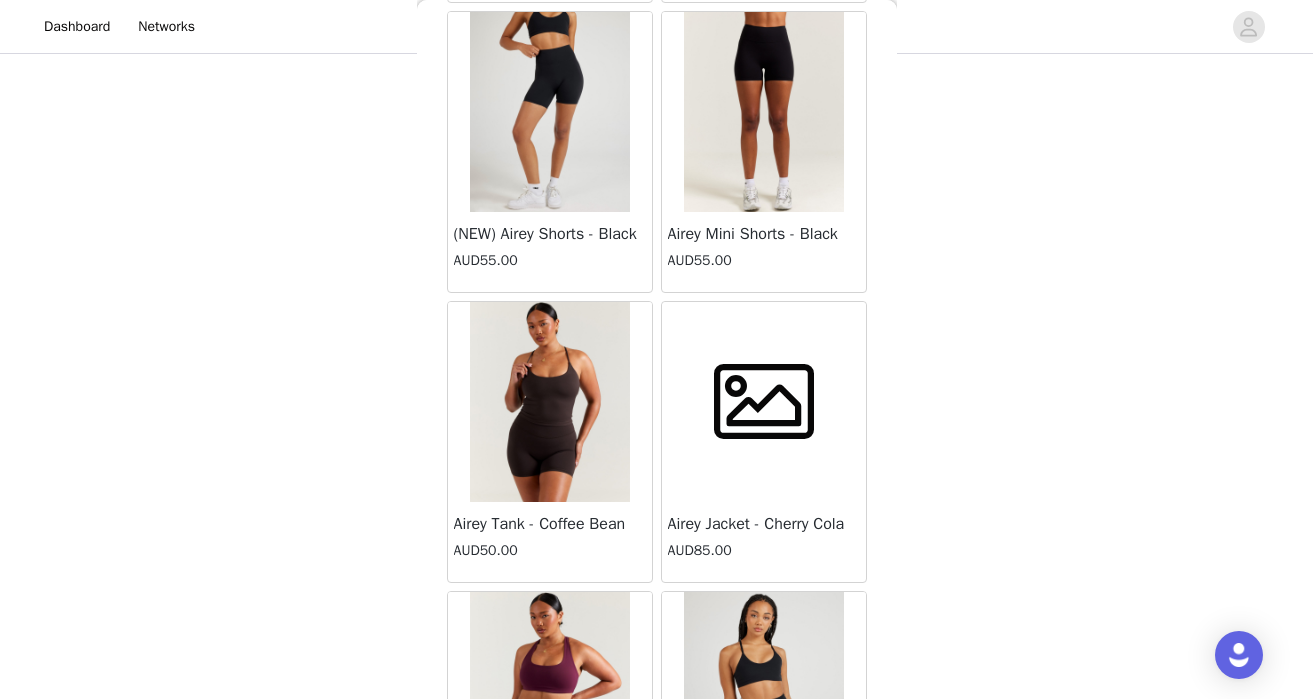 click at bounding box center (550, 402) 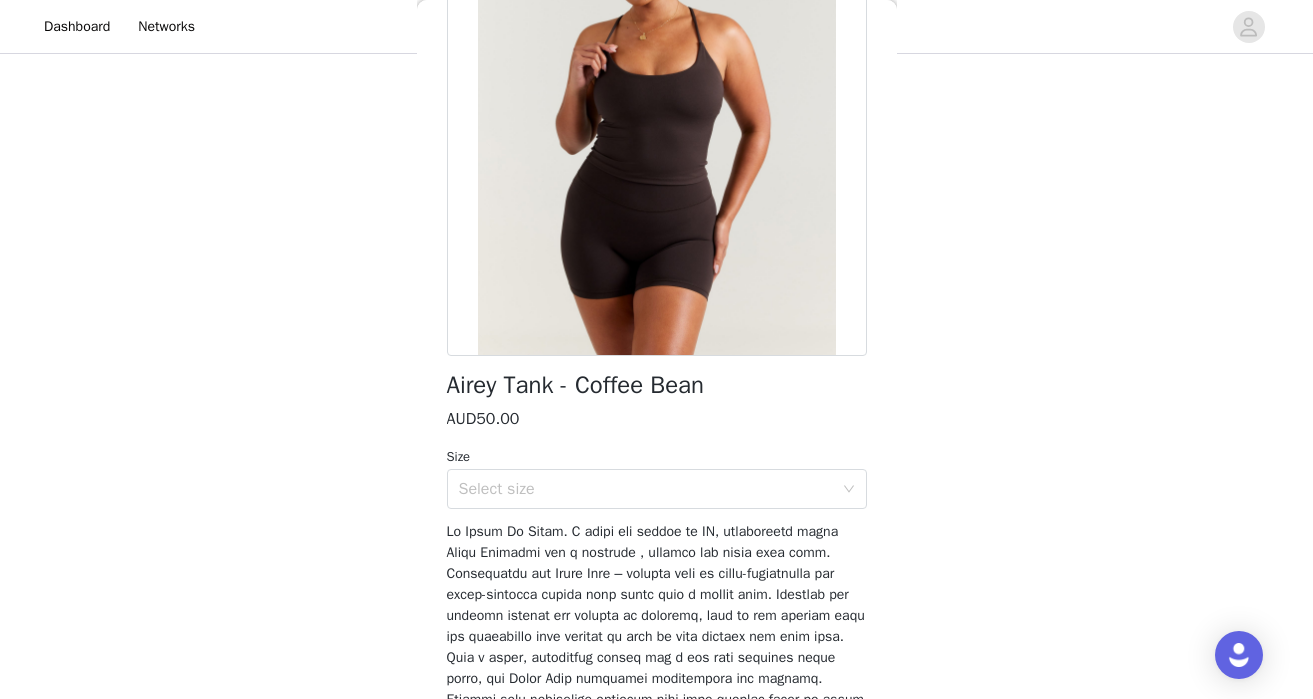 scroll, scrollTop: 55, scrollLeft: 0, axis: vertical 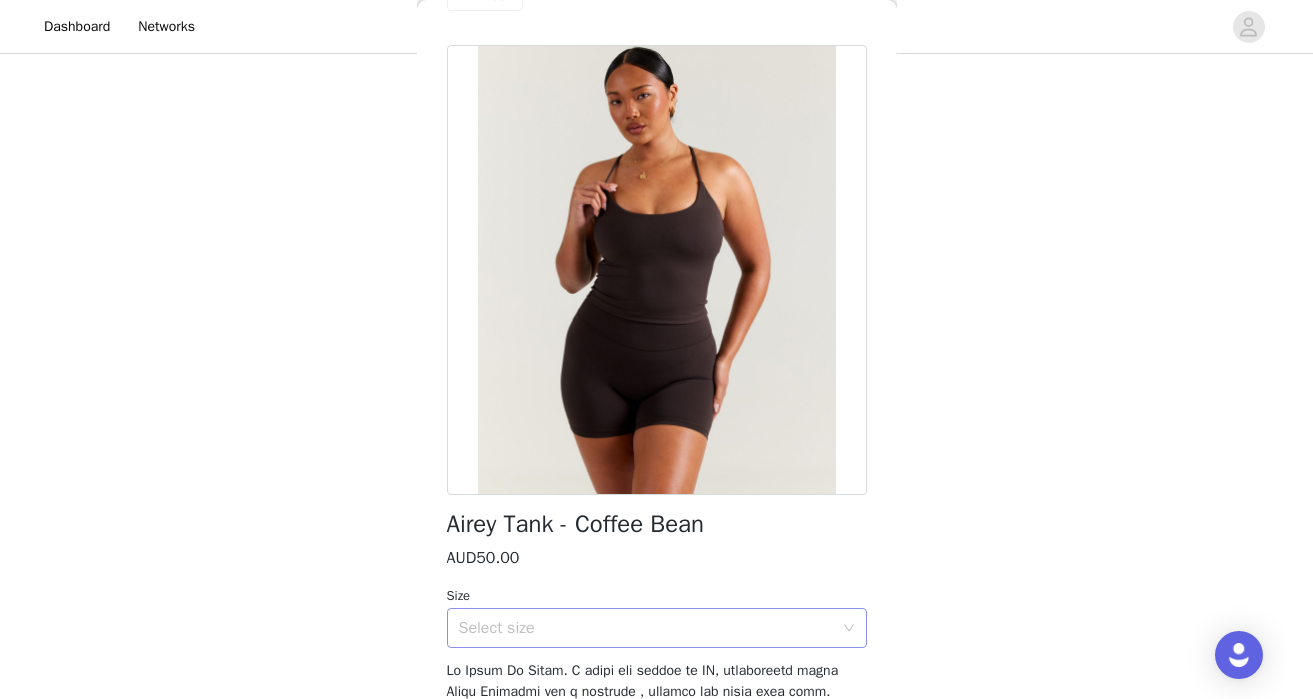 click on "Select size" at bounding box center (646, 628) 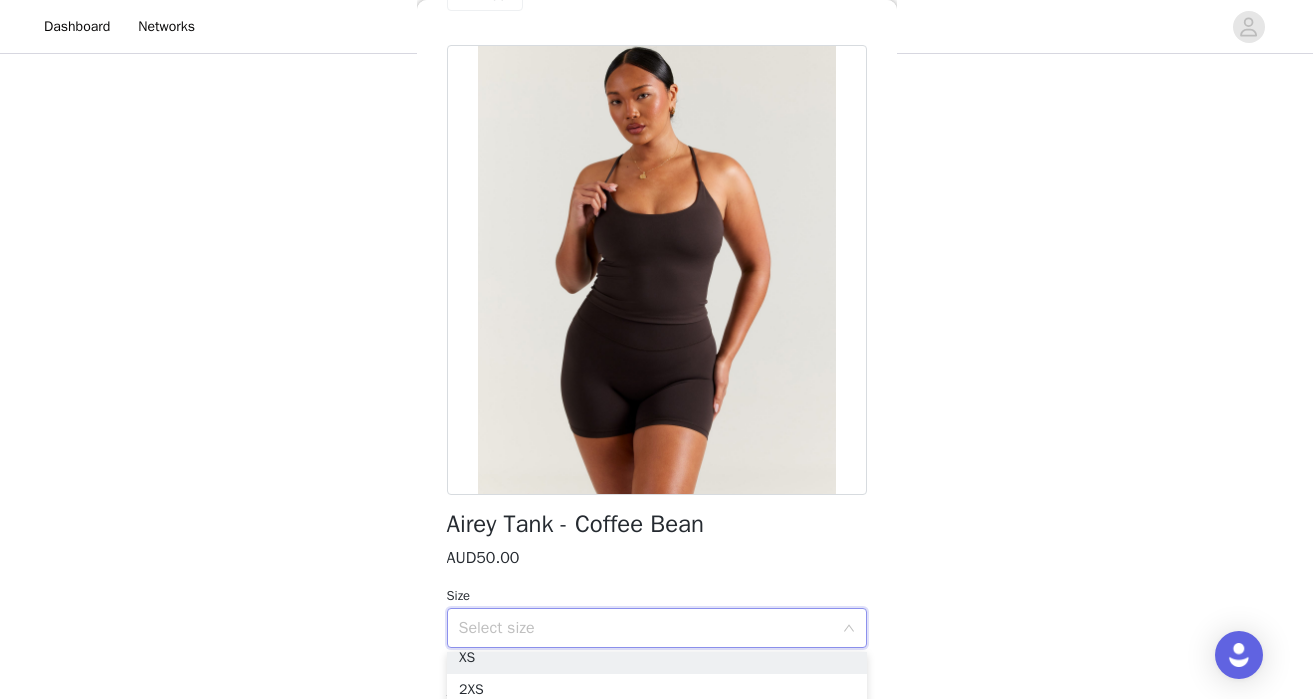 scroll, scrollTop: 4, scrollLeft: 0, axis: vertical 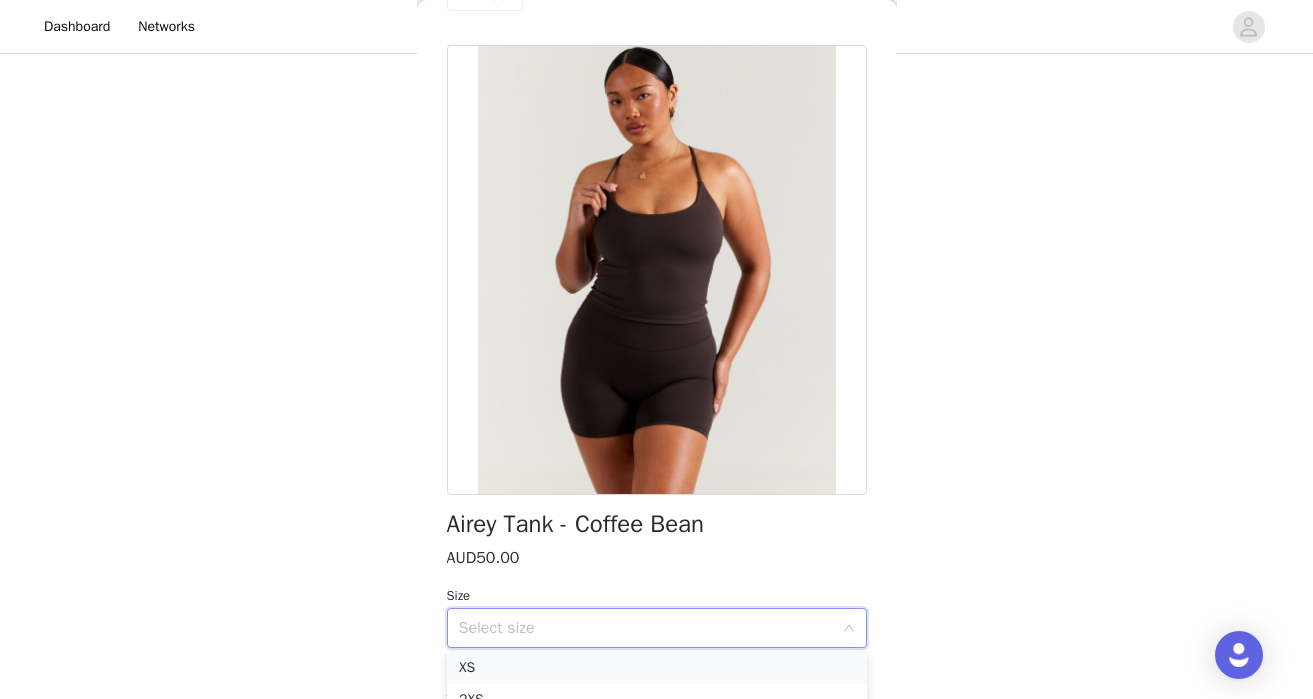 click on "XS" at bounding box center (657, 668) 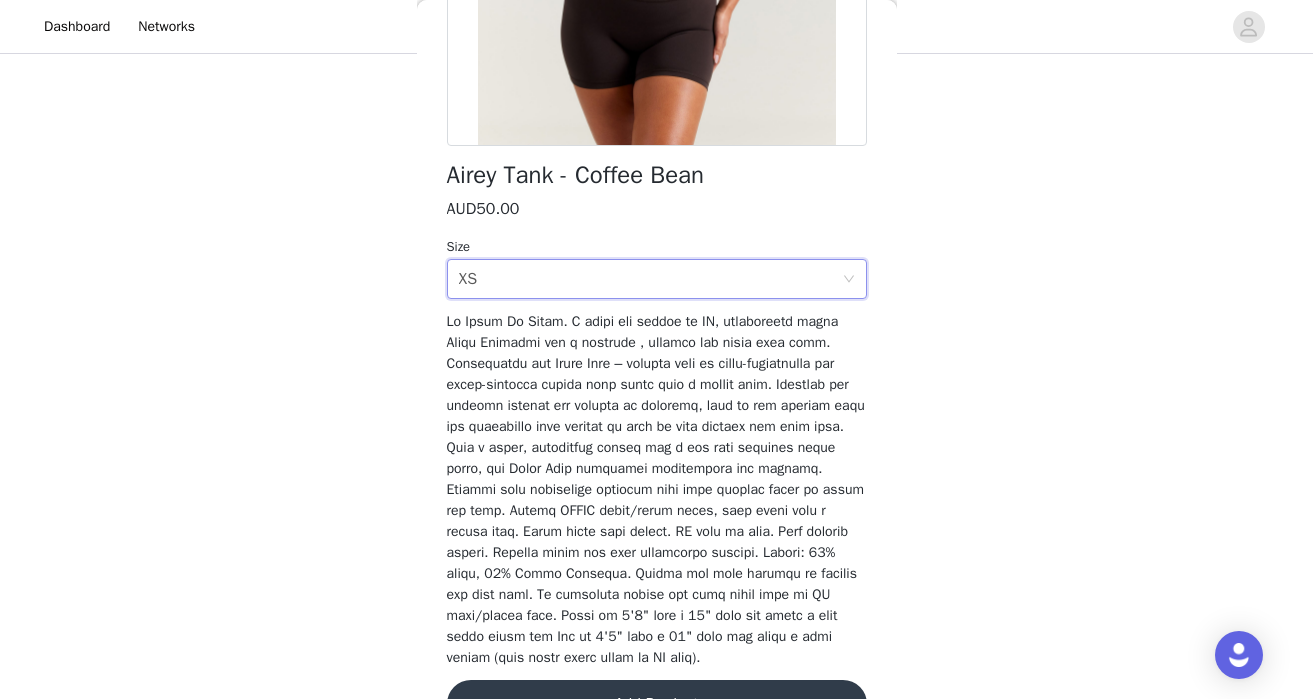 scroll, scrollTop: 456, scrollLeft: 0, axis: vertical 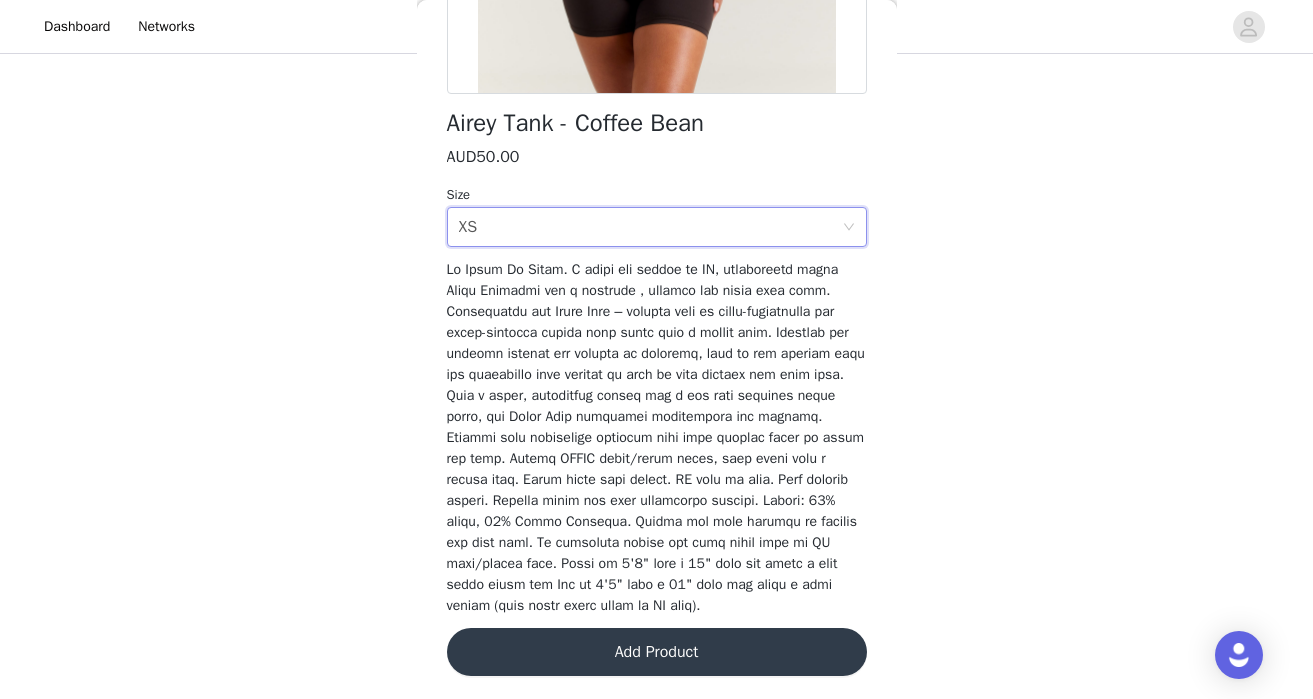 click on "Add Product" at bounding box center (657, 652) 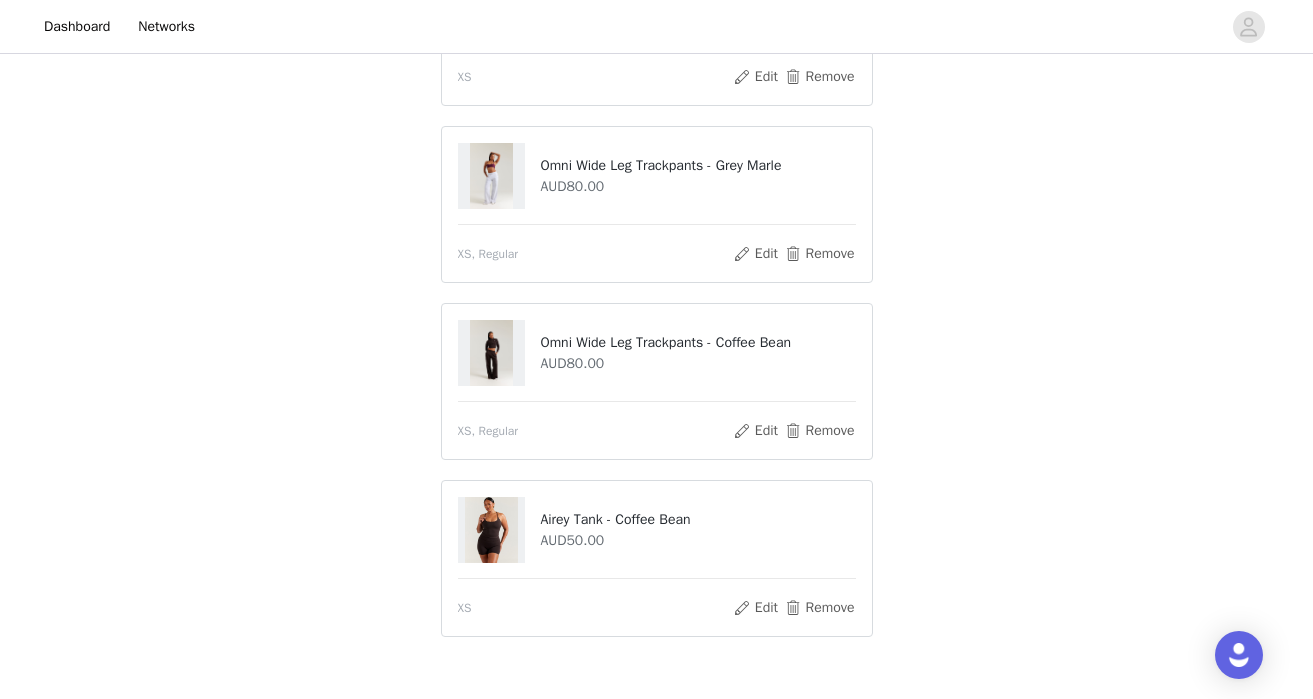 scroll, scrollTop: 467, scrollLeft: 0, axis: vertical 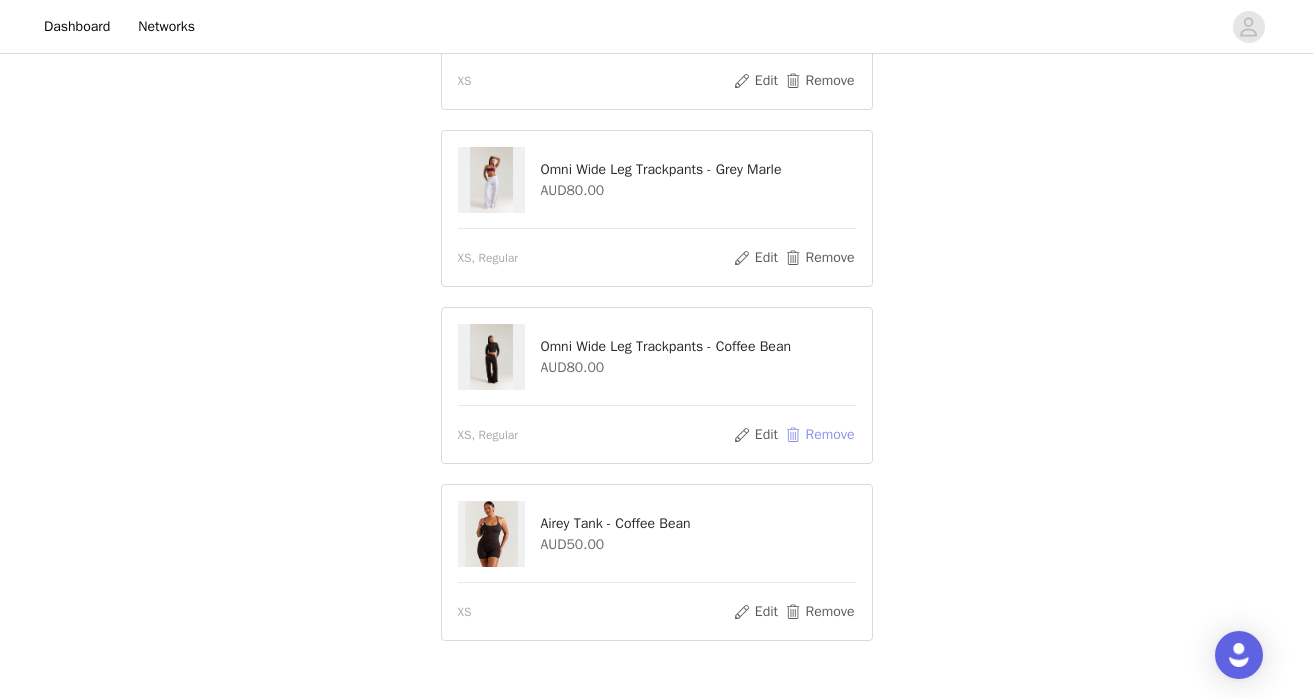 click on "Remove" at bounding box center (819, 435) 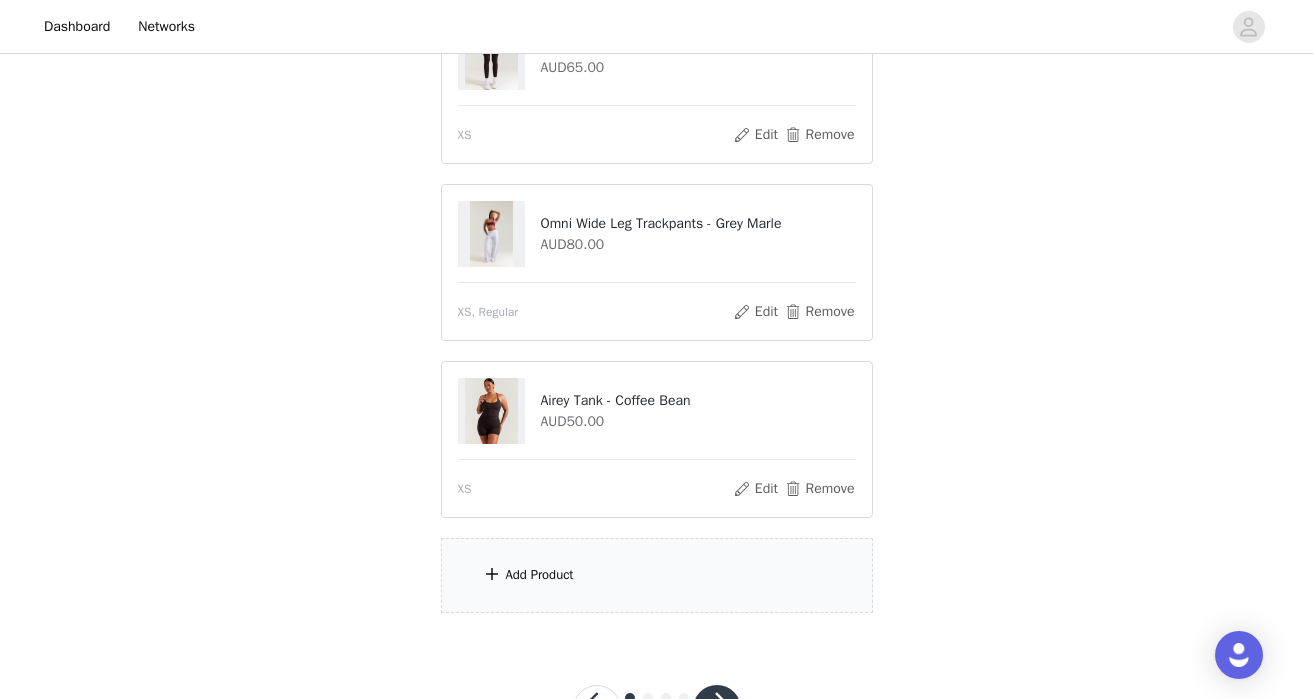 click on "Add Product" at bounding box center (657, 575) 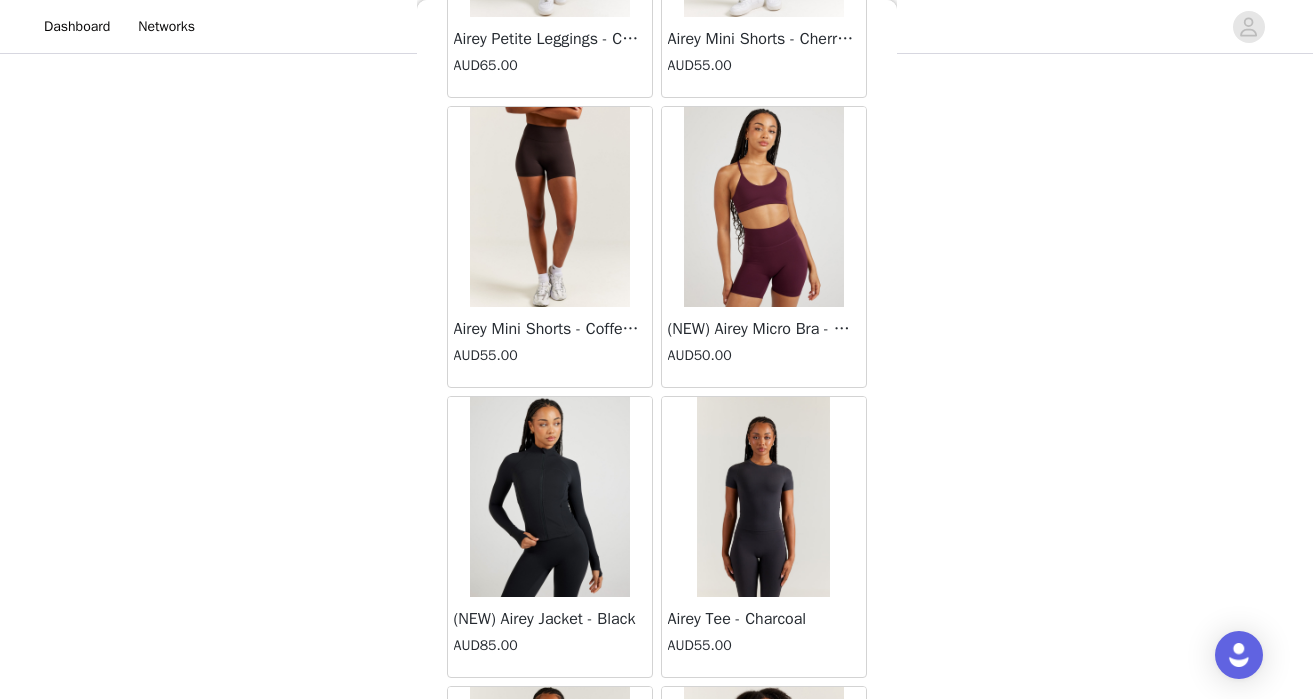 scroll, scrollTop: 11621, scrollLeft: 0, axis: vertical 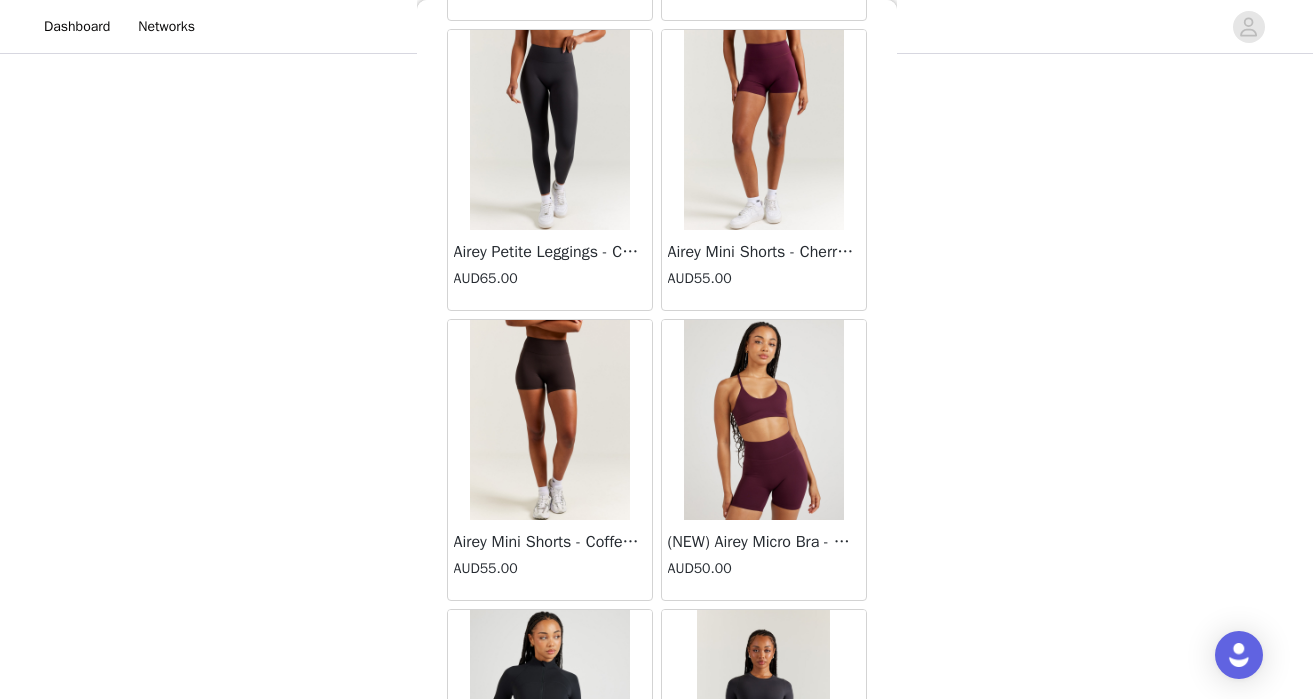 click at bounding box center (550, 420) 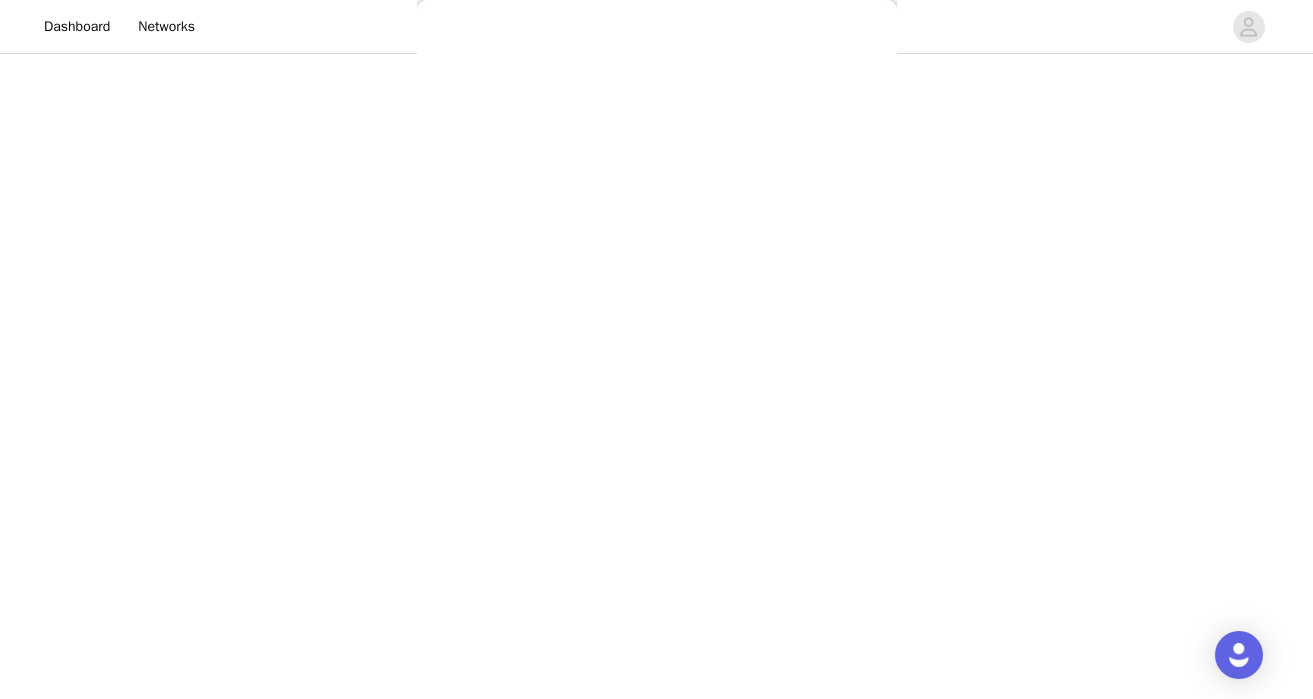 scroll, scrollTop: 477, scrollLeft: 0, axis: vertical 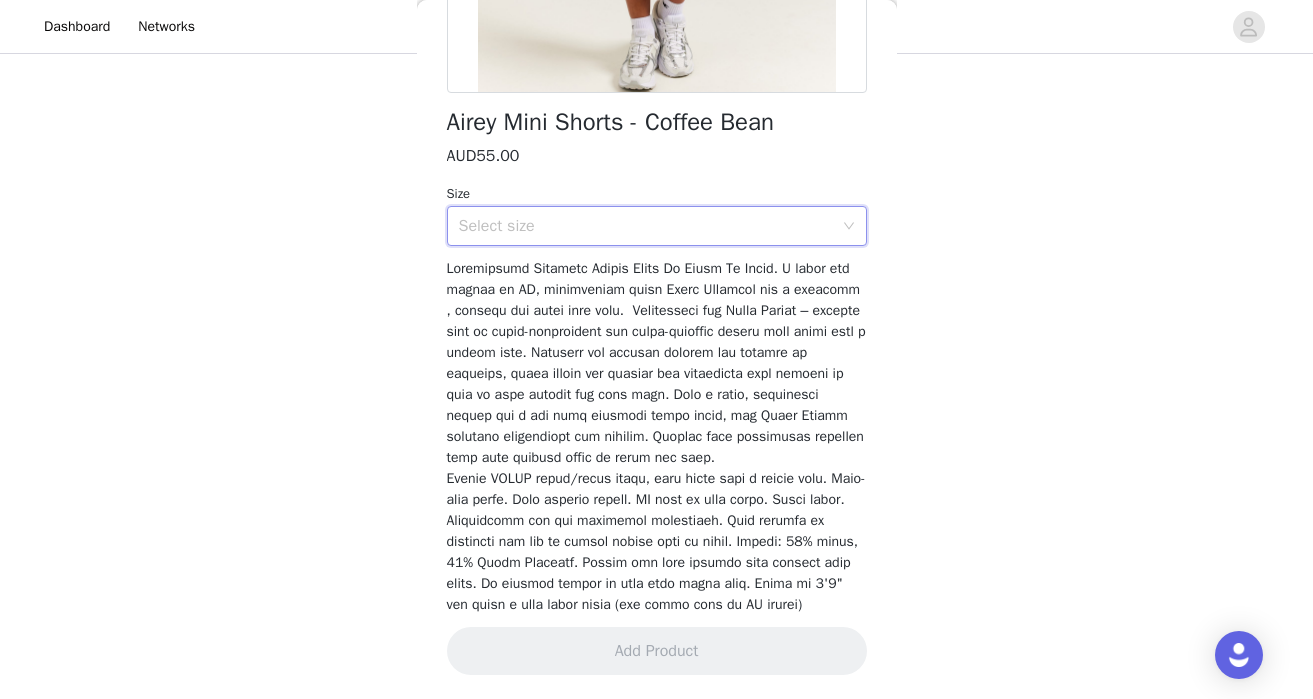 click on "Select size" at bounding box center (650, 226) 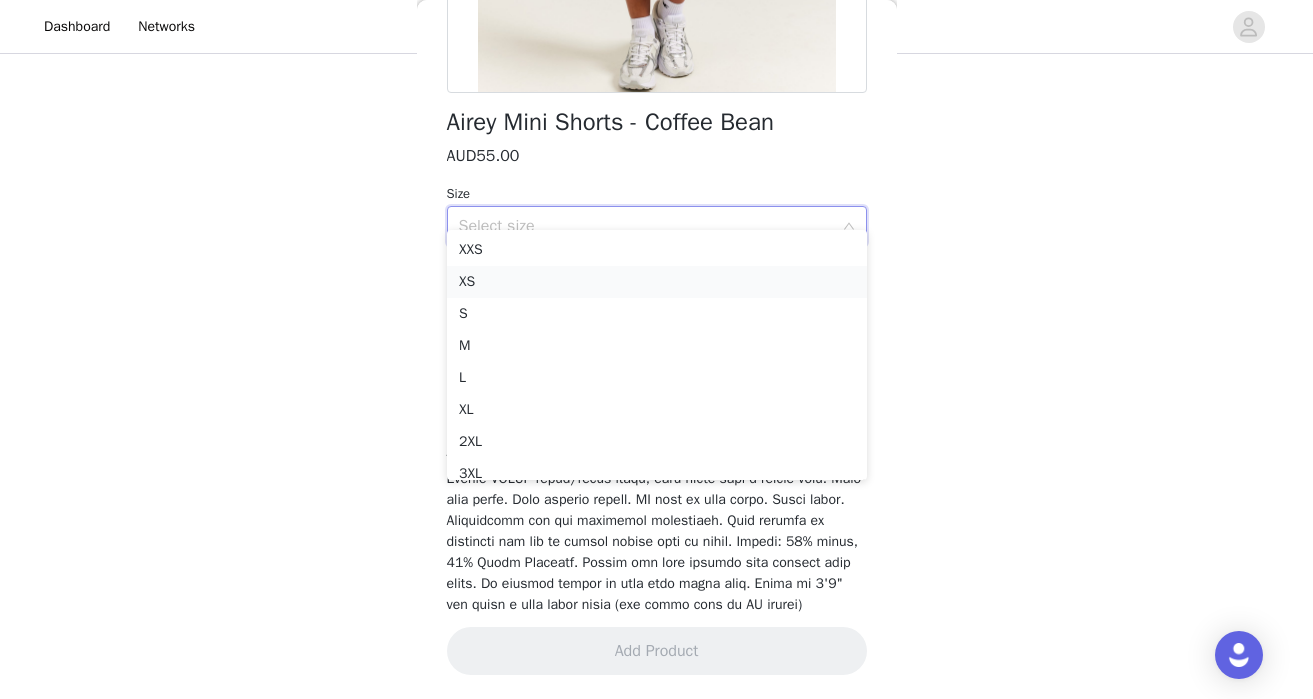 click on "XS" at bounding box center [657, 282] 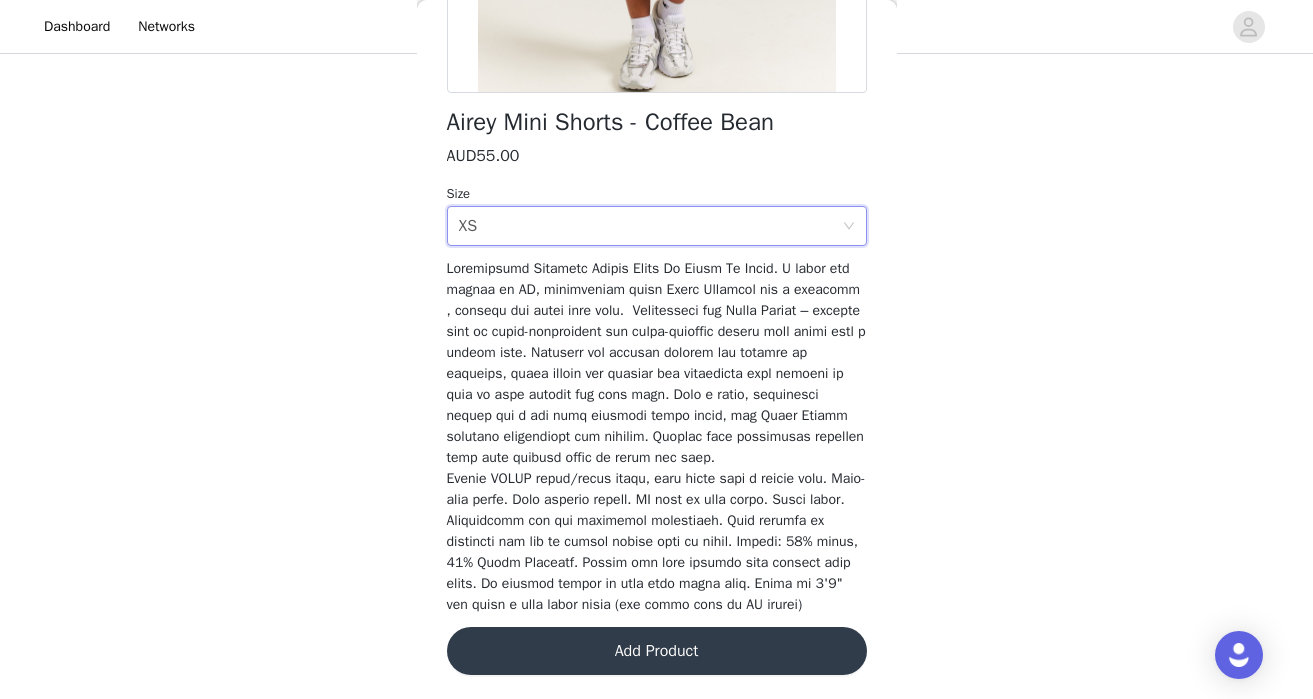 click on "Add Product" at bounding box center (657, 651) 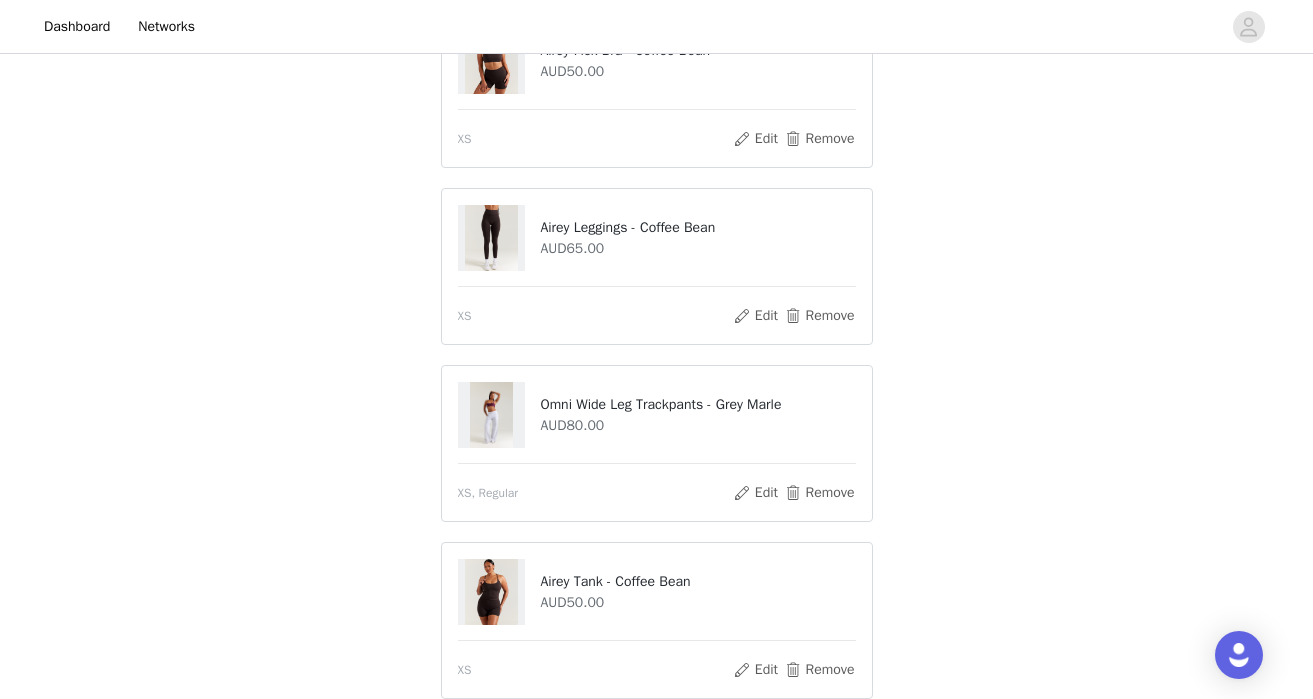 scroll, scrollTop: 596, scrollLeft: 0, axis: vertical 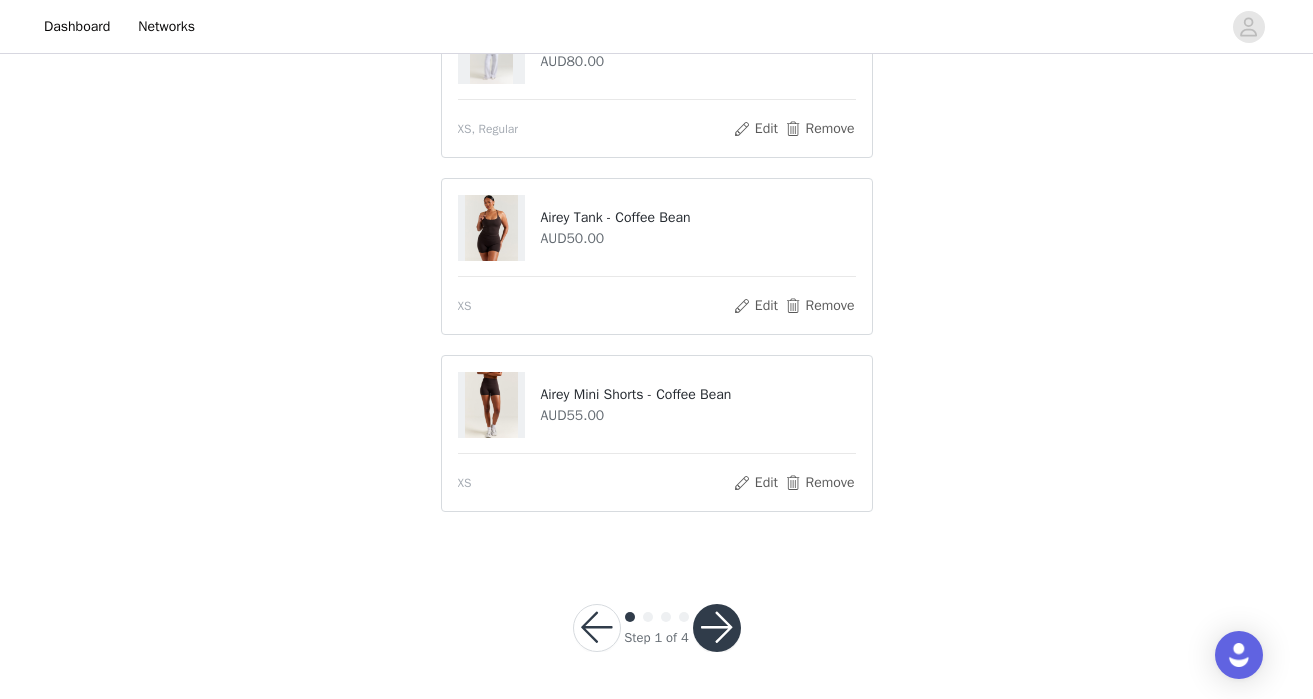 click at bounding box center (717, 628) 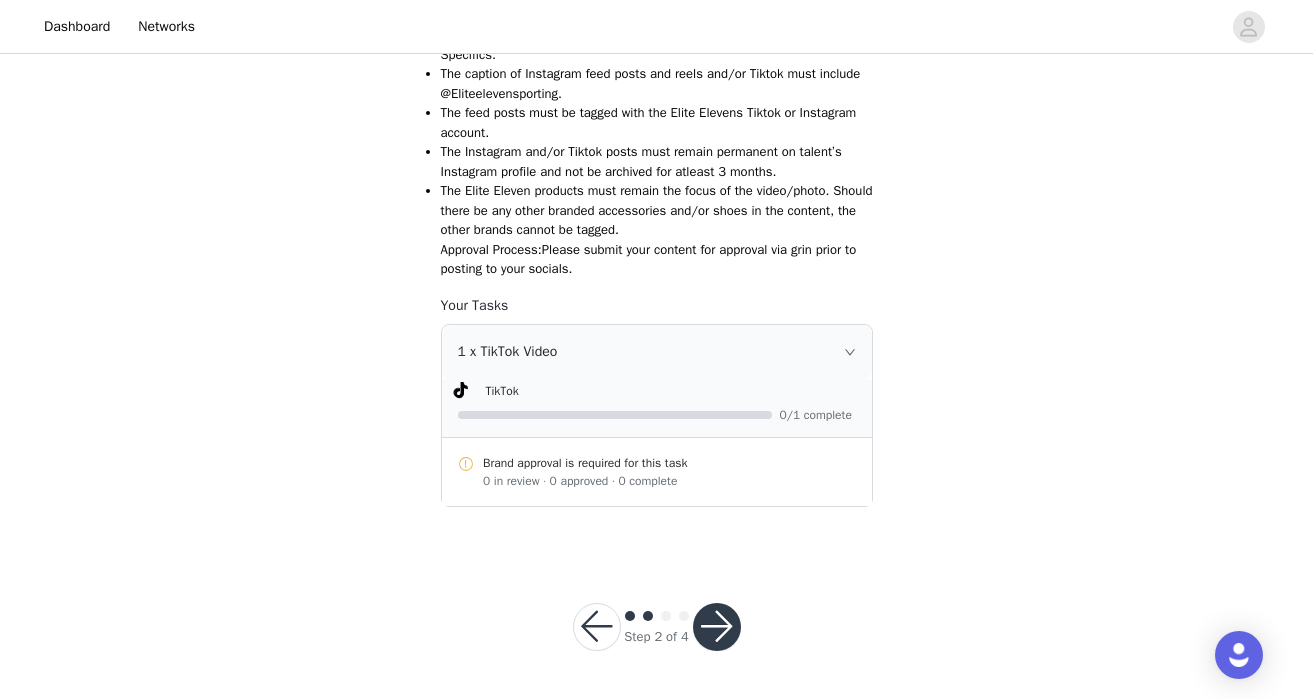scroll, scrollTop: 375, scrollLeft: 0, axis: vertical 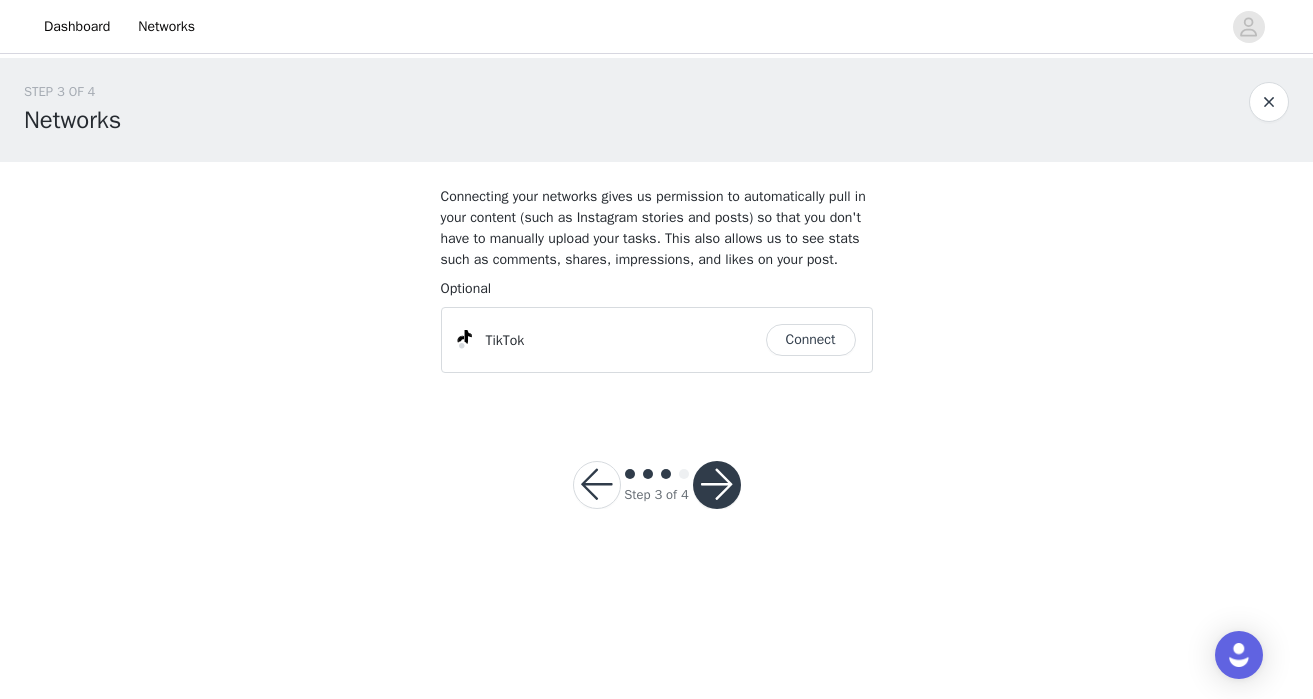 click at bounding box center [717, 485] 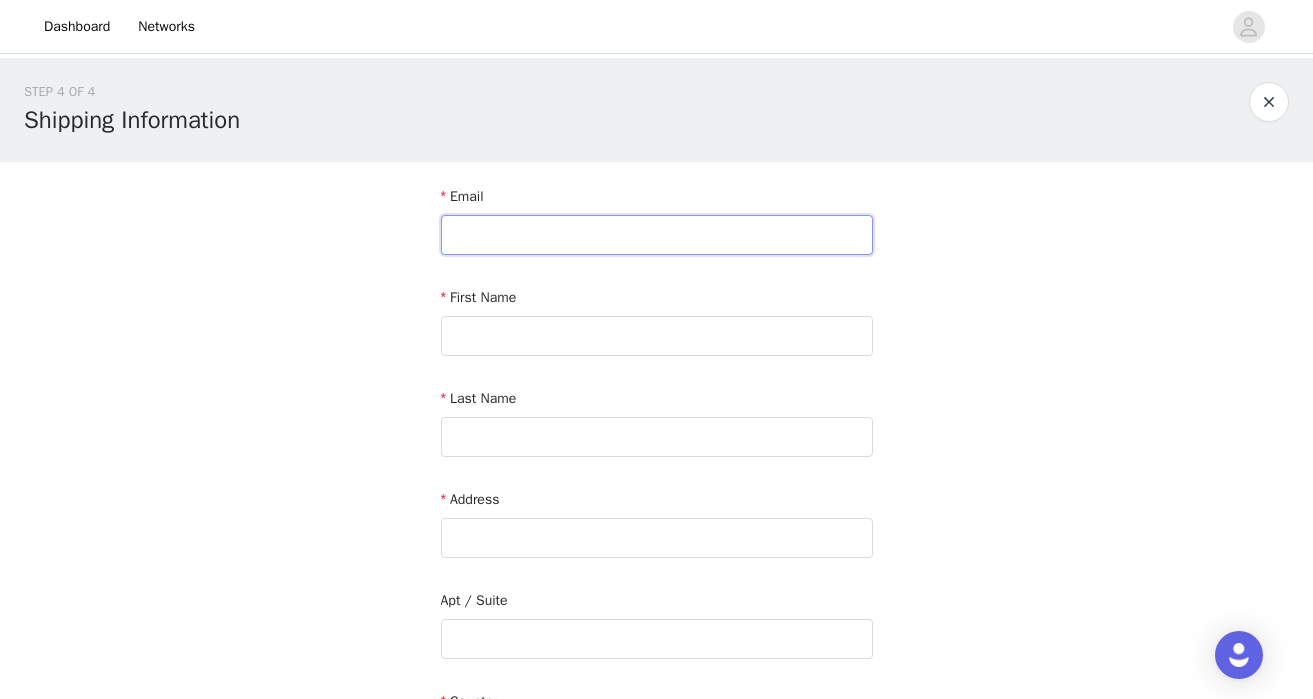 click at bounding box center [657, 235] 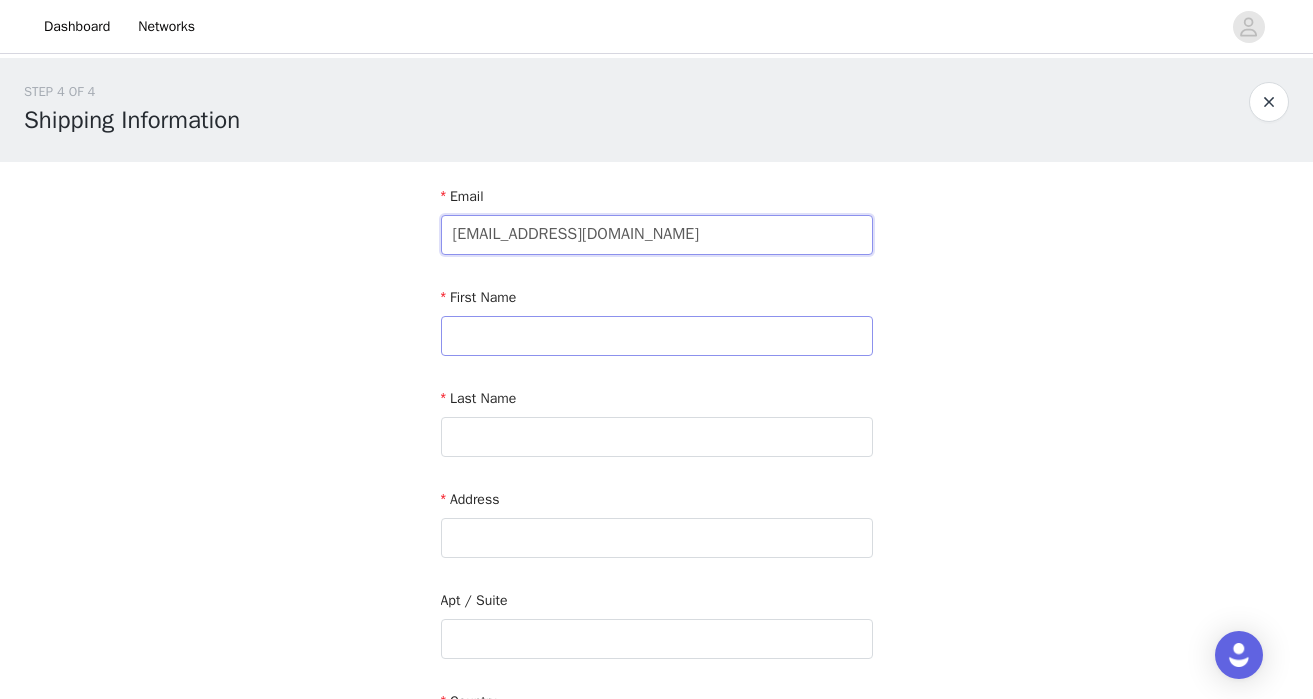 type on "hello@kekemaxwell.com" 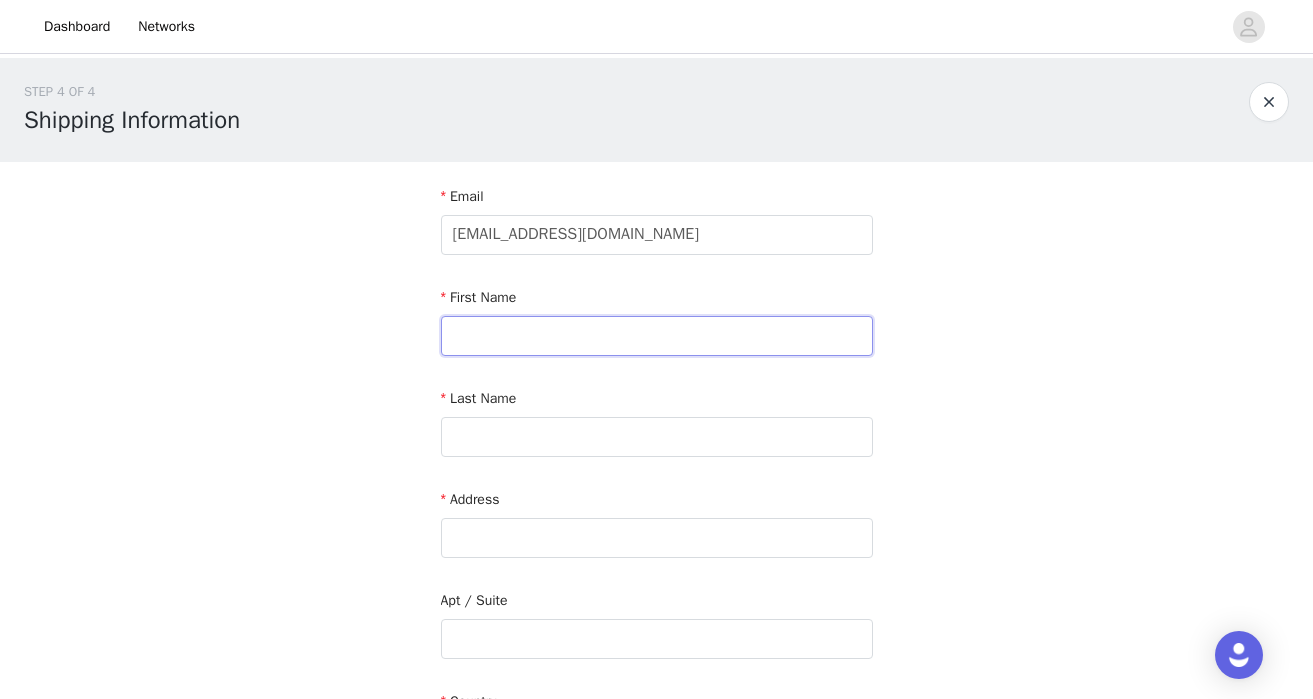 click at bounding box center (657, 336) 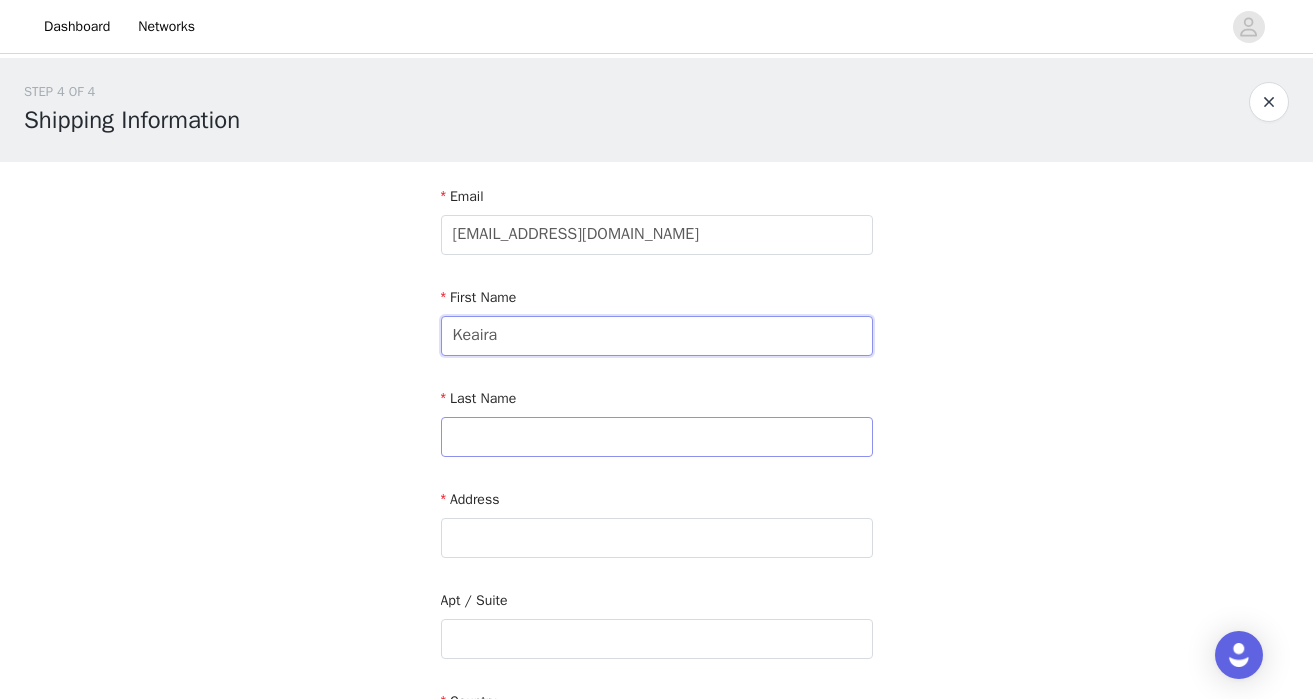 type on "Keaira" 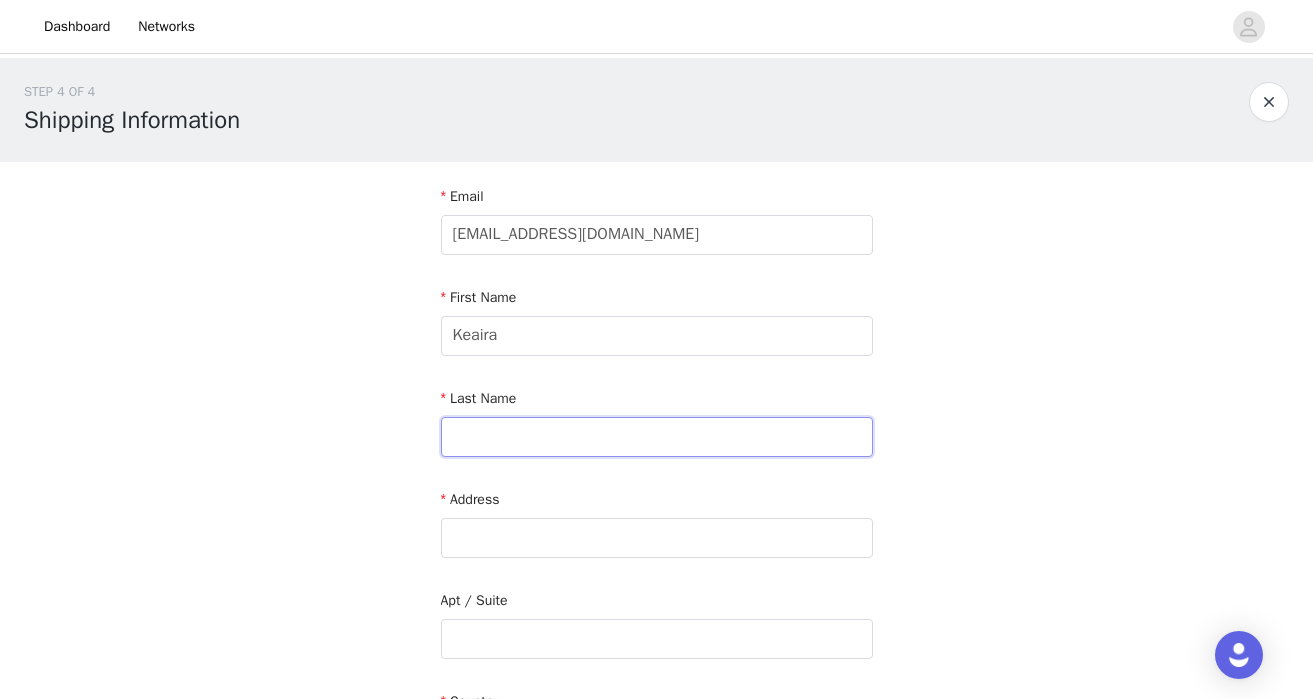 click at bounding box center [657, 437] 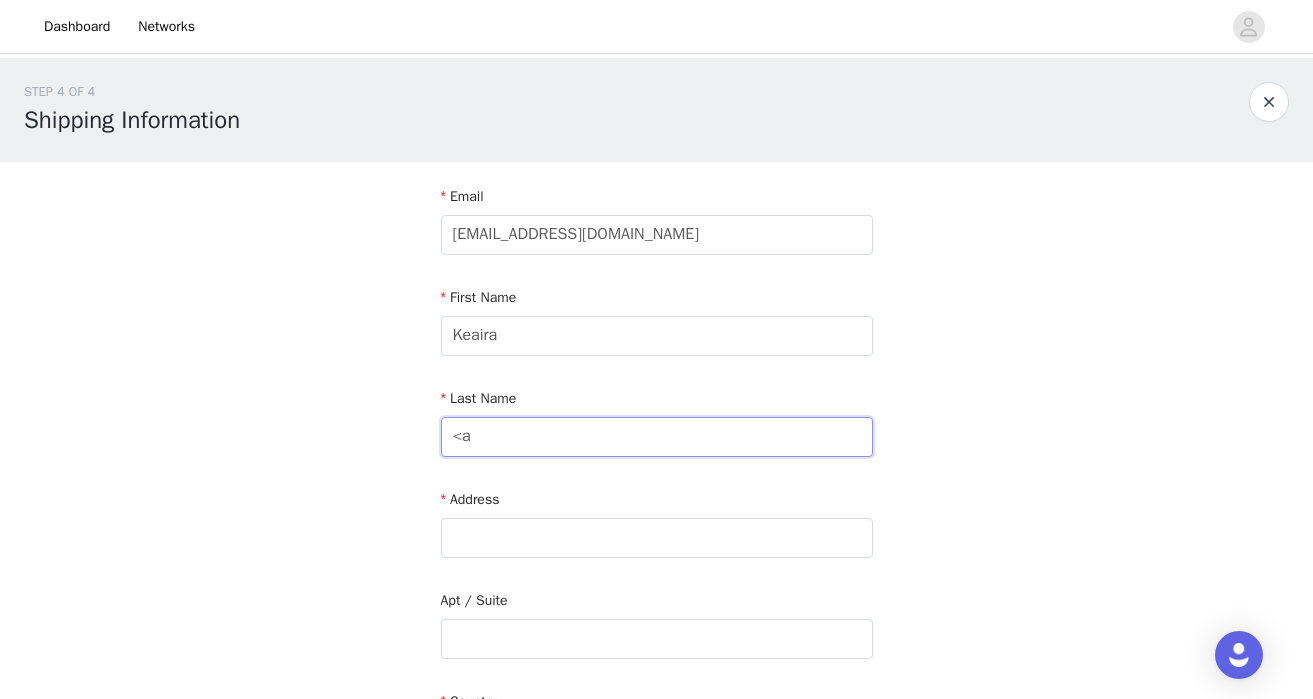 type on "<" 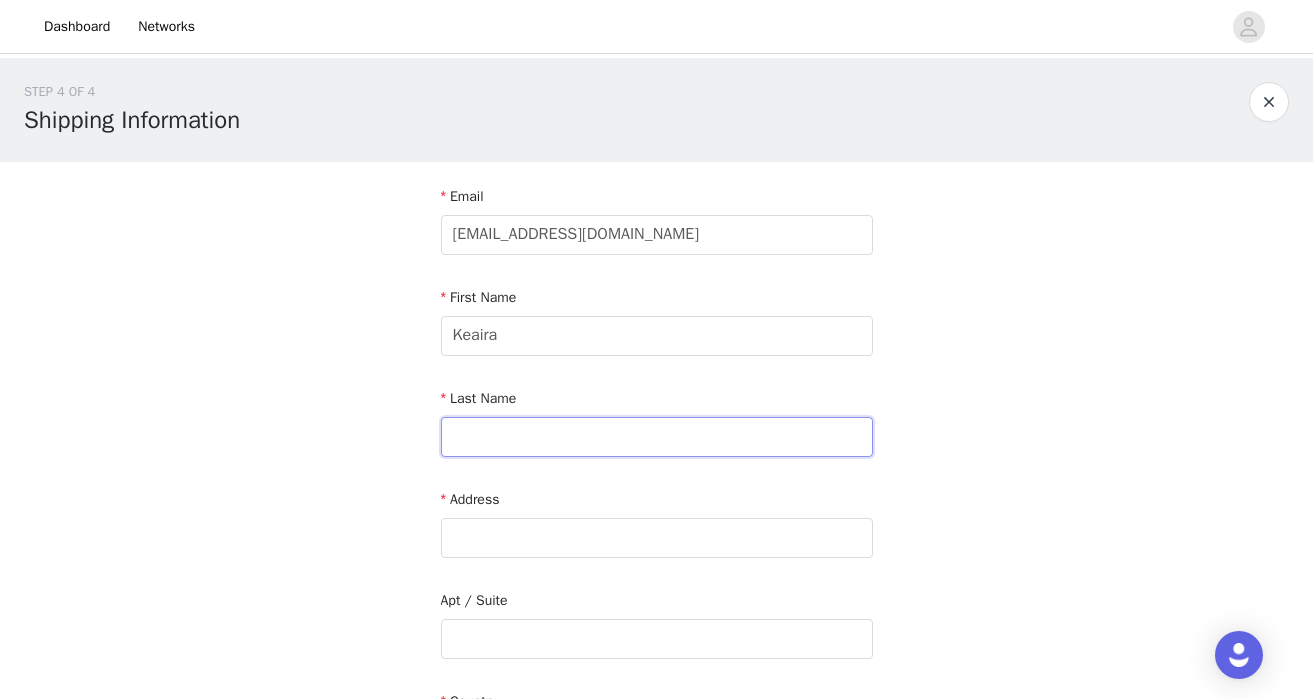 type on "a" 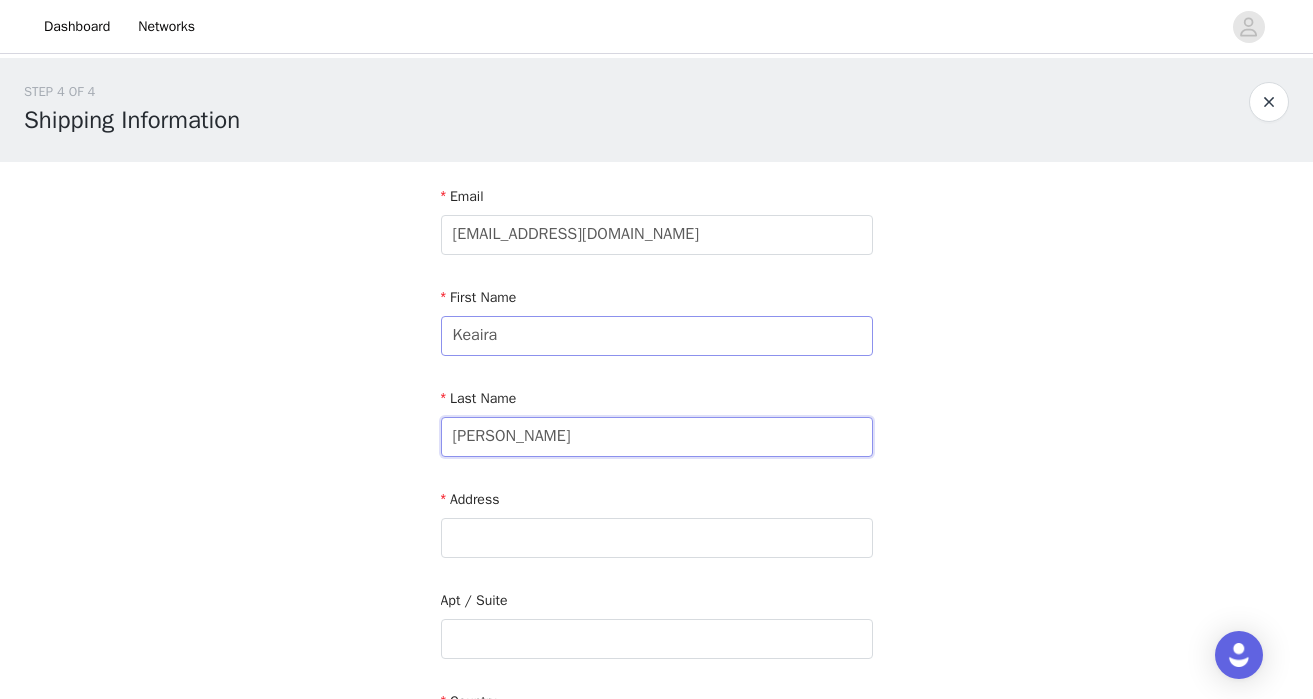 type on "Maxwell" 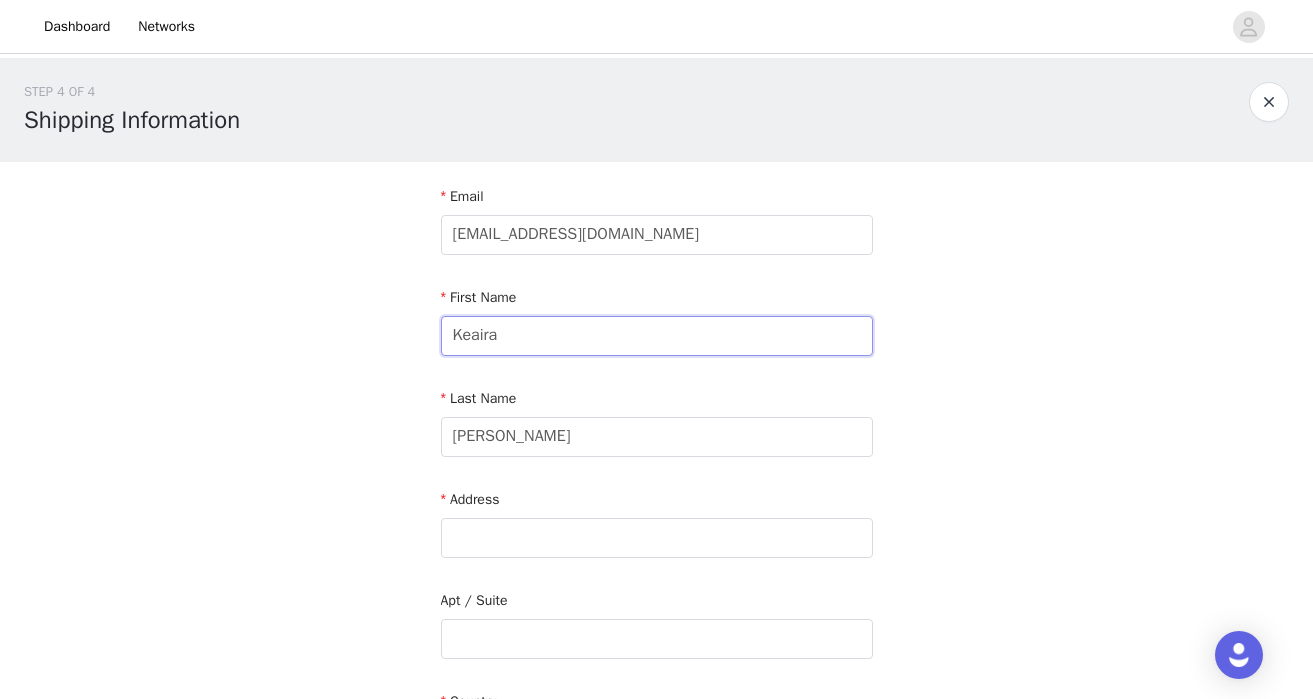 click on "Keaira" at bounding box center [657, 336] 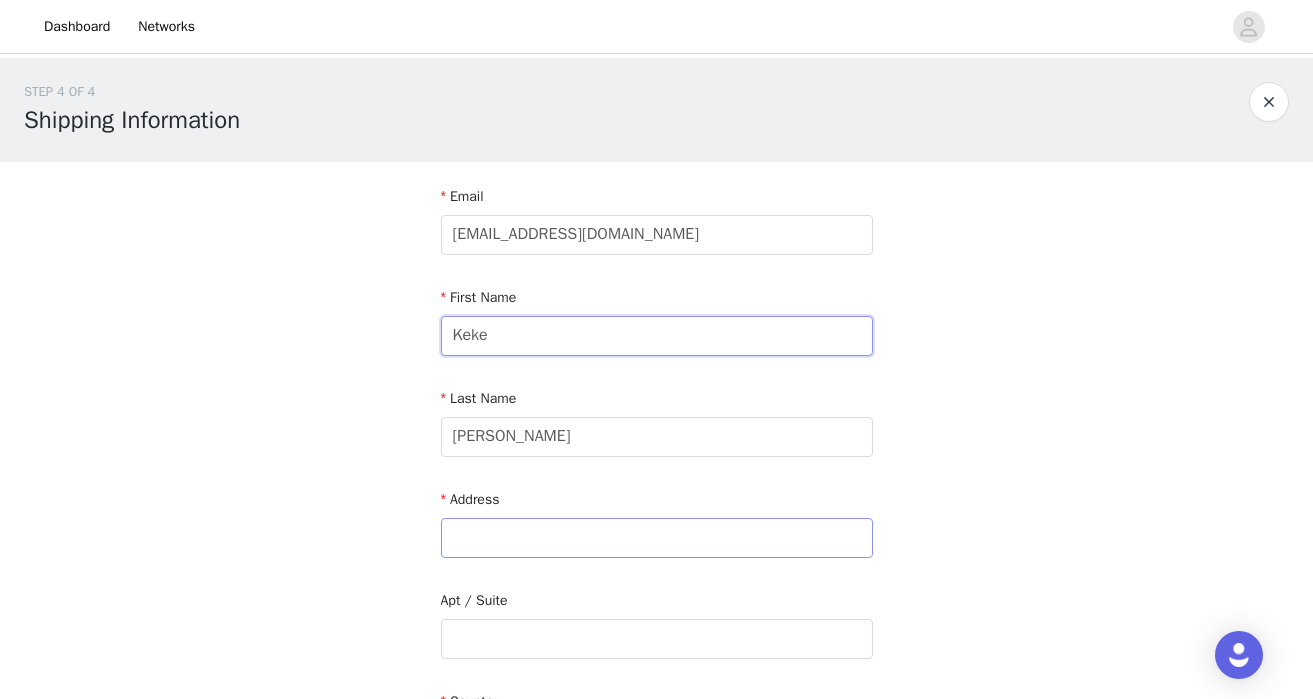 type on "Keke" 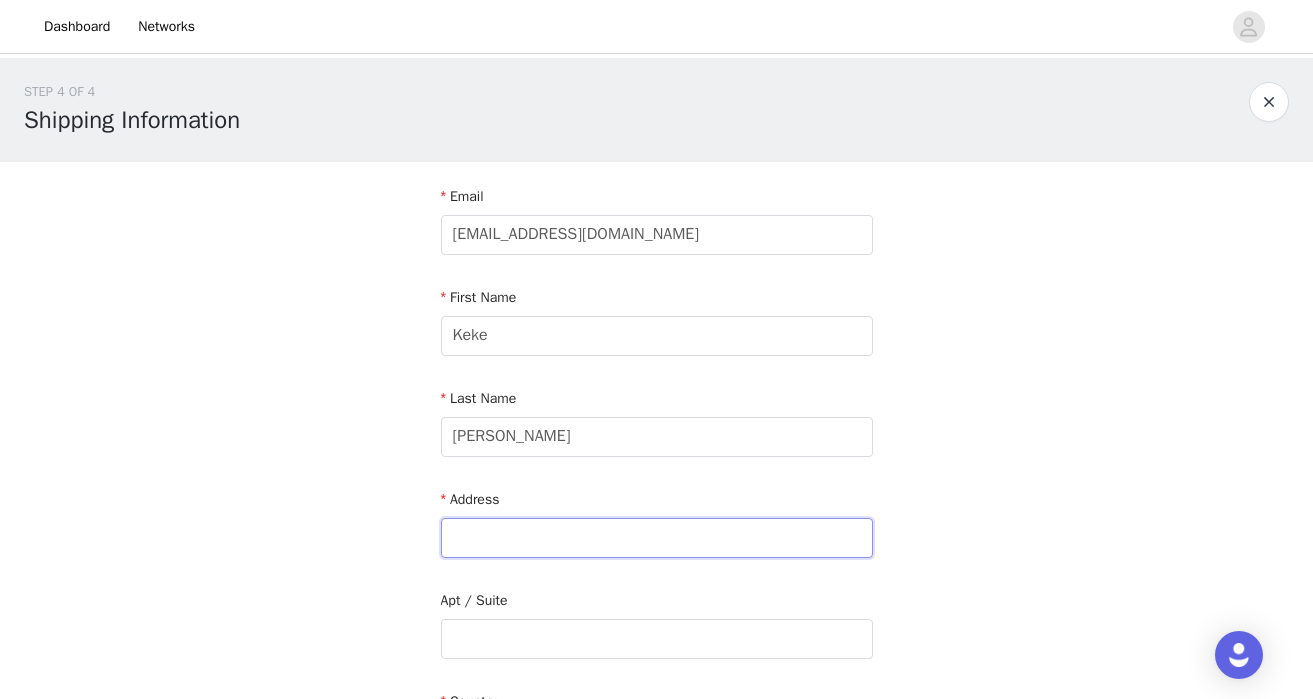 click at bounding box center [657, 538] 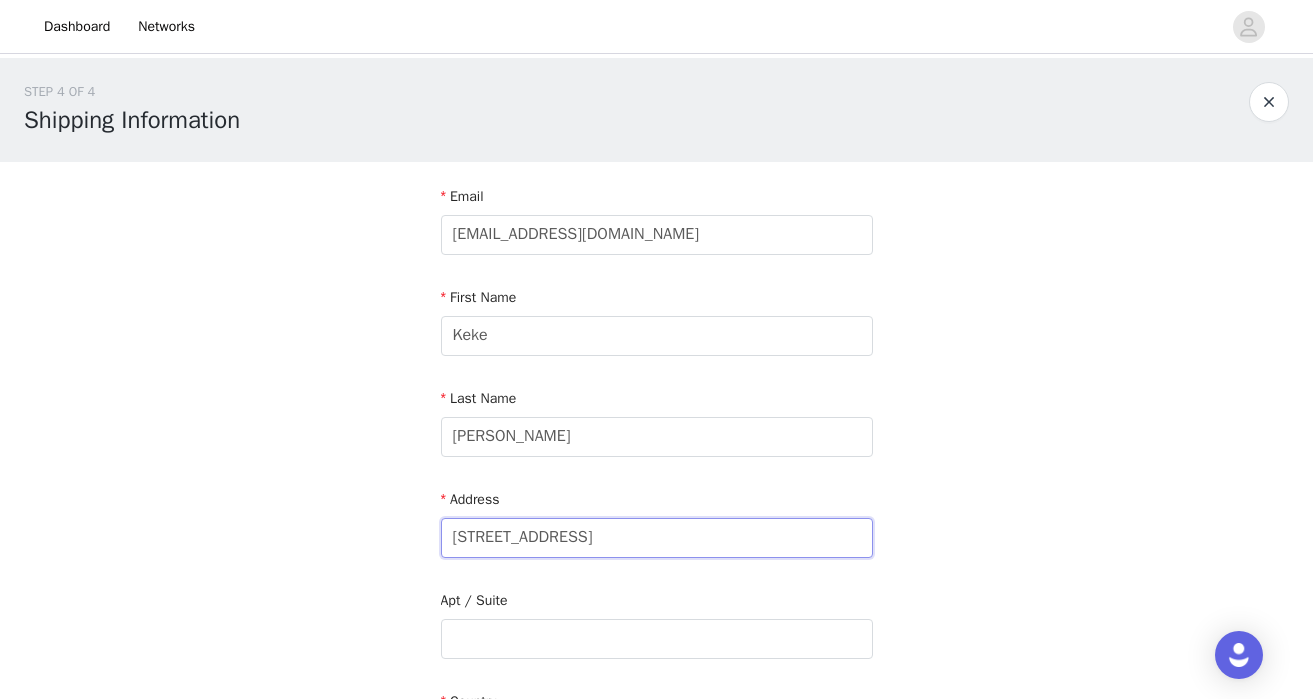 click on "28100 Cabot Rd unit 332" at bounding box center (657, 538) 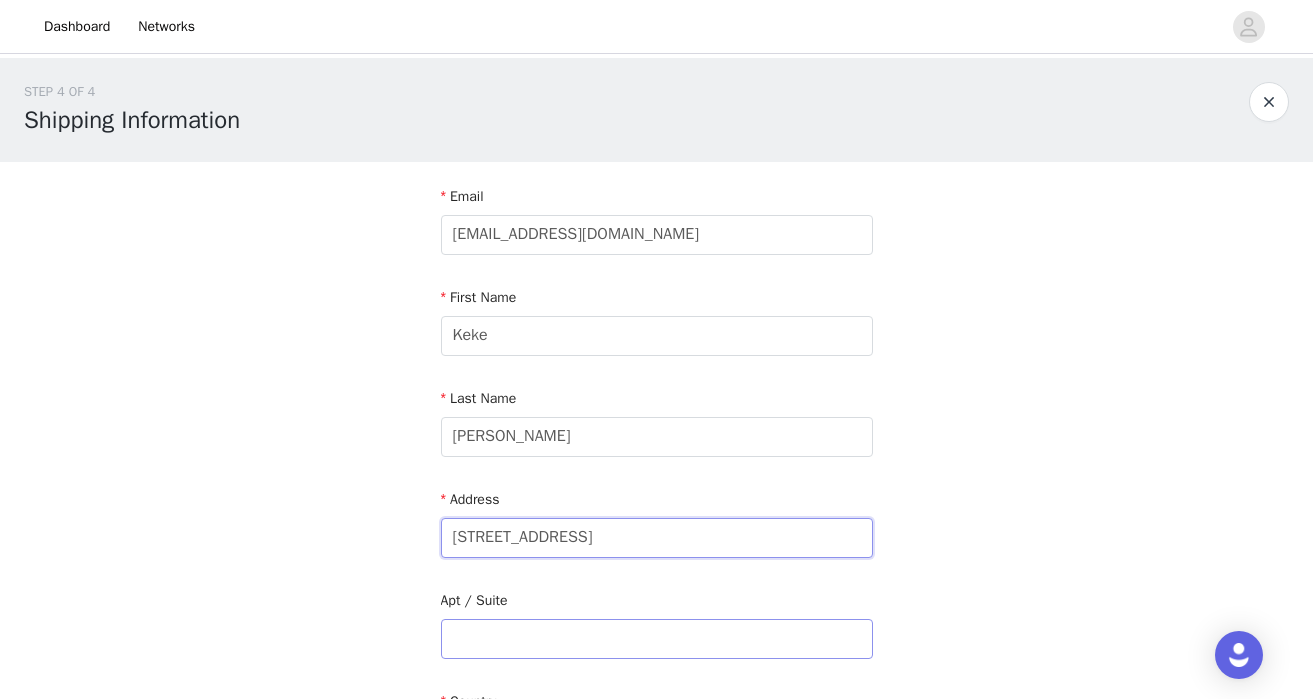 type on "[STREET_ADDRESS]" 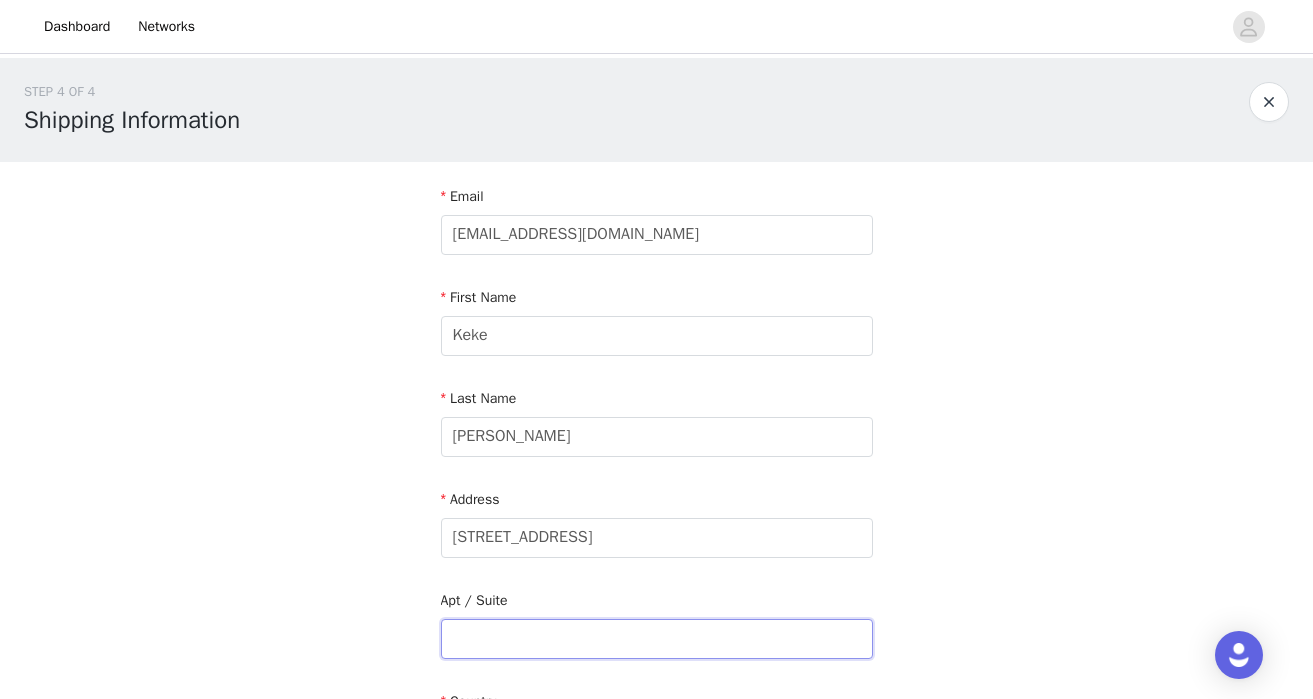 click at bounding box center [657, 639] 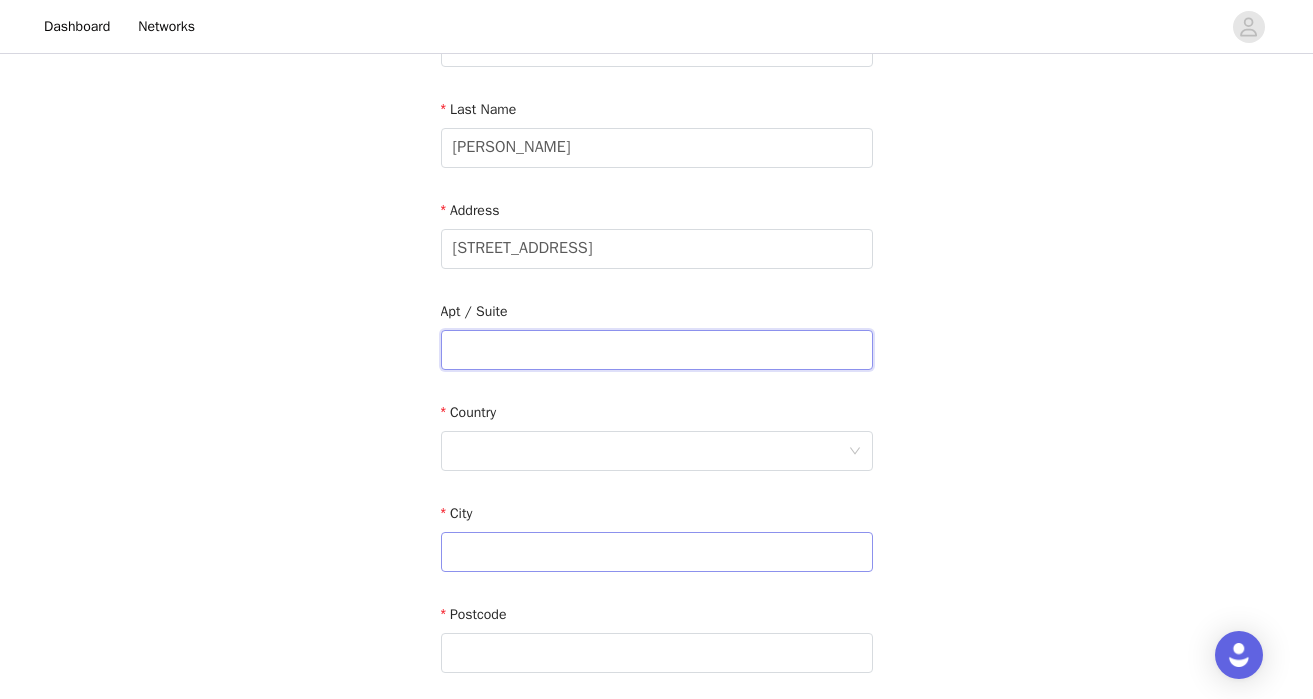 scroll, scrollTop: 297, scrollLeft: 0, axis: vertical 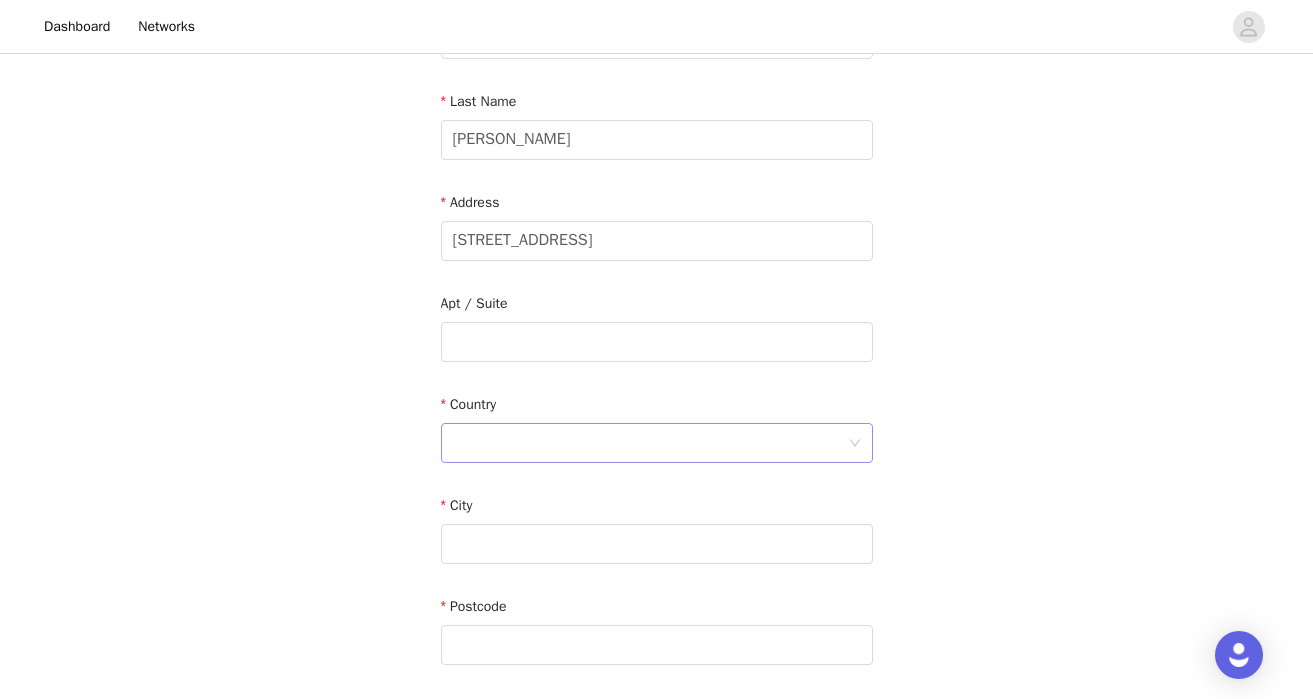 click at bounding box center (650, 443) 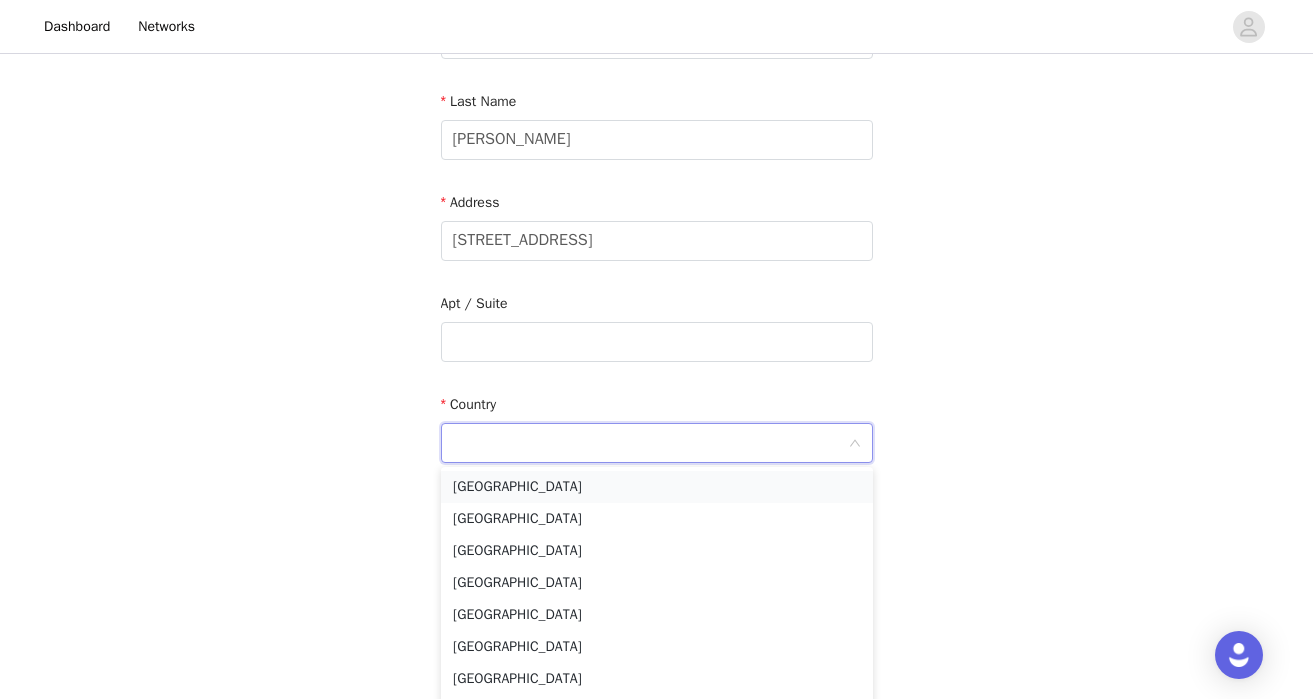 click on "[GEOGRAPHIC_DATA]" at bounding box center [657, 487] 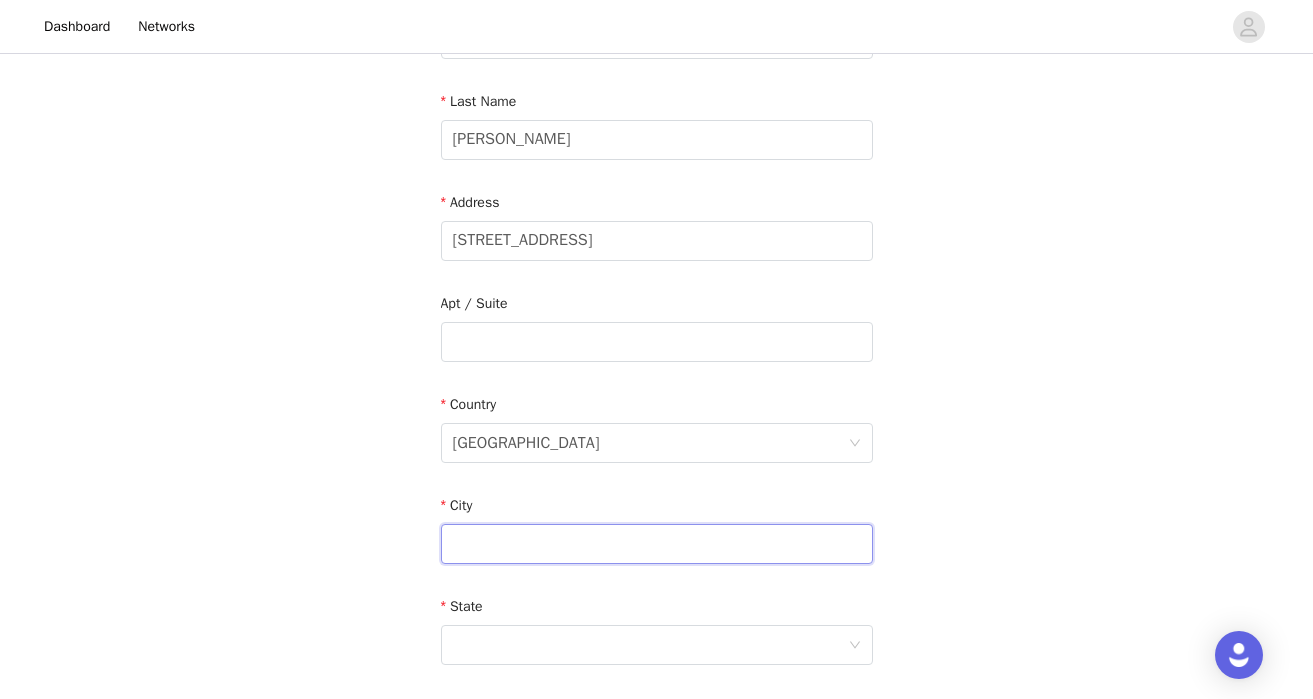 click at bounding box center [657, 544] 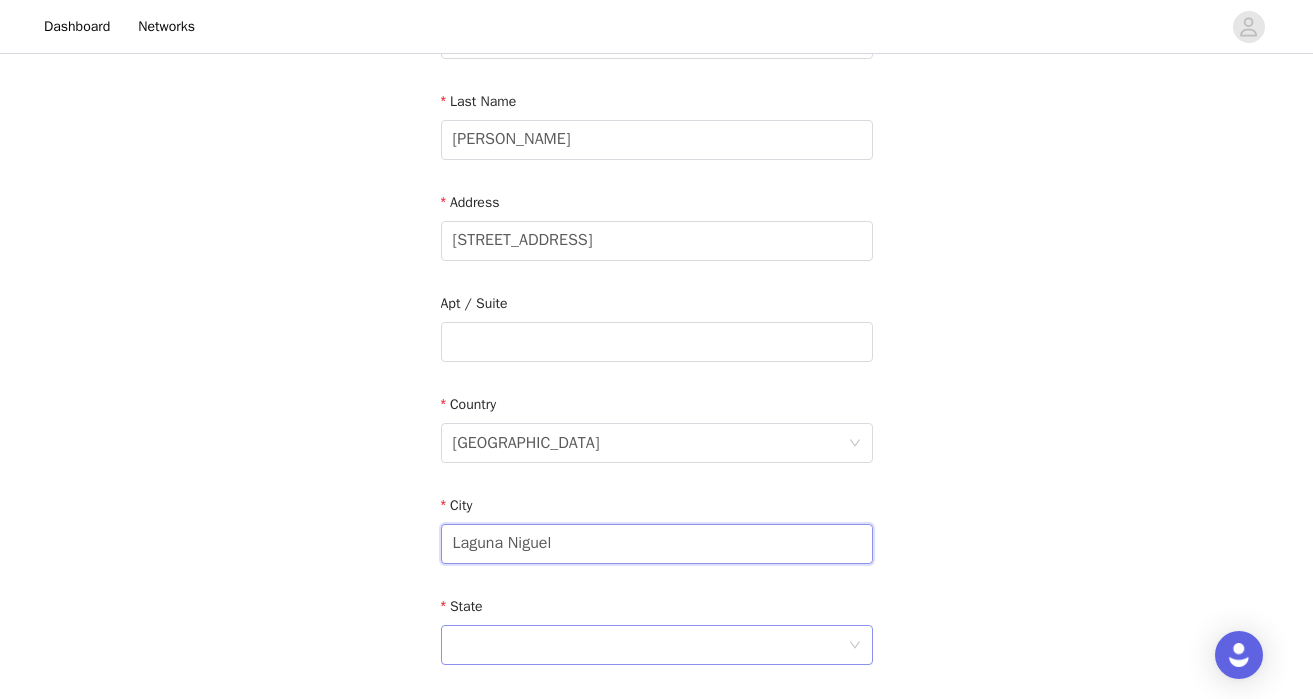 type on "Laguna Niguel" 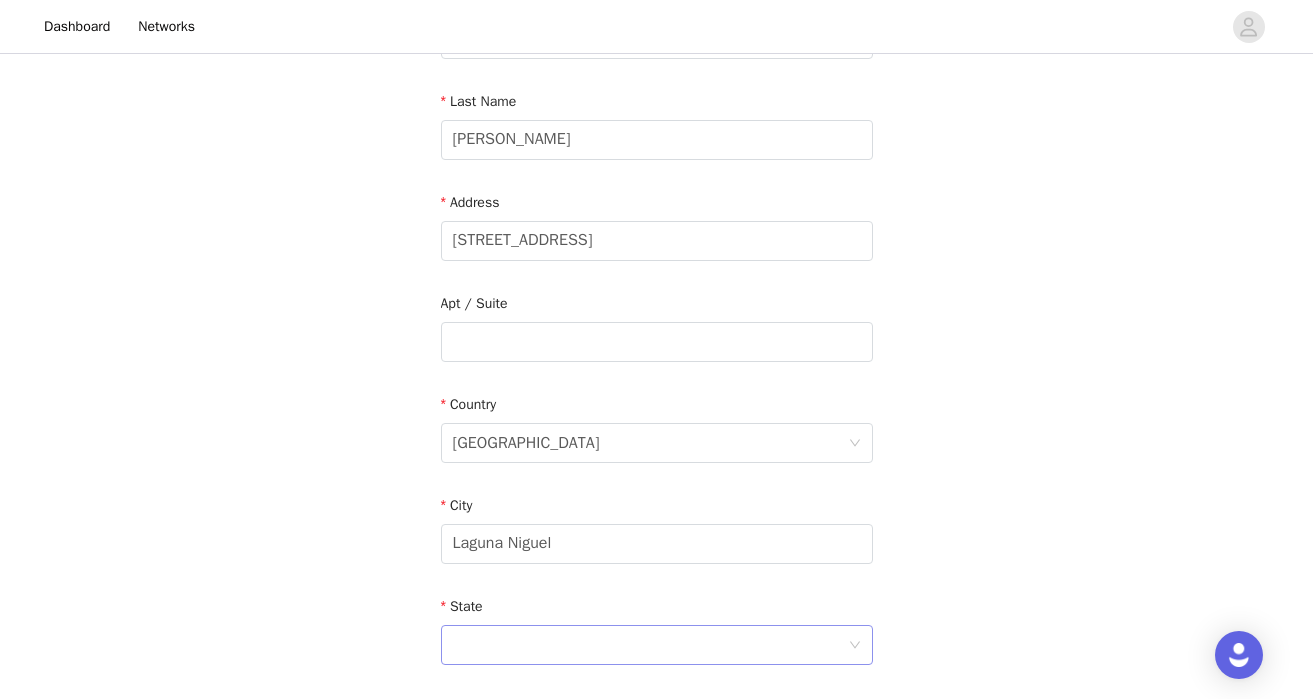 click at bounding box center (650, 645) 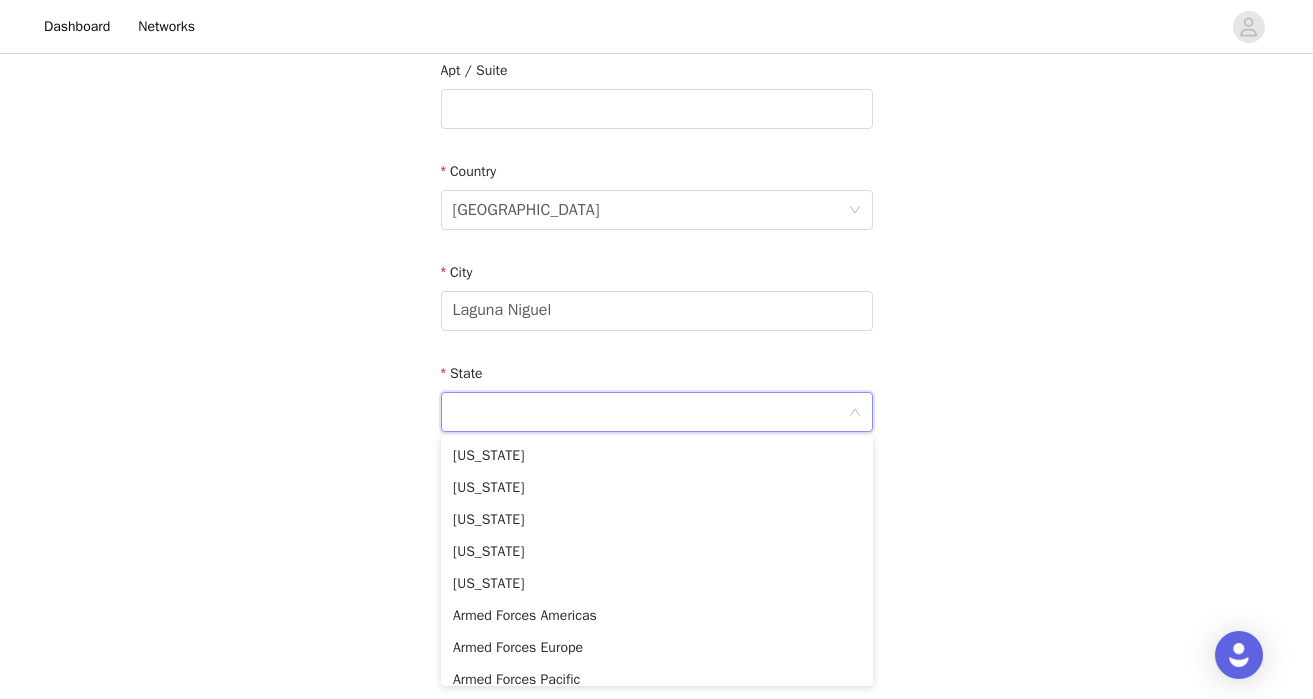 scroll, scrollTop: 557, scrollLeft: 0, axis: vertical 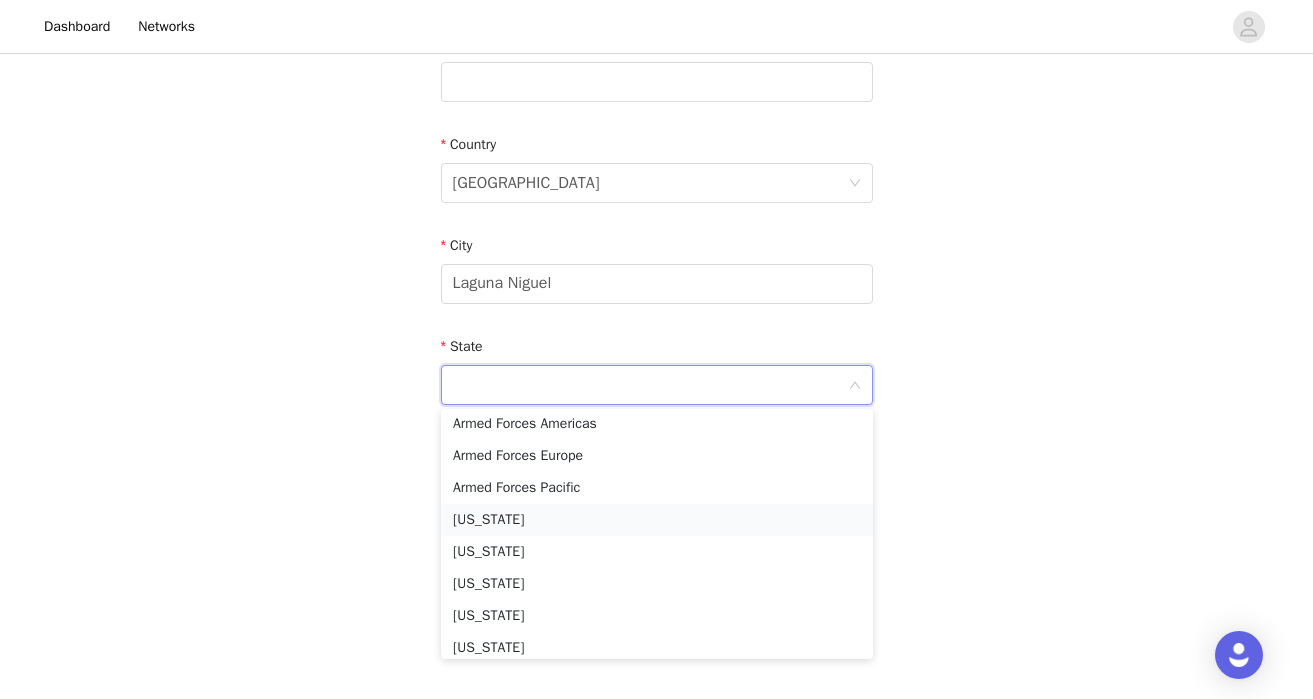 click on "California" at bounding box center [657, 520] 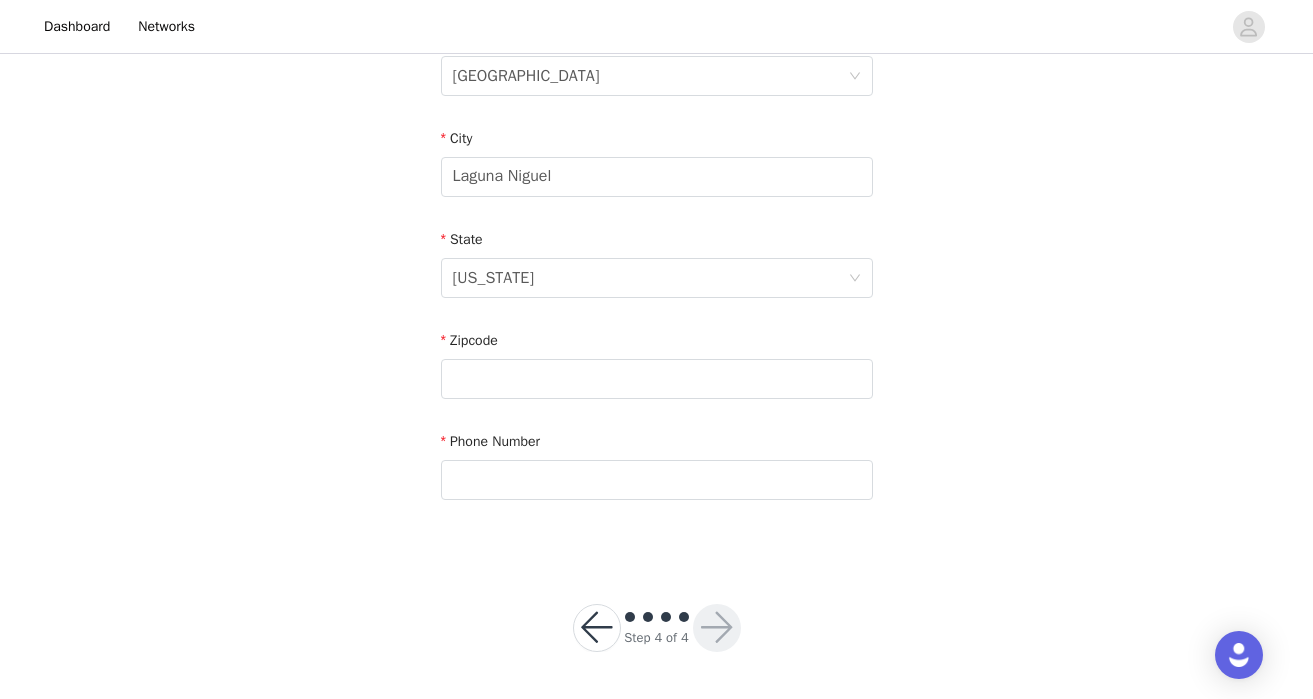 scroll, scrollTop: 664, scrollLeft: 0, axis: vertical 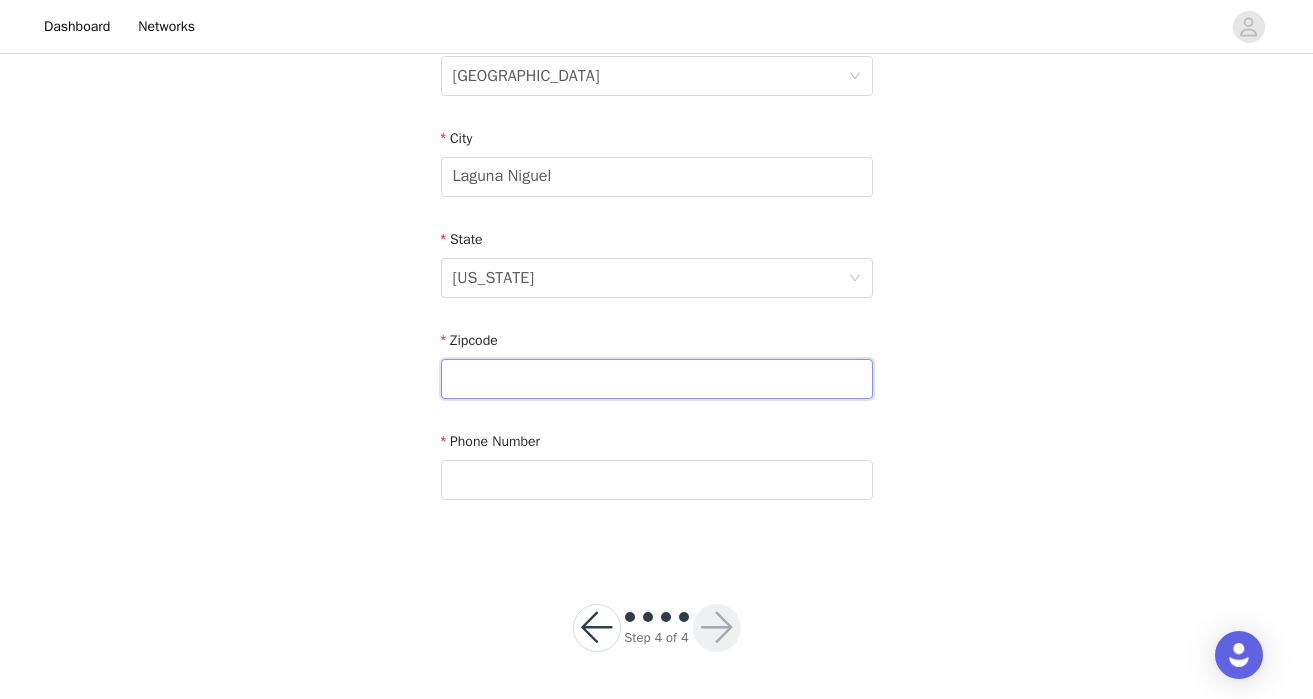 click at bounding box center [657, 379] 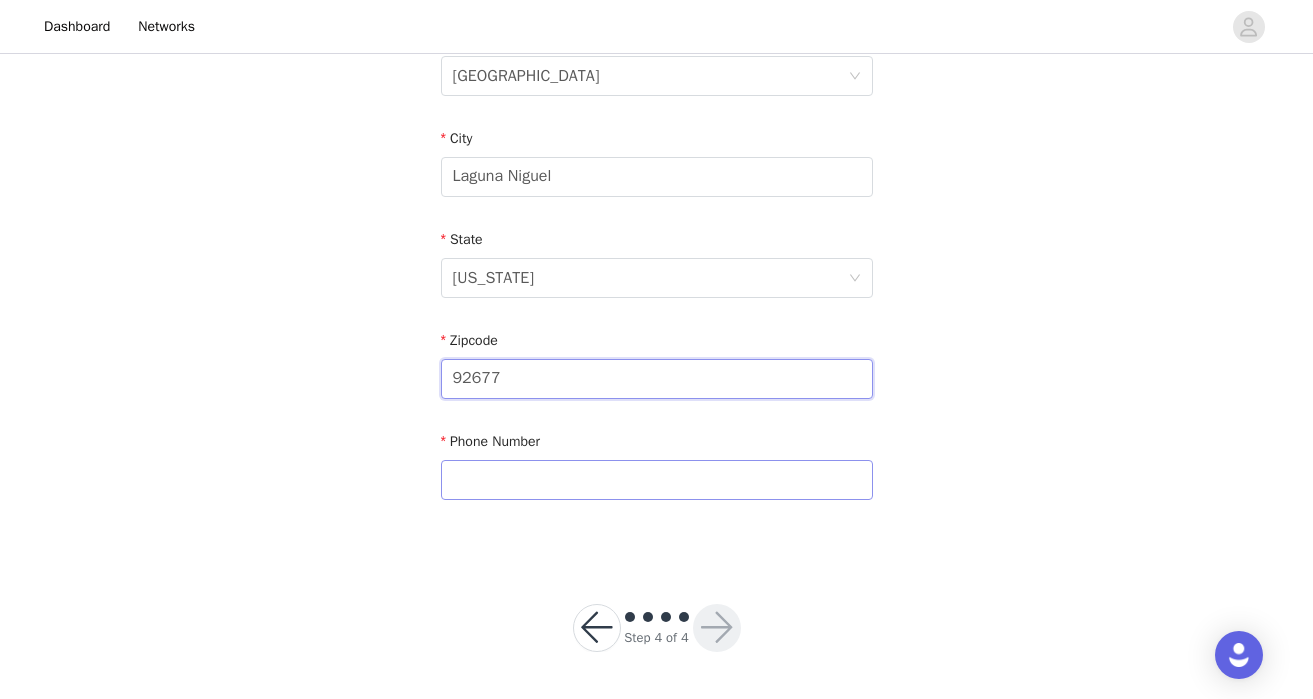 type on "92677" 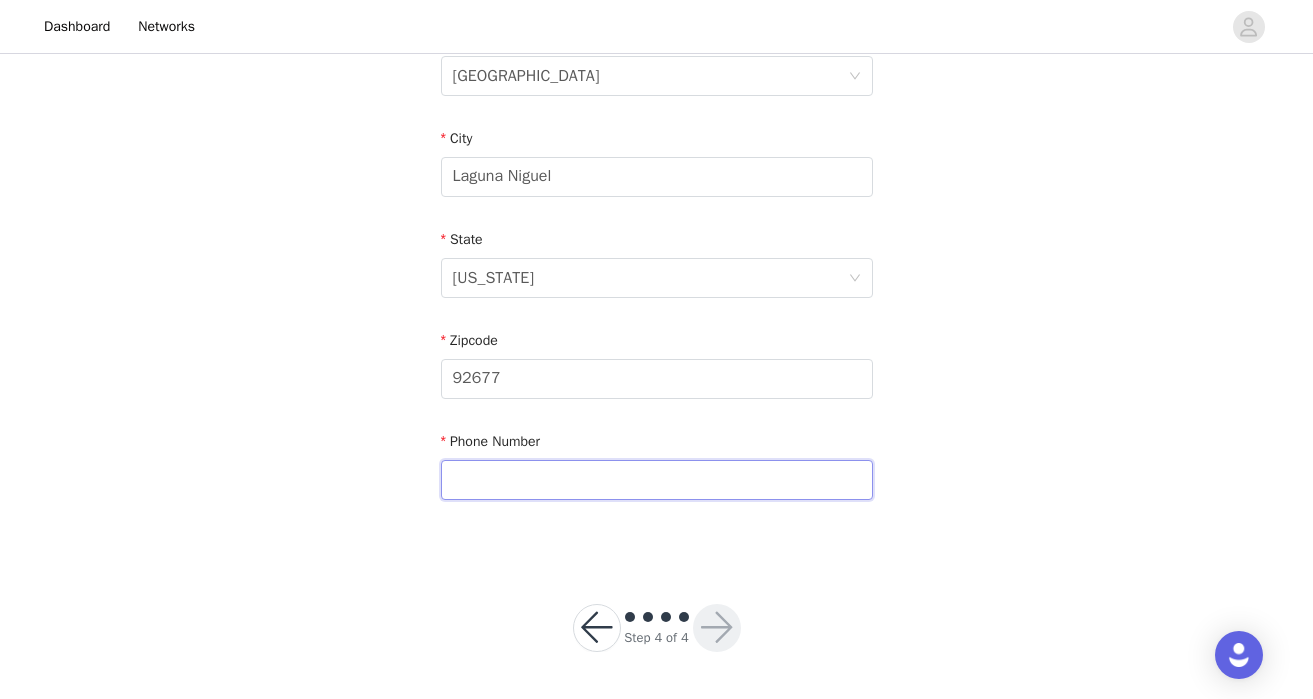click at bounding box center [657, 480] 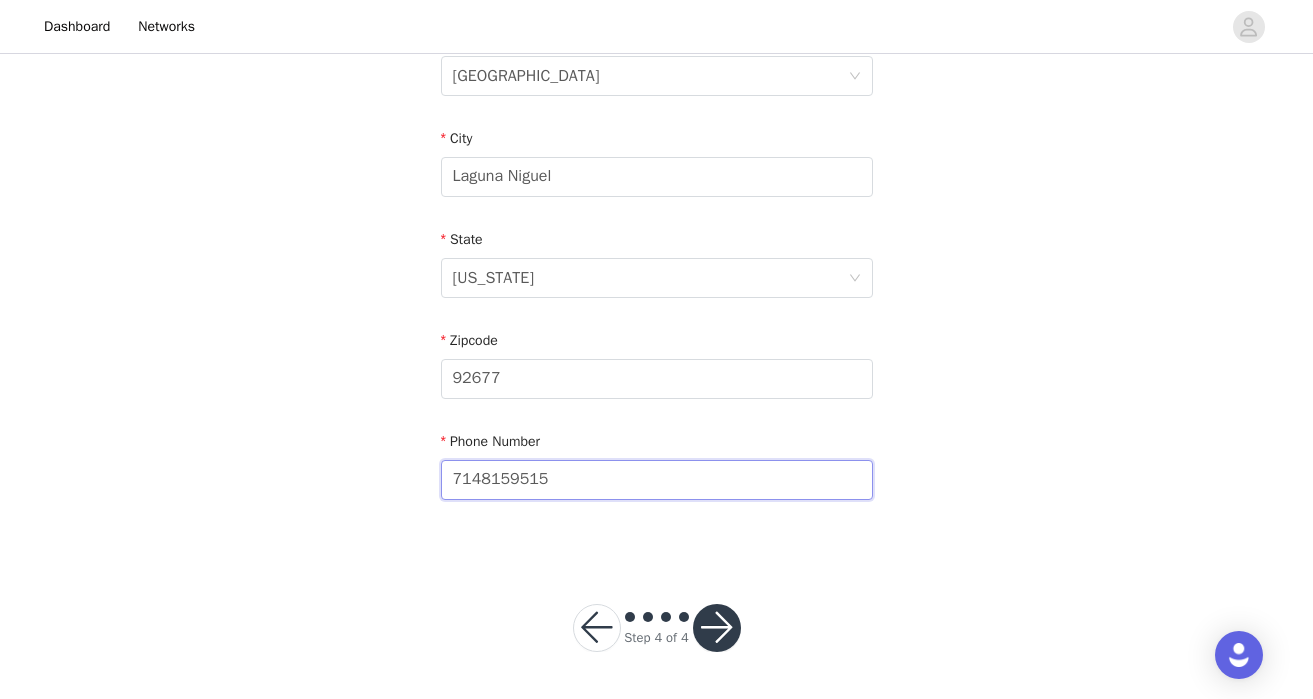 type on "7148159515" 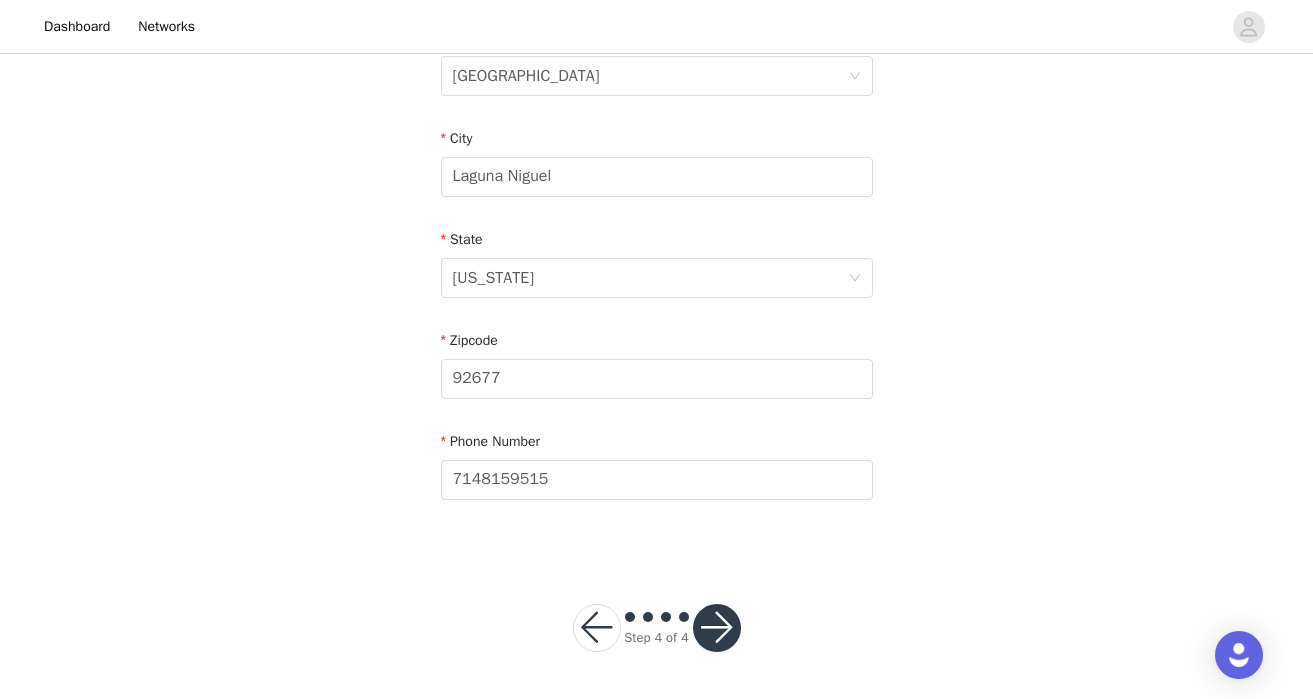 click at bounding box center [717, 628] 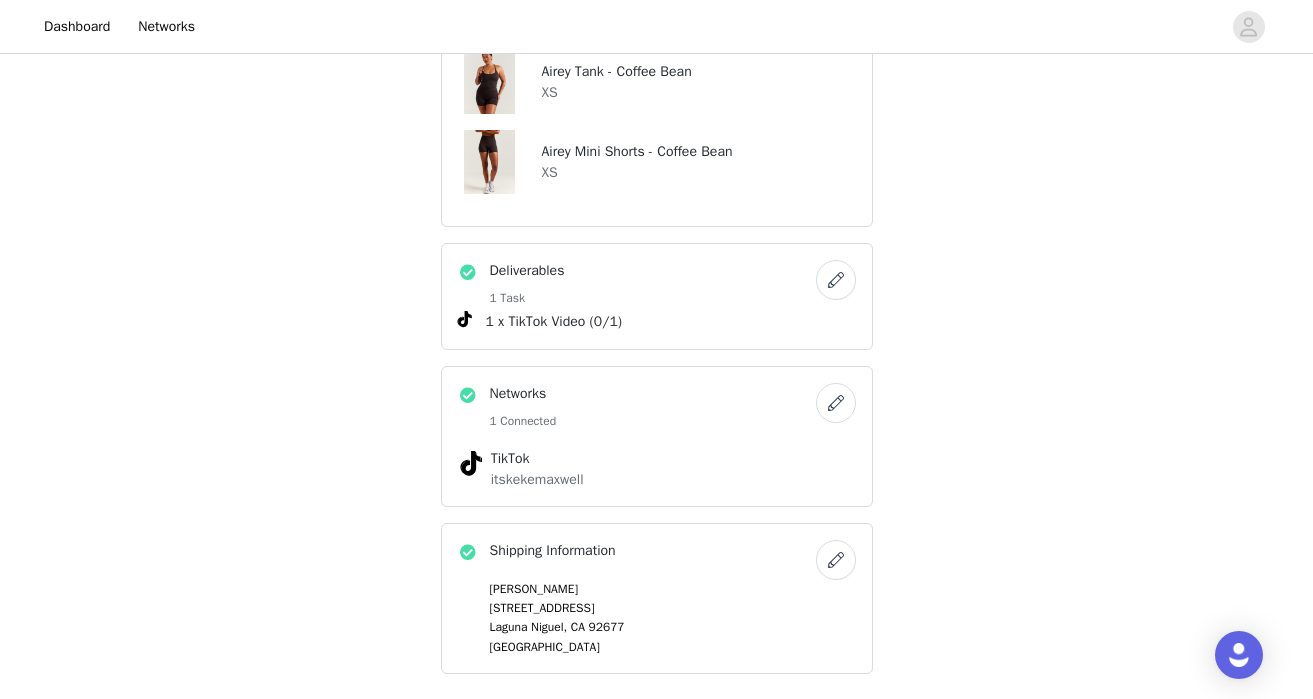 scroll, scrollTop: 1246, scrollLeft: 0, axis: vertical 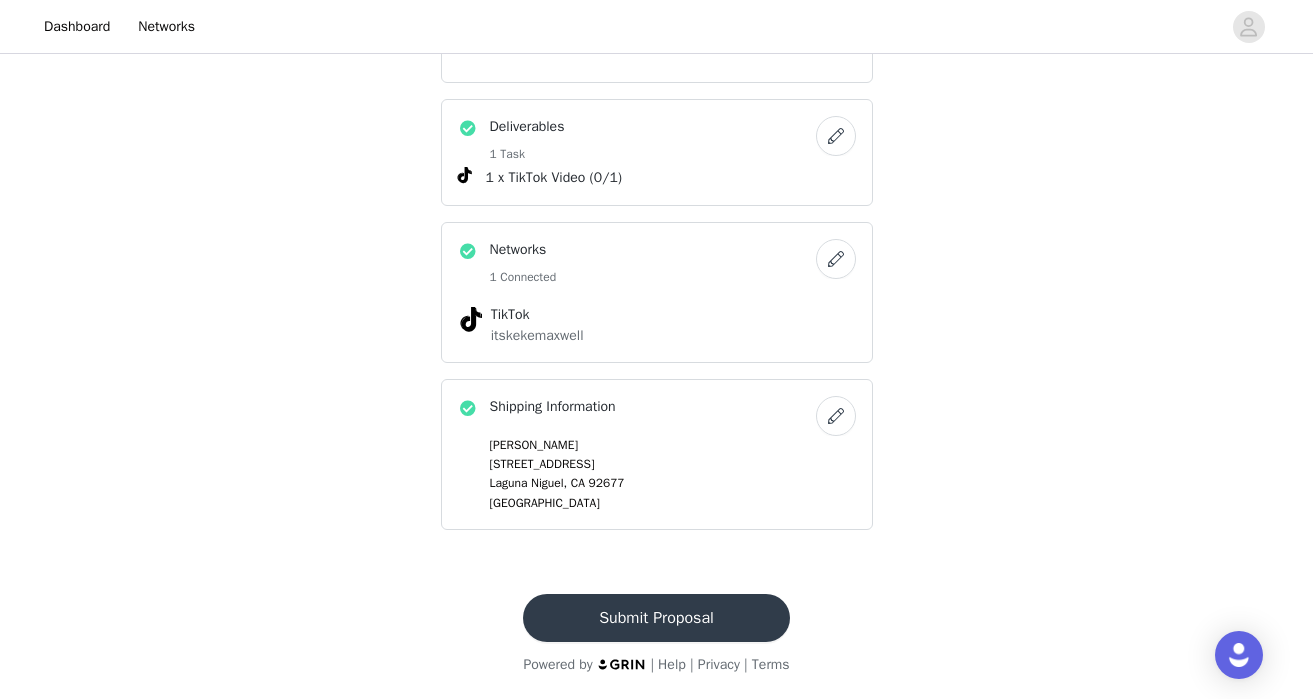 click on "Submit Proposal" at bounding box center [656, 618] 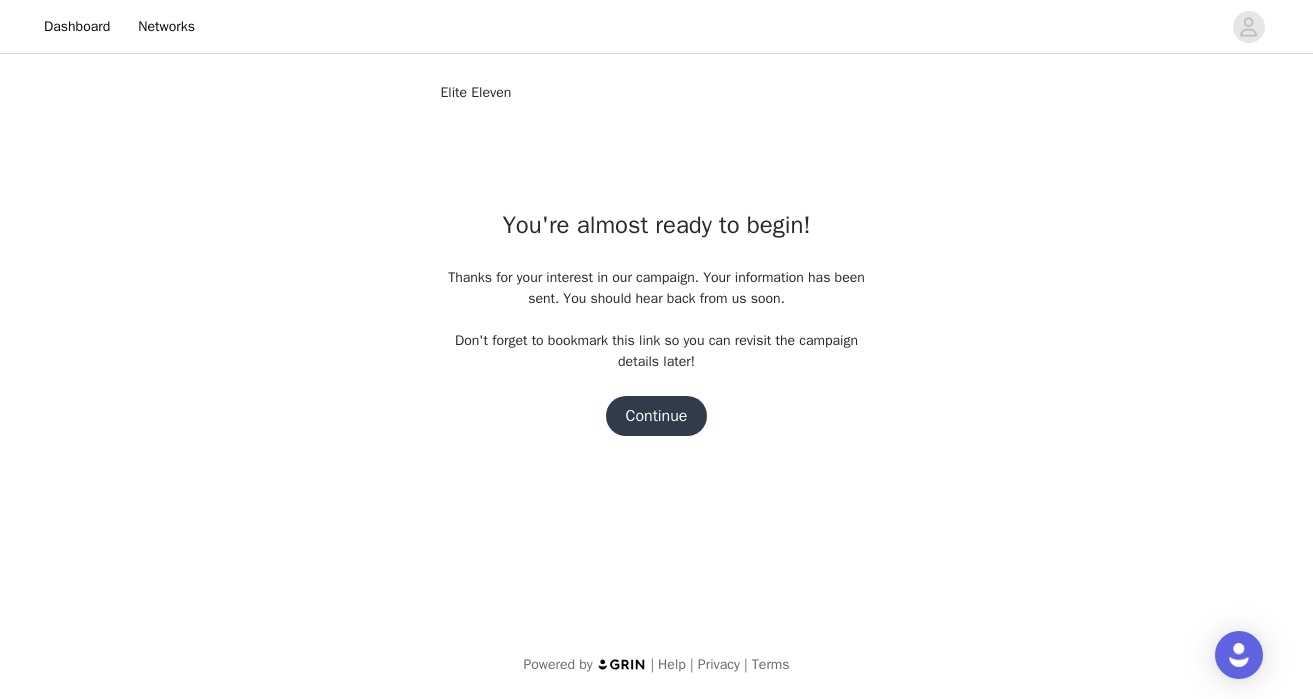 scroll, scrollTop: 0, scrollLeft: 0, axis: both 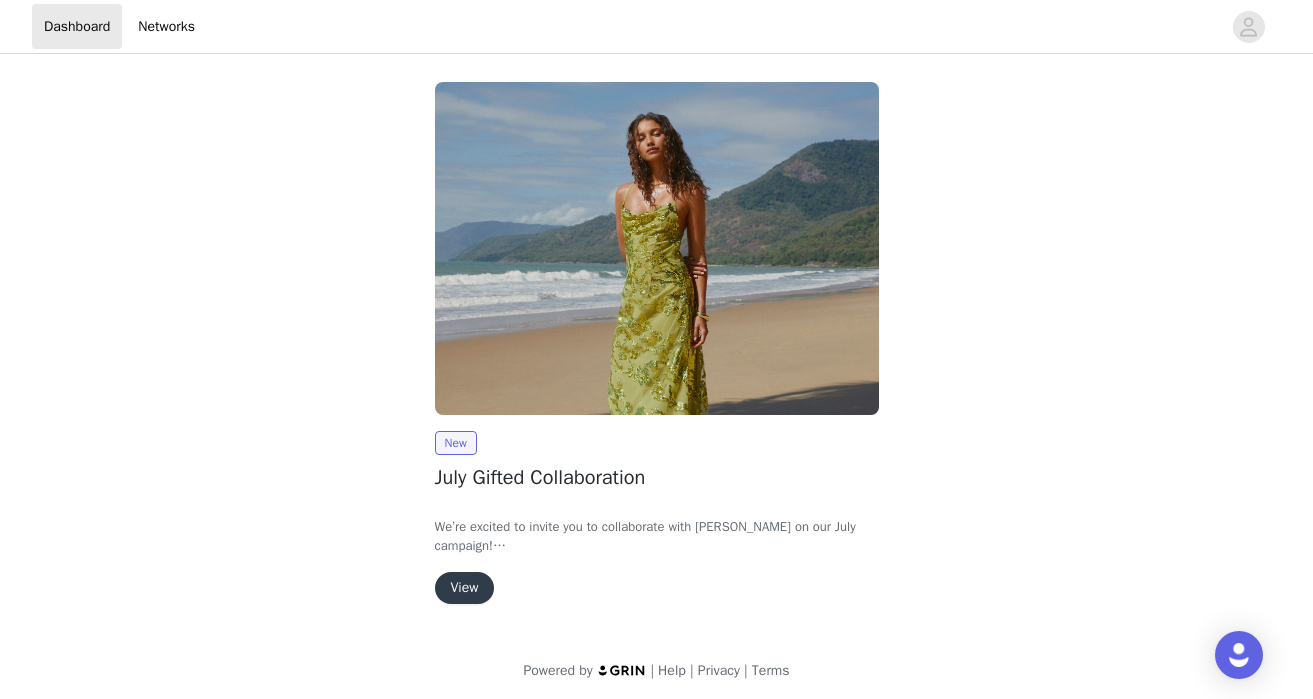 click on "View" at bounding box center [465, 588] 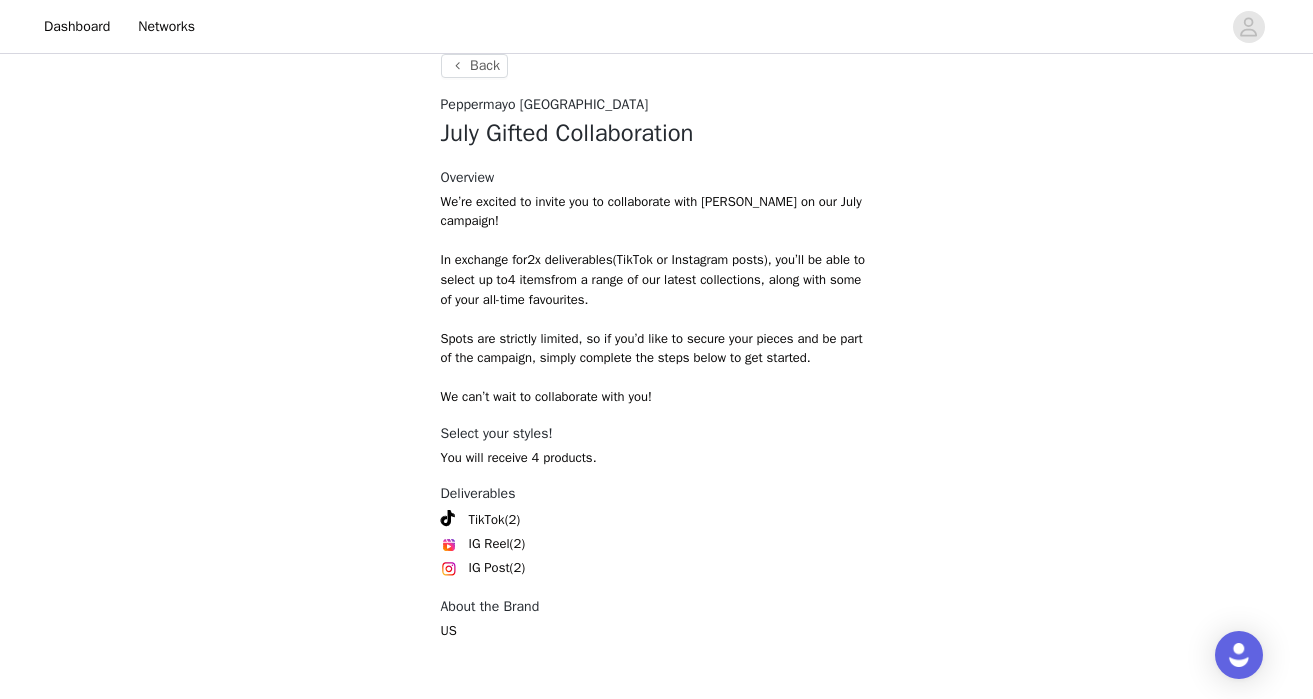 scroll, scrollTop: 817, scrollLeft: 0, axis: vertical 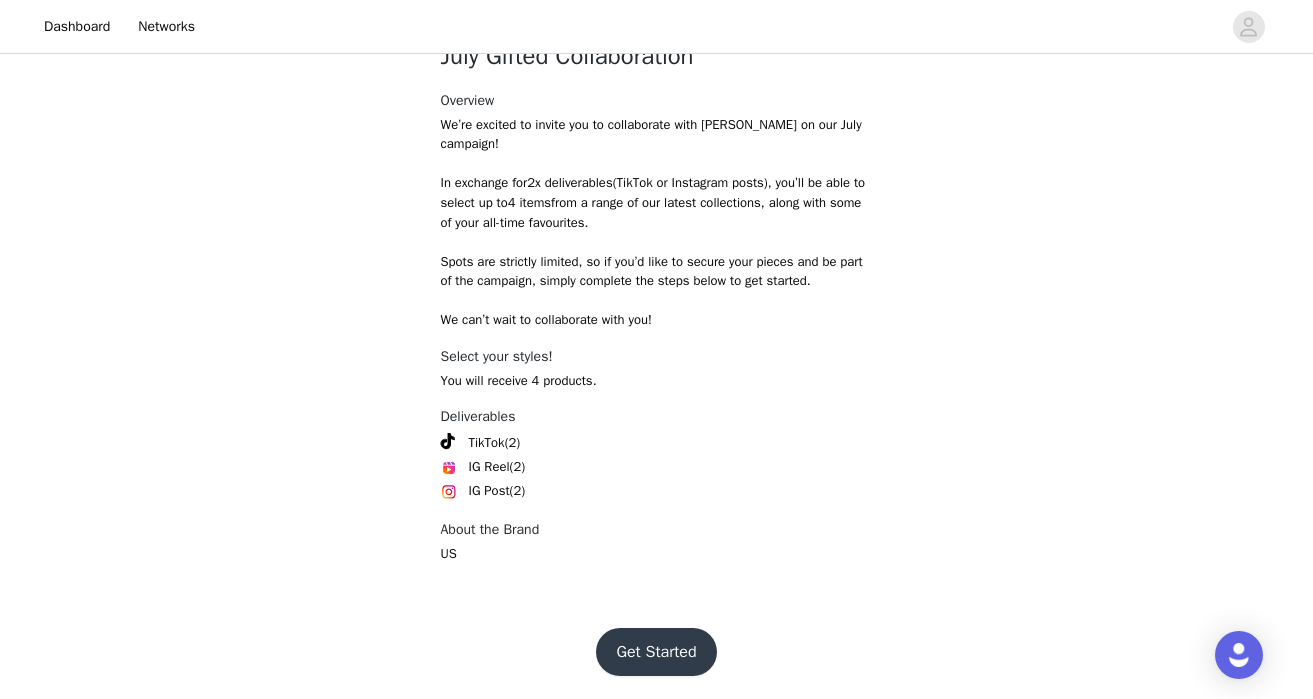 click on "Get Started" at bounding box center (656, 652) 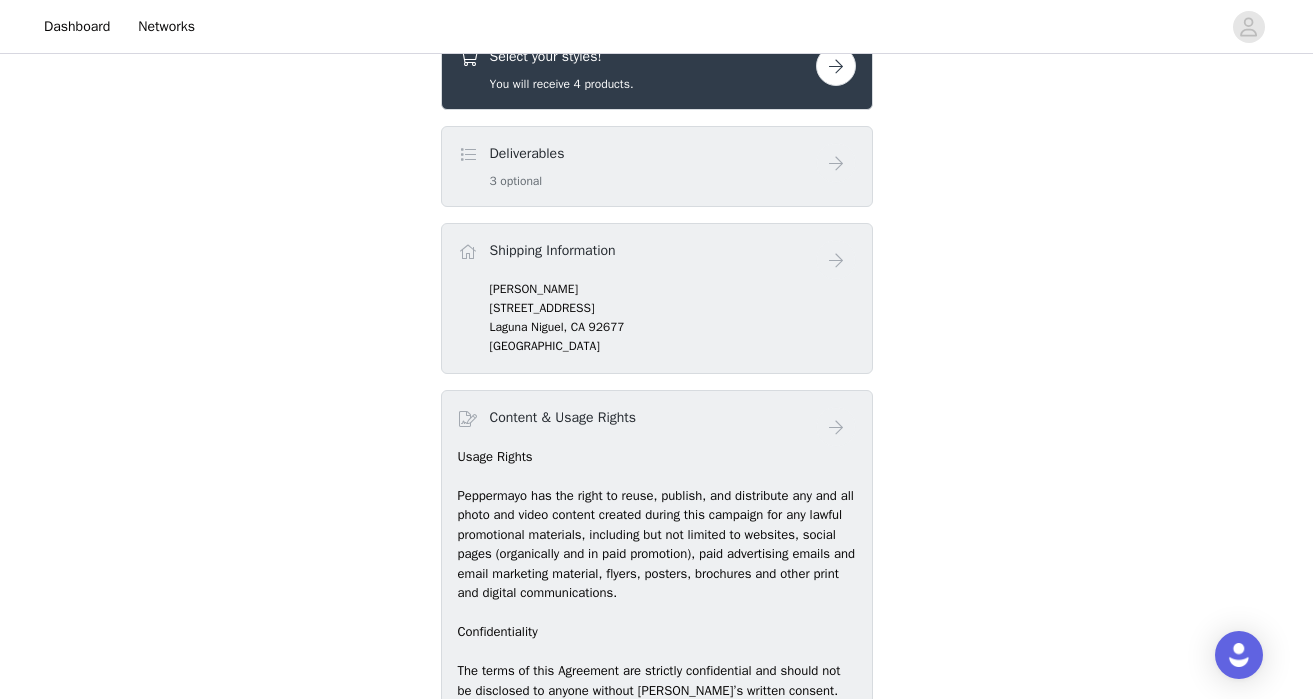 scroll, scrollTop: 608, scrollLeft: 0, axis: vertical 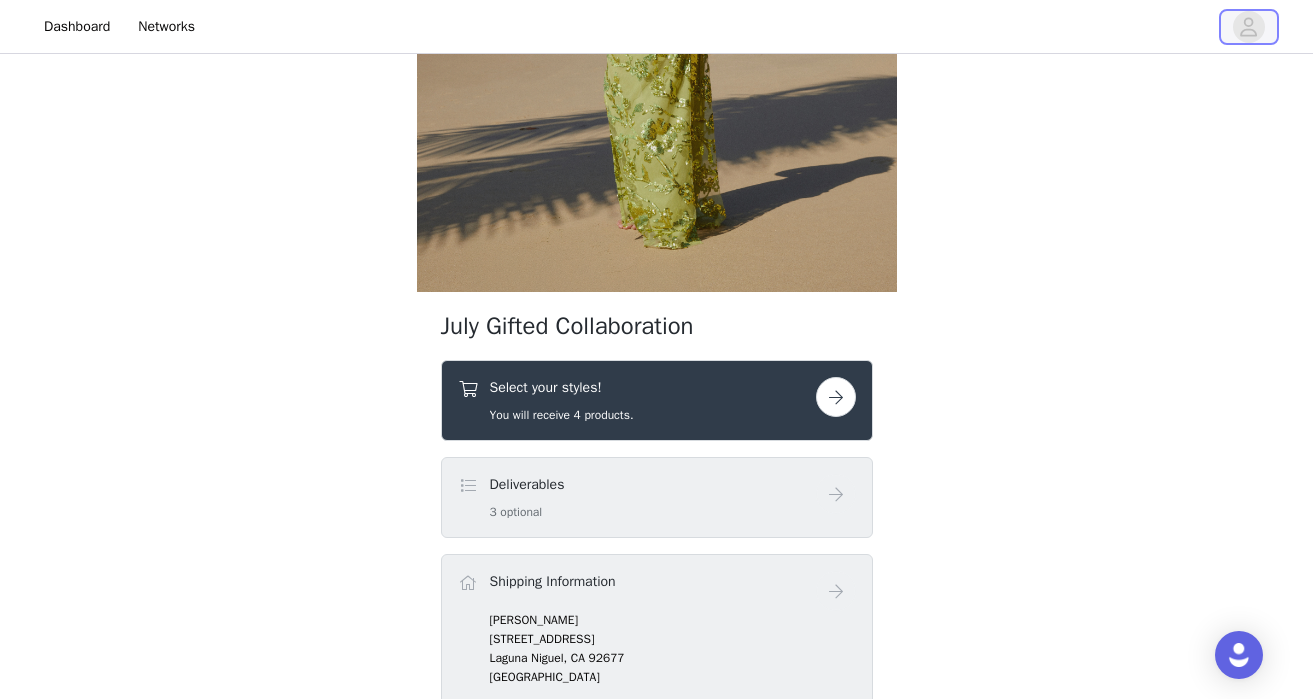 click 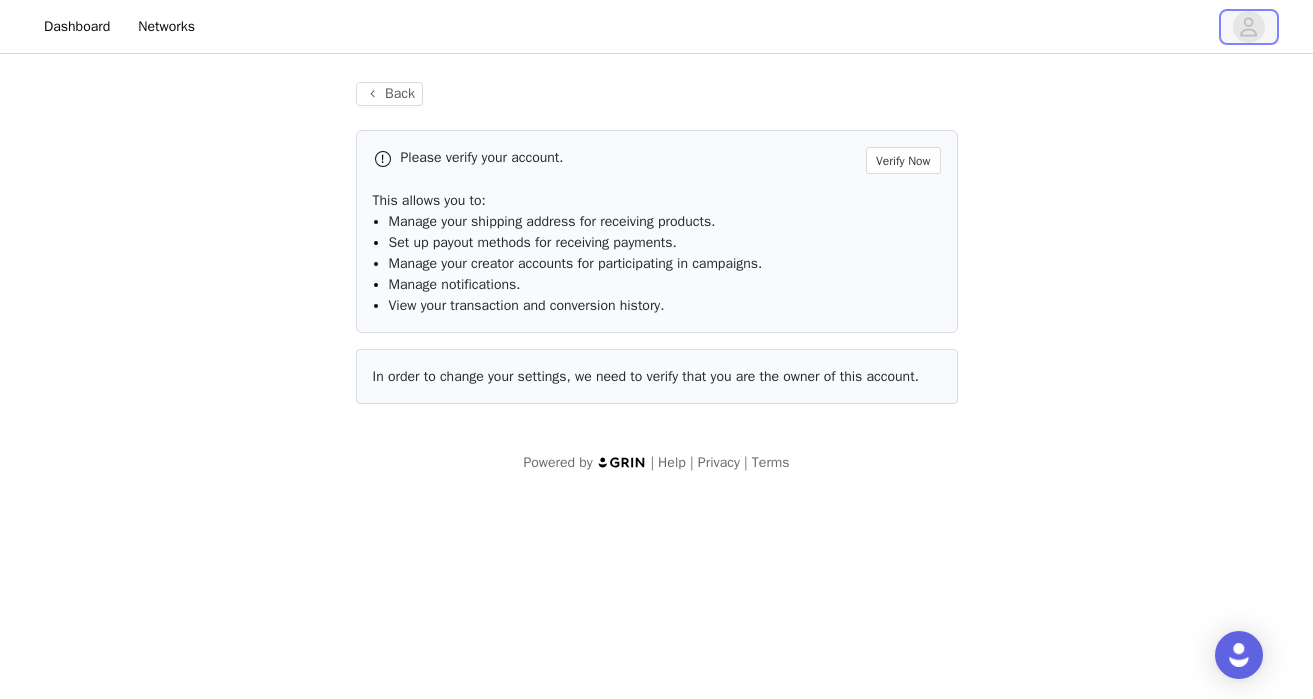 scroll, scrollTop: 0, scrollLeft: 0, axis: both 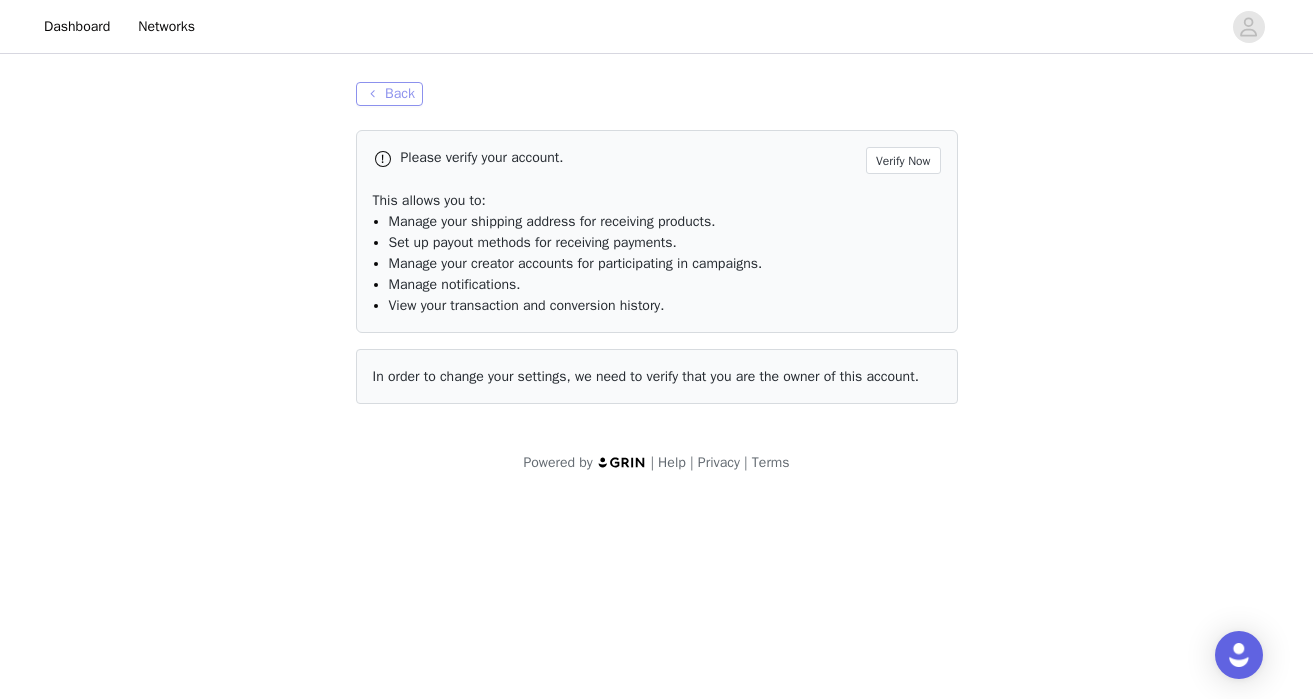 click on "Back" at bounding box center [389, 94] 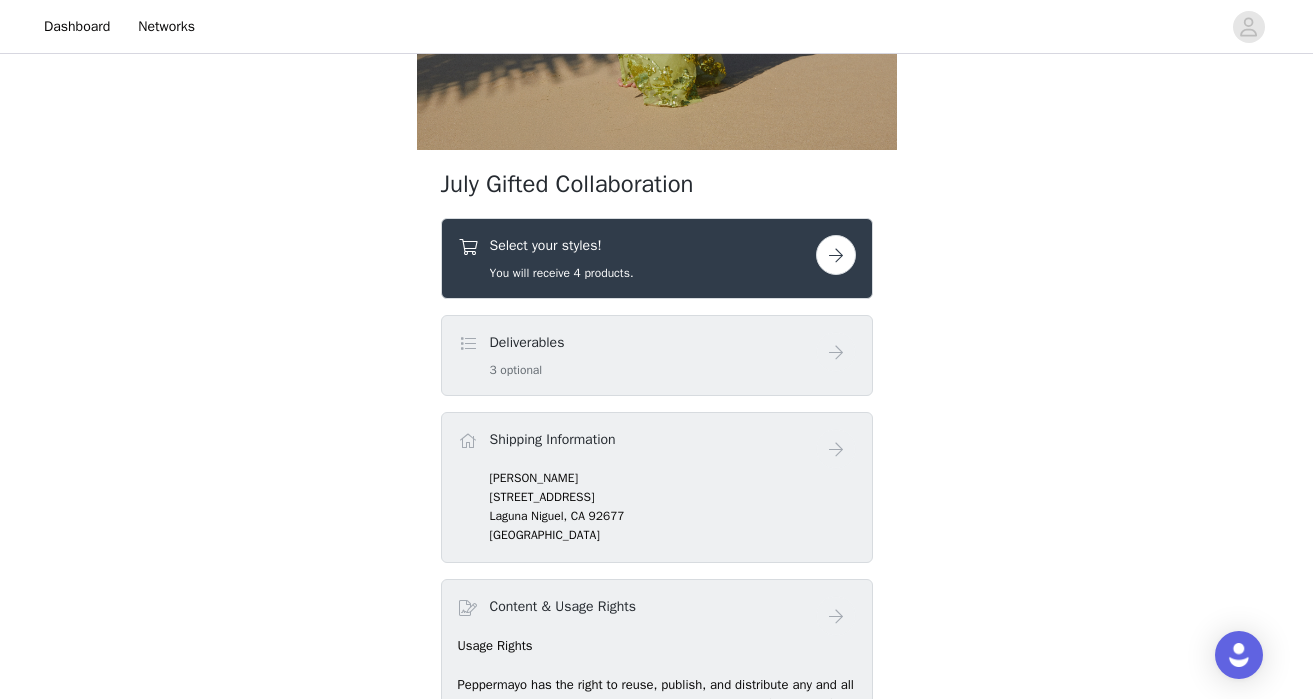 scroll, scrollTop: 636, scrollLeft: 0, axis: vertical 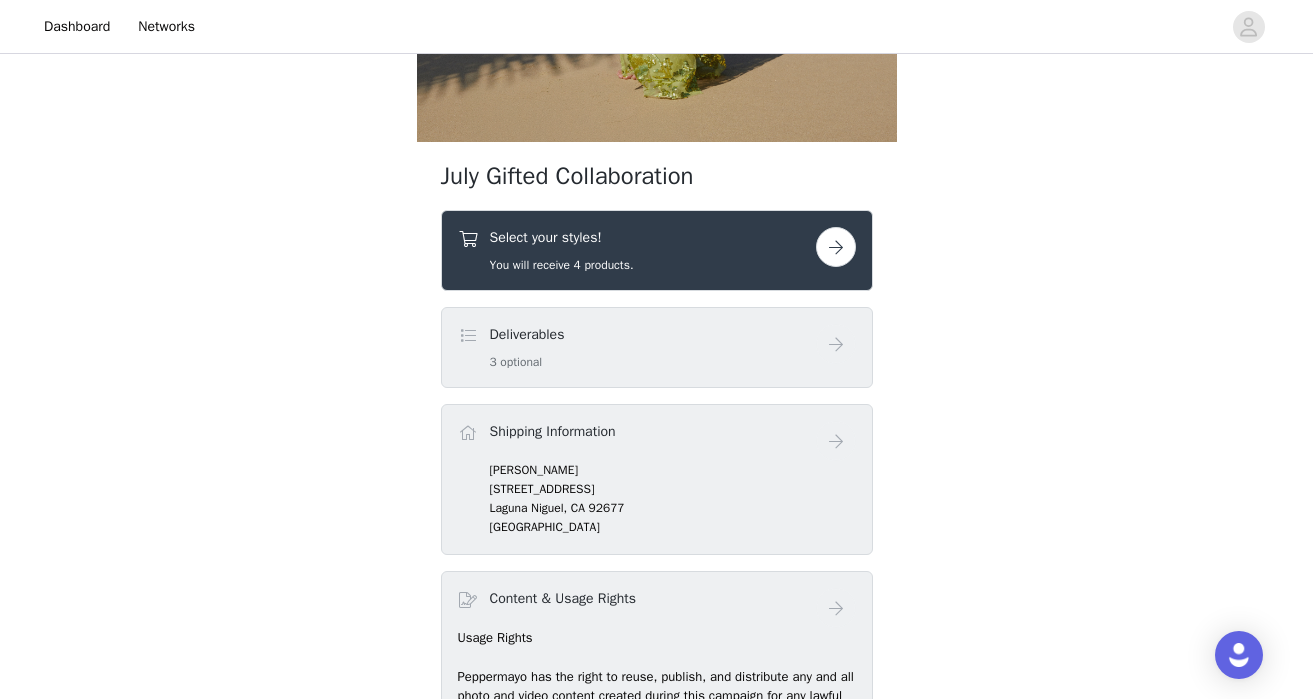 click on "Select your styles!   You will receive 4 products." at bounding box center (657, 250) 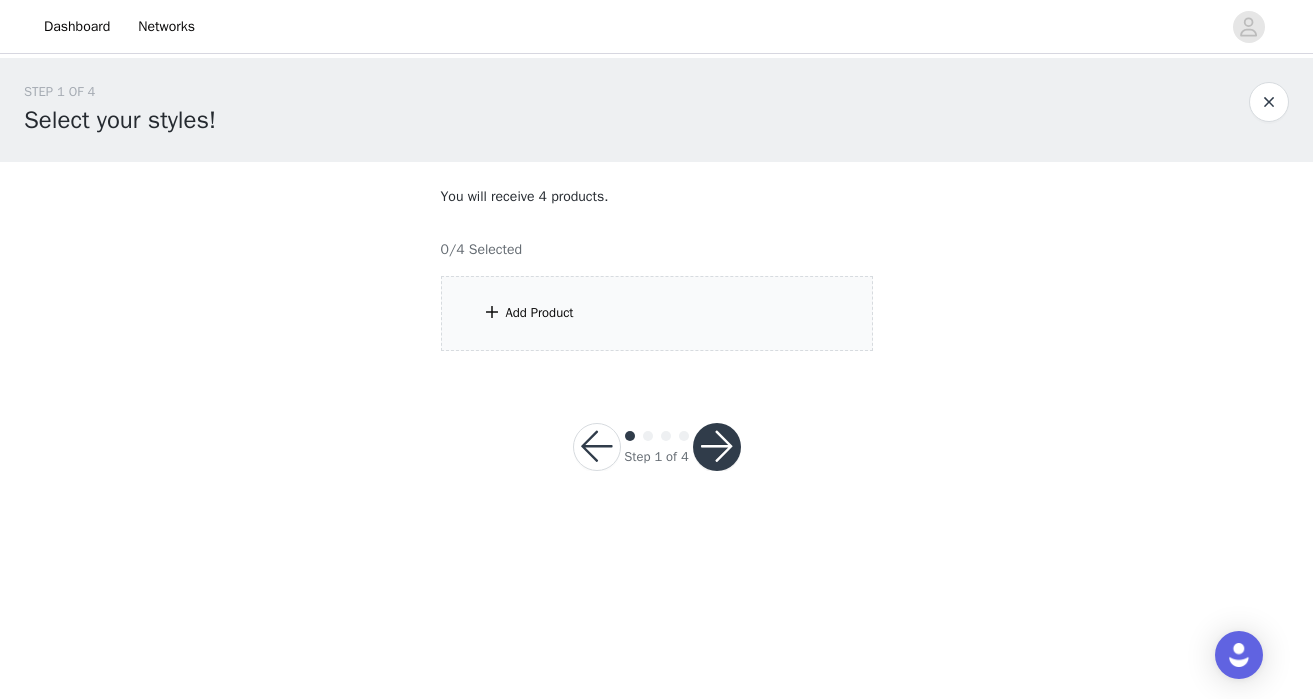 click on "Add Product" at bounding box center [657, 313] 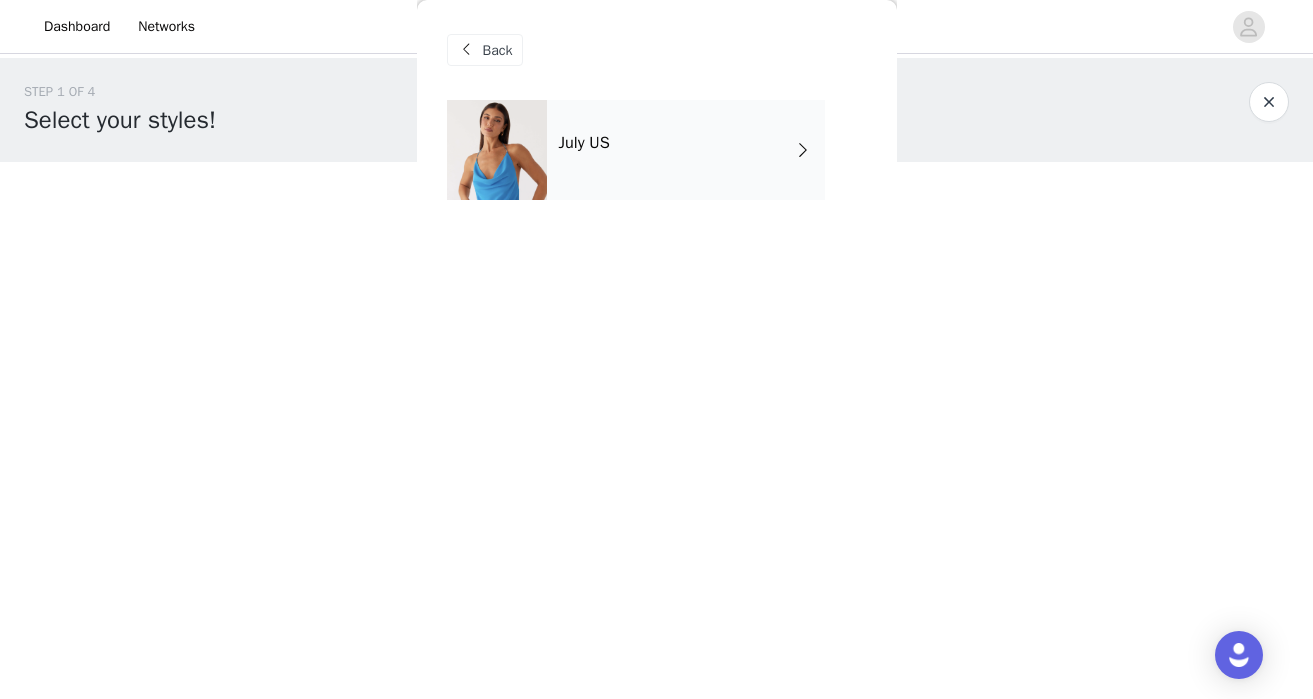 click on "July US" at bounding box center (686, 150) 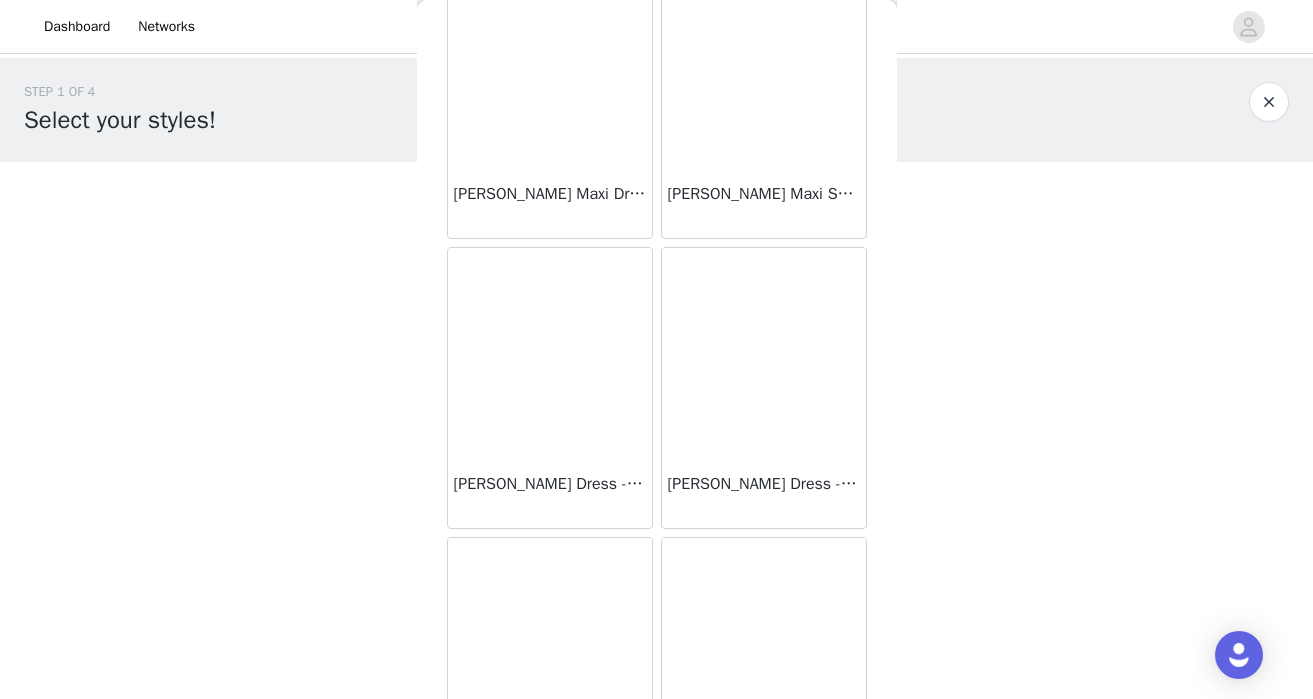 scroll, scrollTop: 2361, scrollLeft: 0, axis: vertical 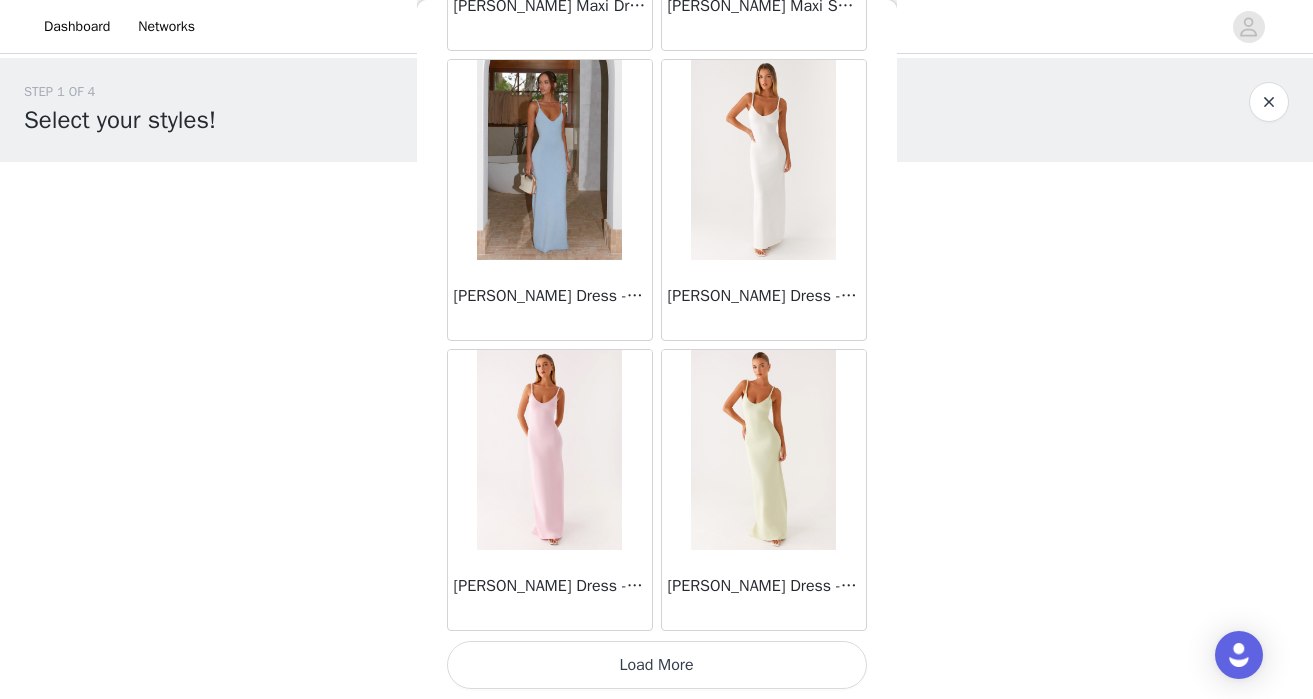 click on "Load More" at bounding box center (657, 665) 